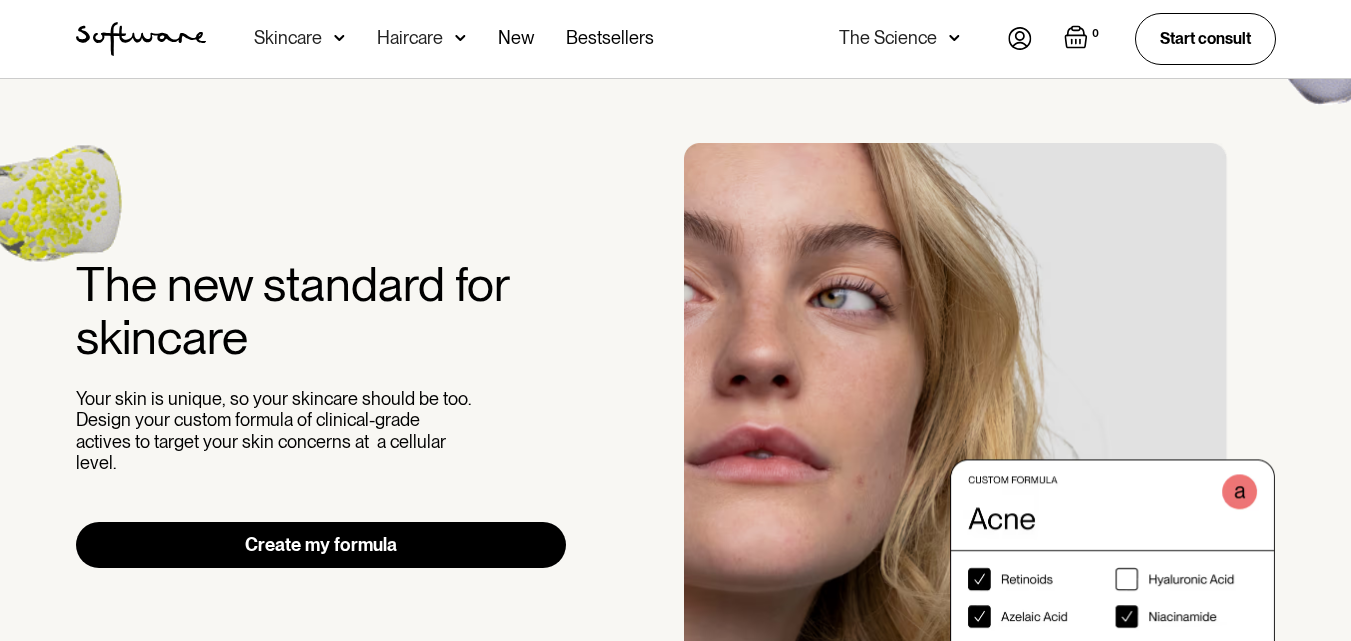 scroll, scrollTop: 0, scrollLeft: 0, axis: both 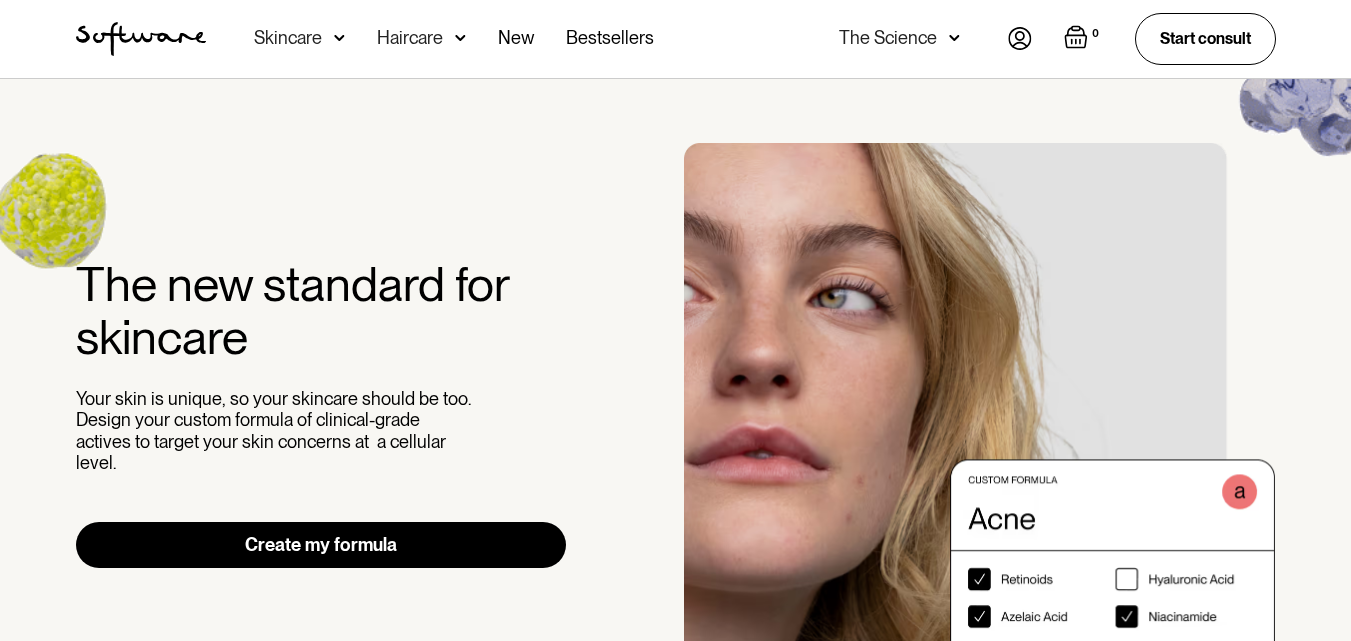 click on "Create my formula" at bounding box center [321, 545] 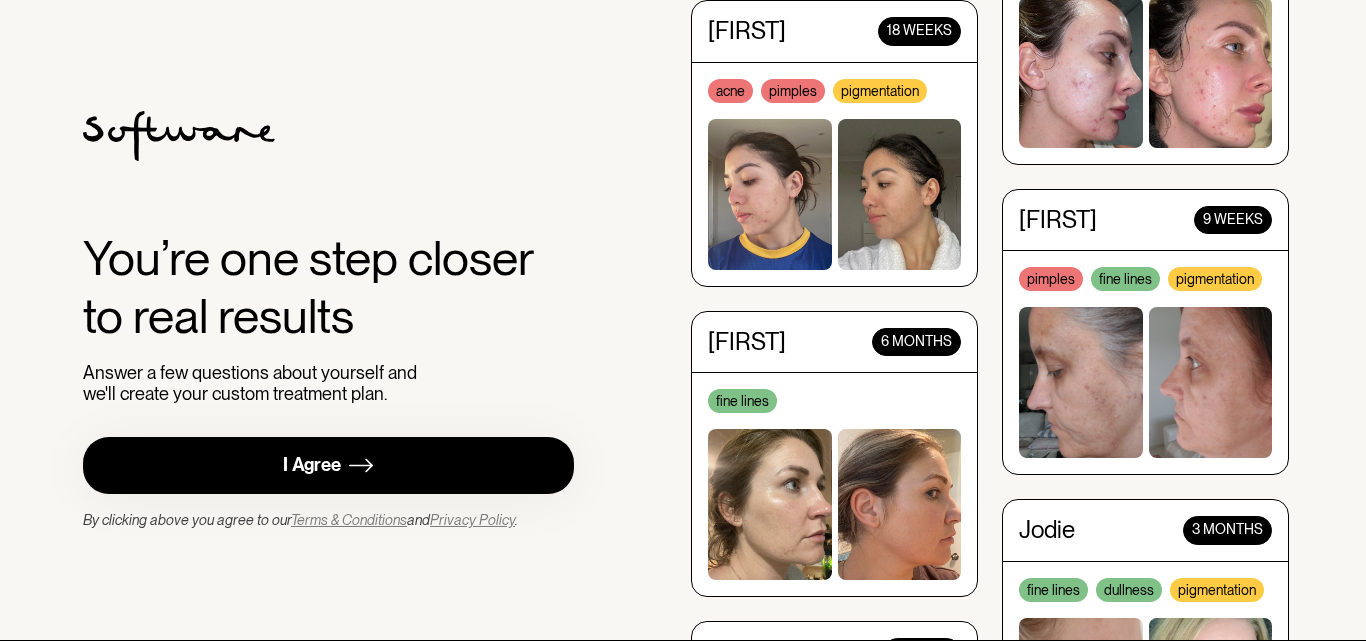 scroll, scrollTop: 0, scrollLeft: 0, axis: both 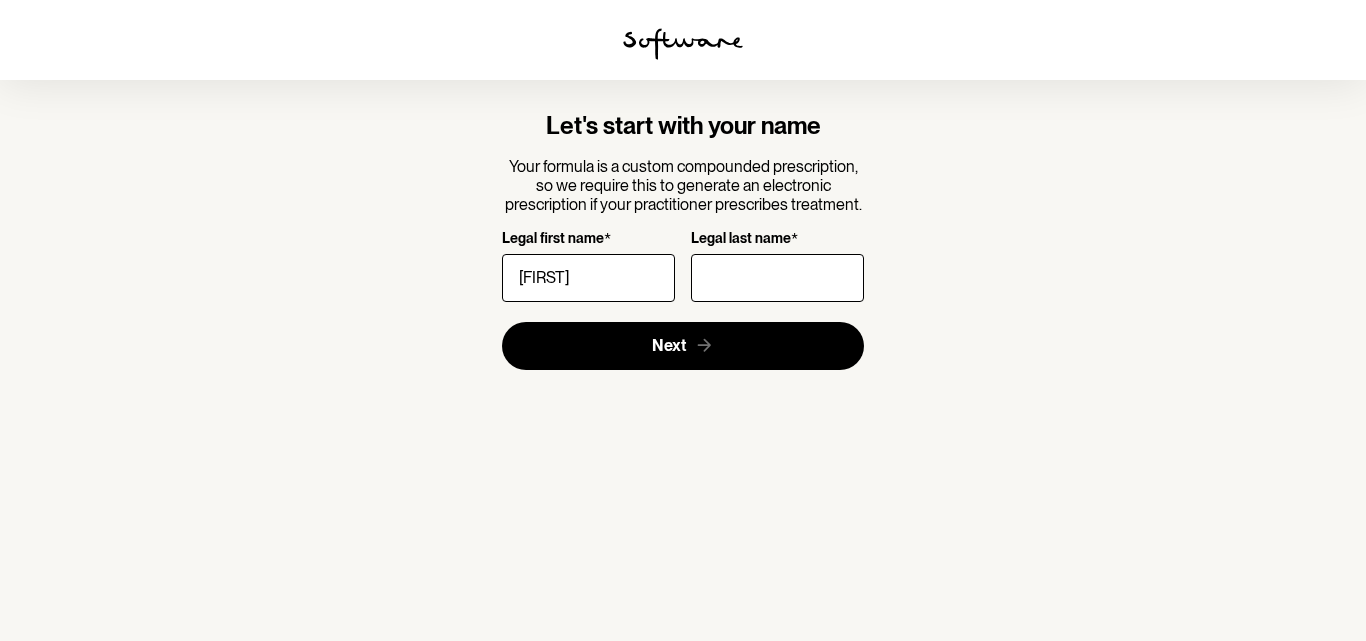 type on "[FIRST]" 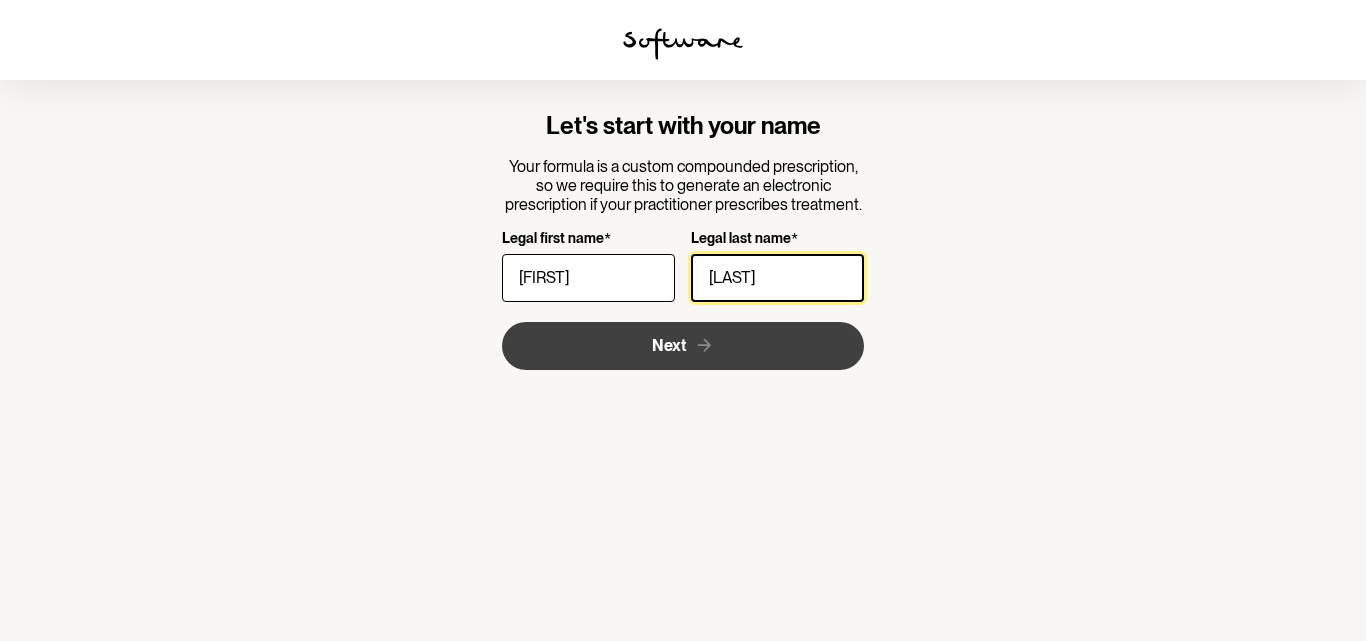type on "[LAST]" 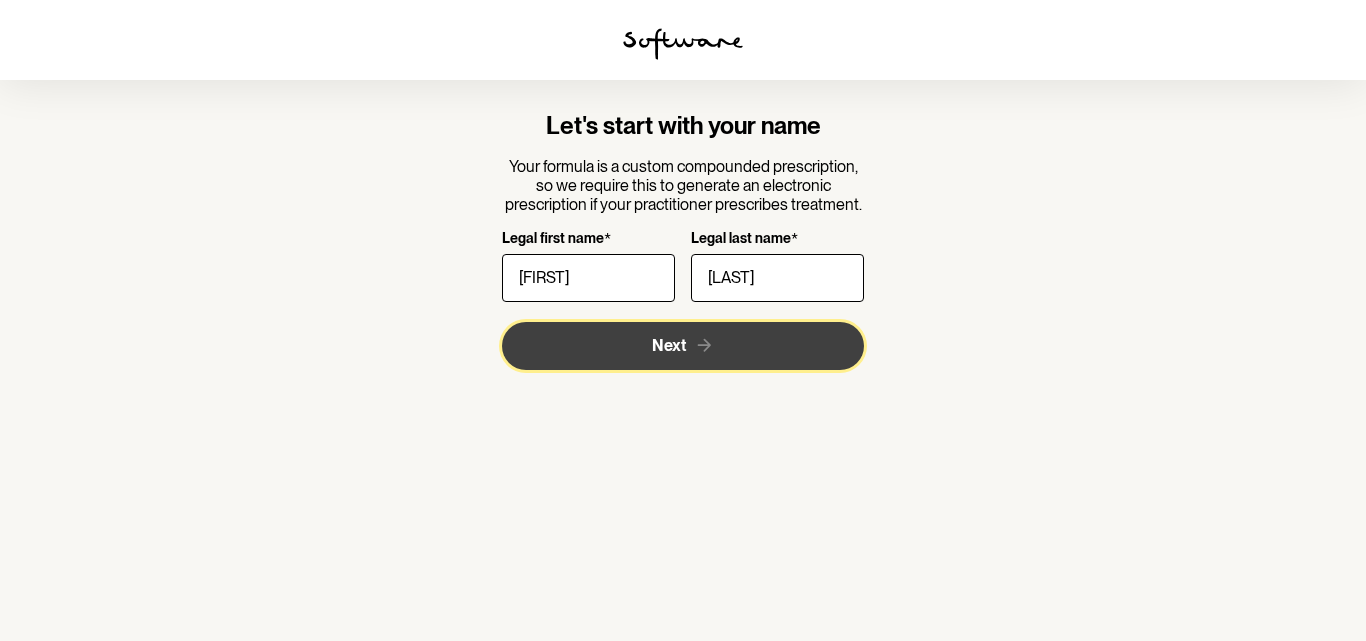 click on "Next" at bounding box center (683, 346) 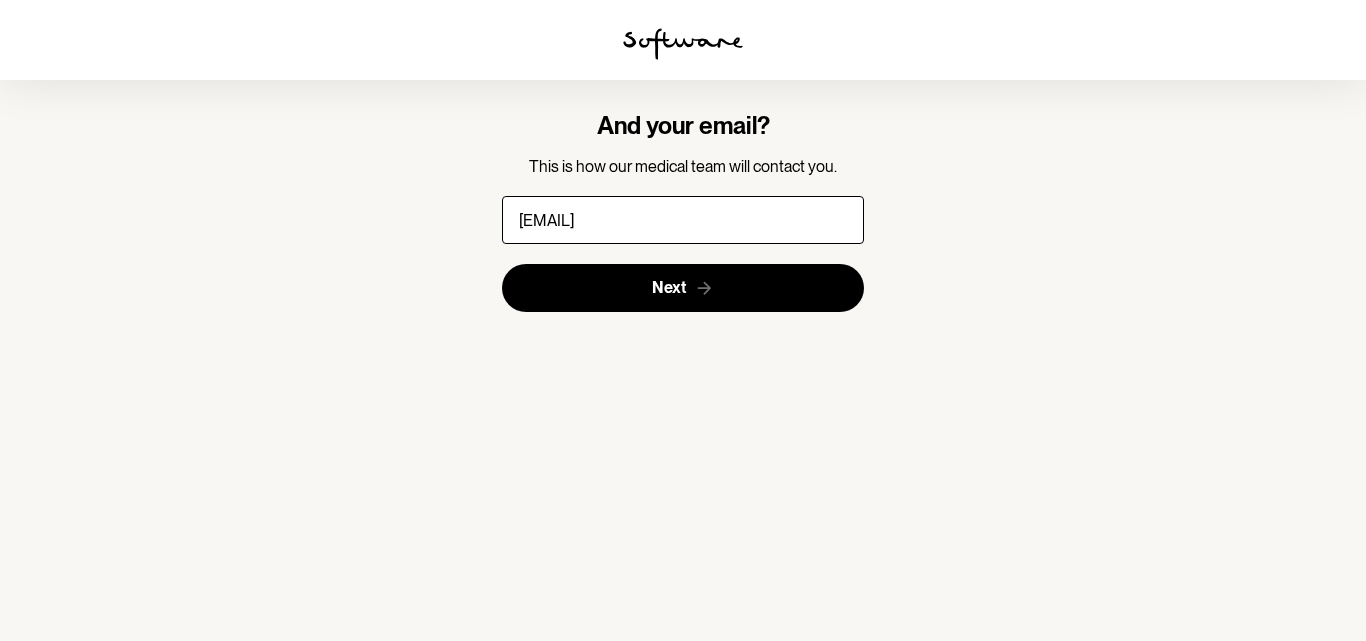 type on "[EMAIL]" 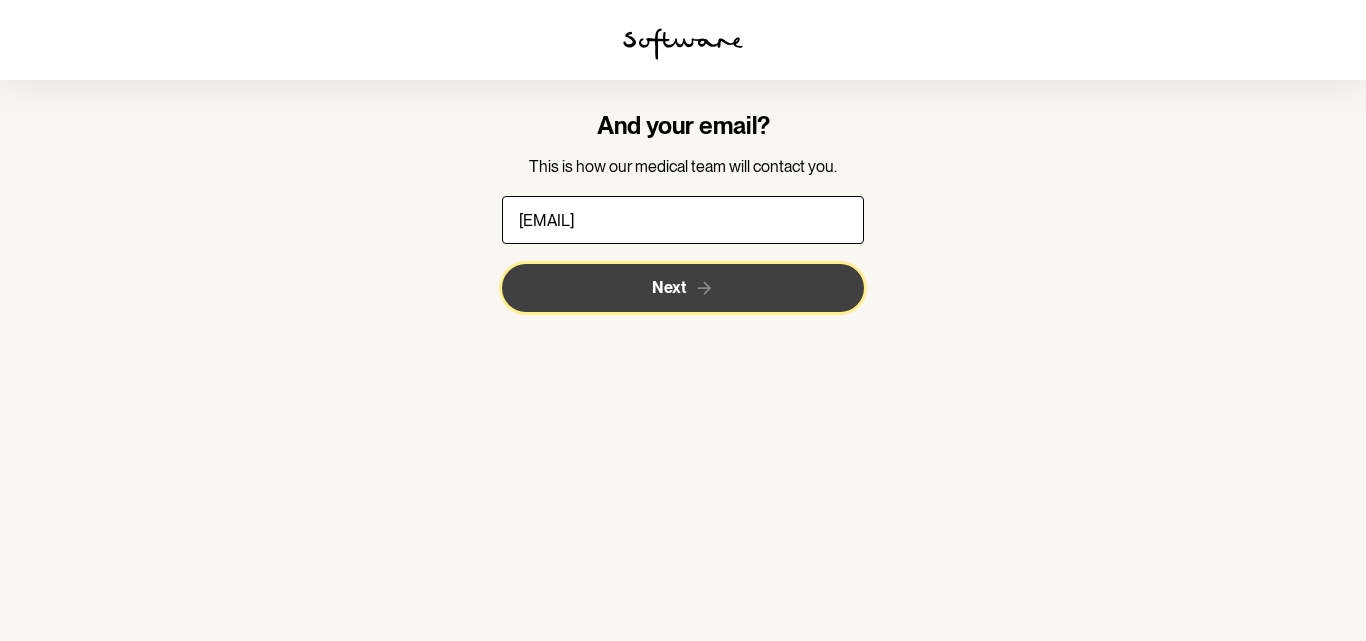 click on "Next" at bounding box center [683, 288] 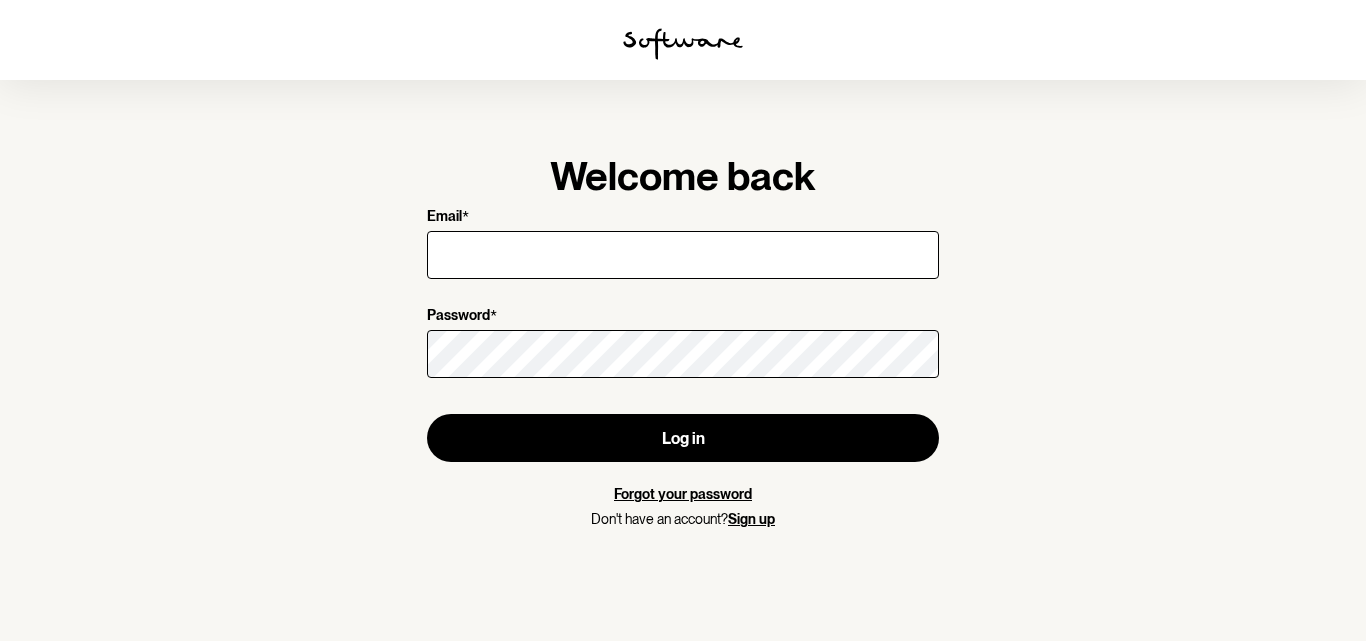 click on "Forgot your password" at bounding box center [683, 494] 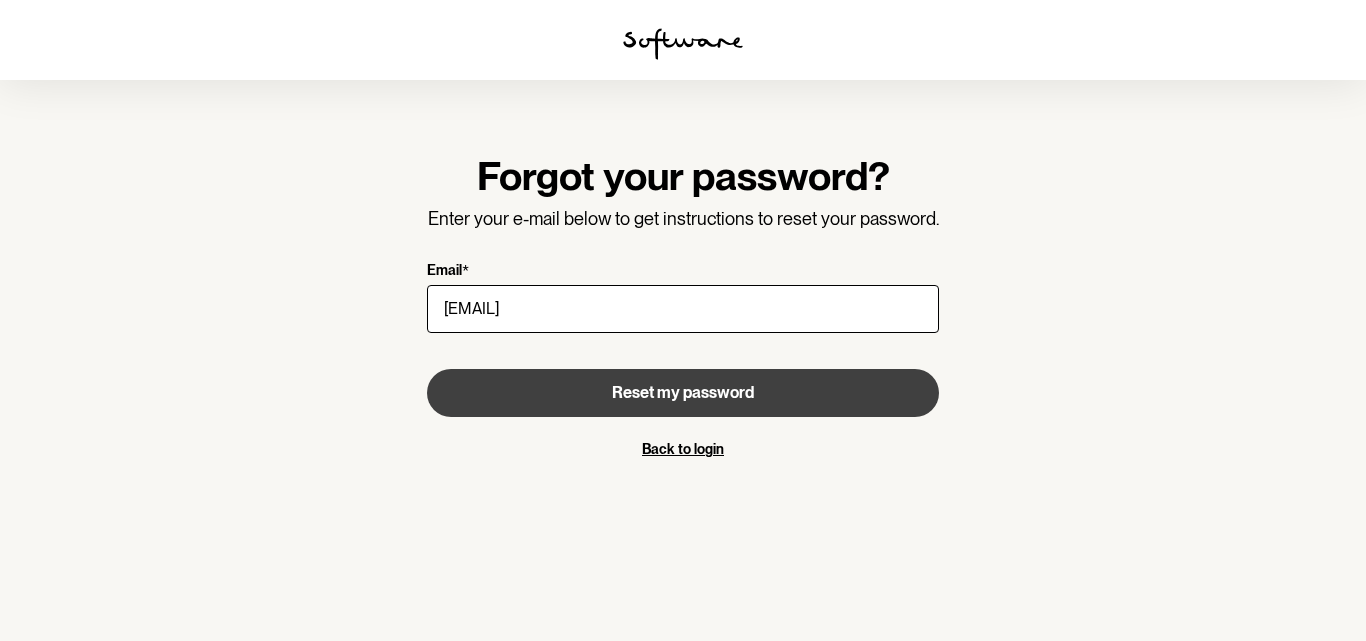 type on "[EMAIL]" 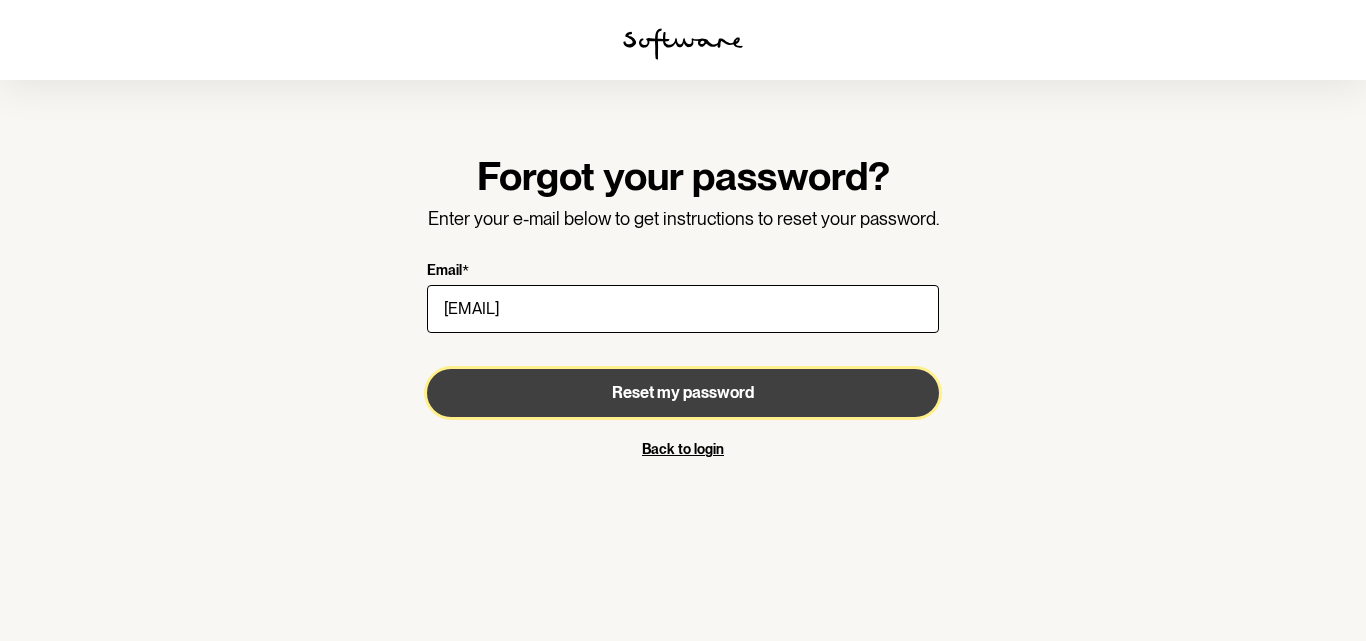 click on "Reset my password" at bounding box center [683, 393] 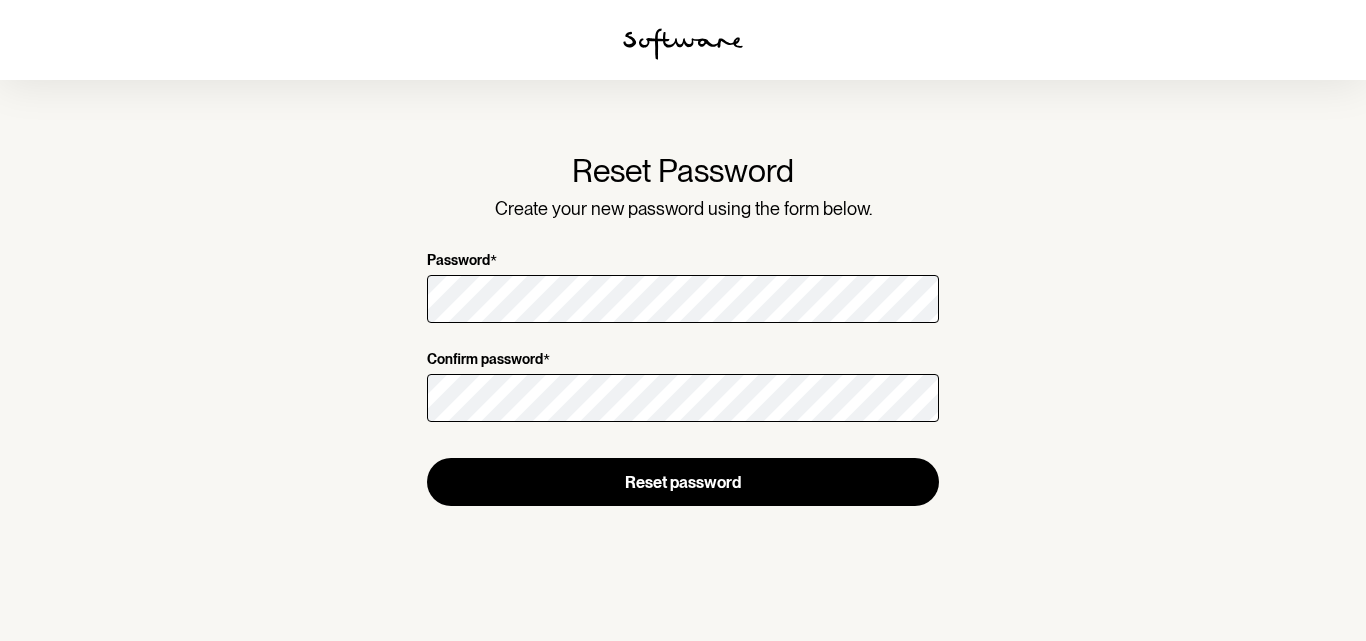 scroll, scrollTop: 0, scrollLeft: 0, axis: both 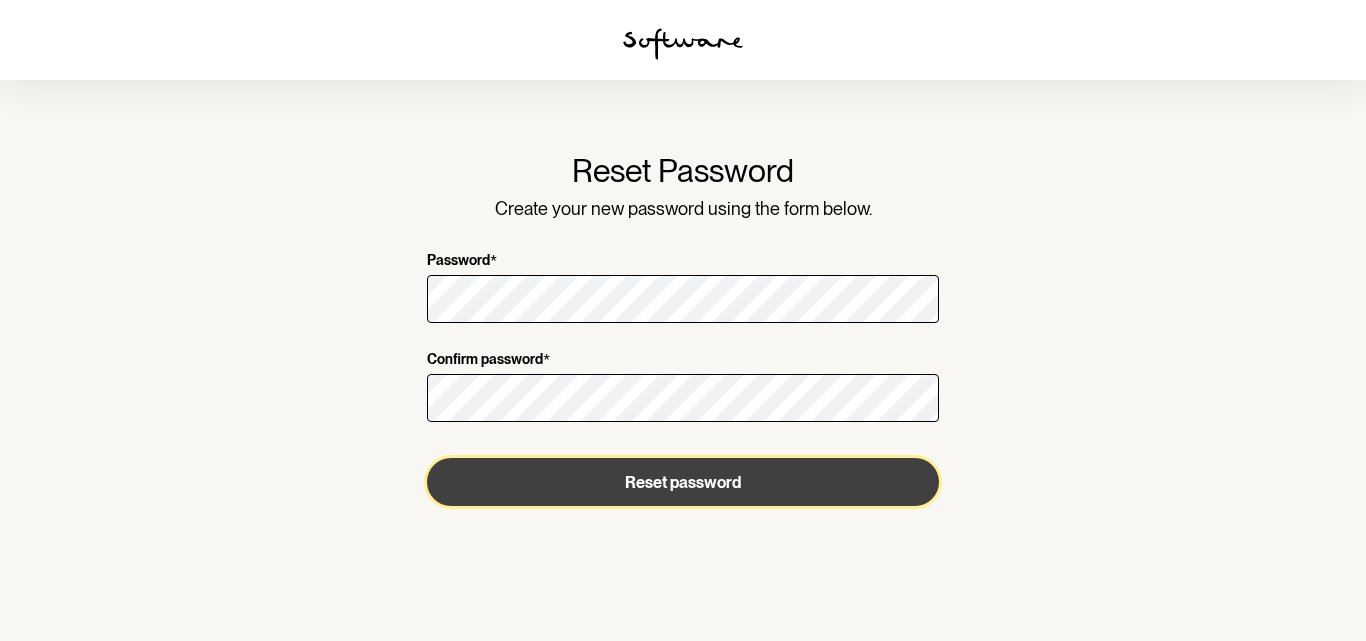 click on "Reset password" at bounding box center [683, 482] 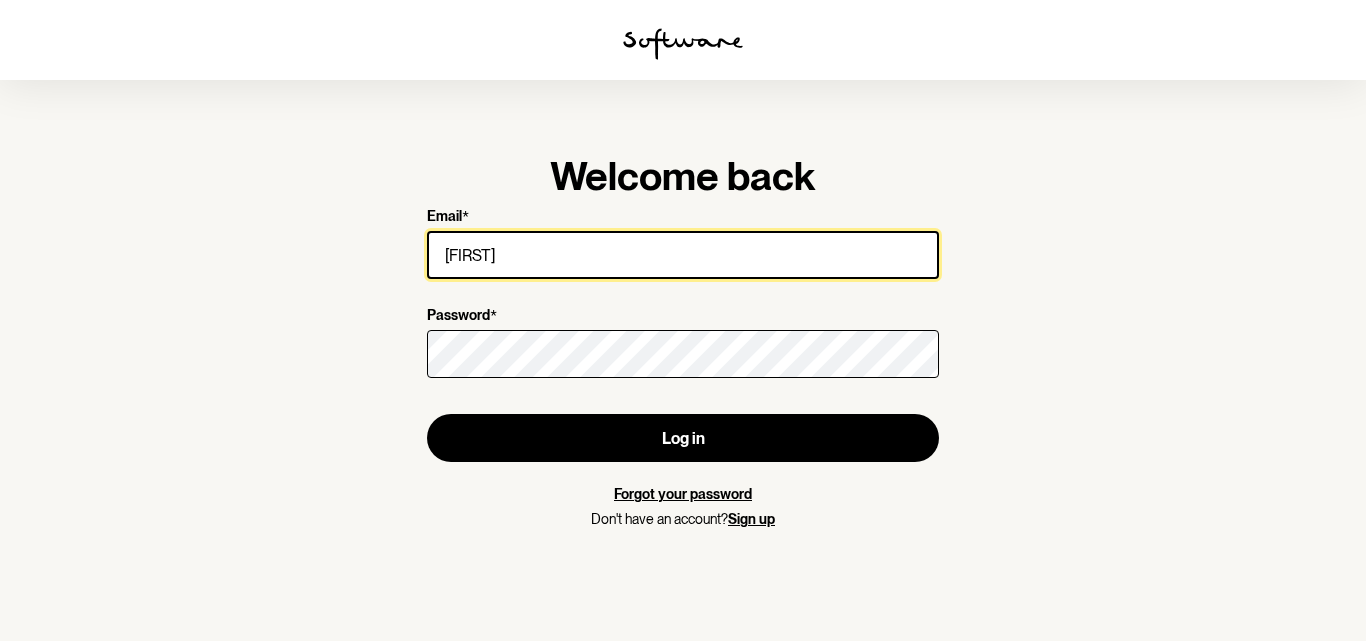 type on "[EMAIL]" 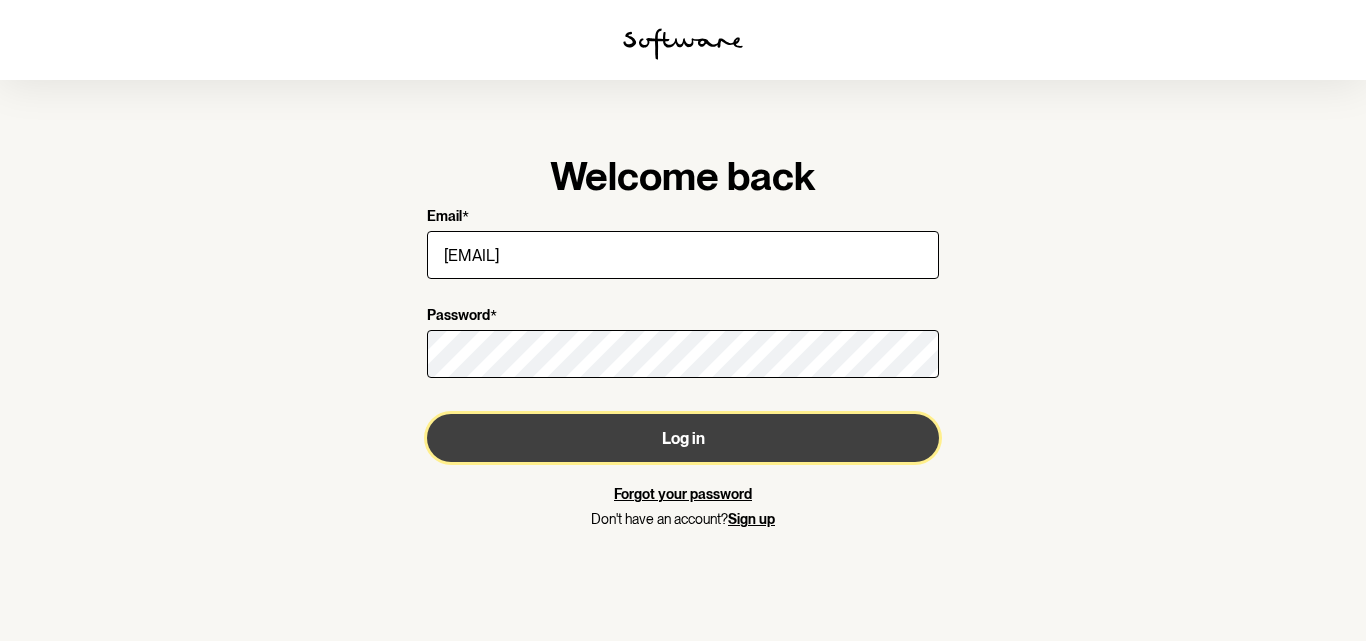 click on "Log in" at bounding box center [683, 438] 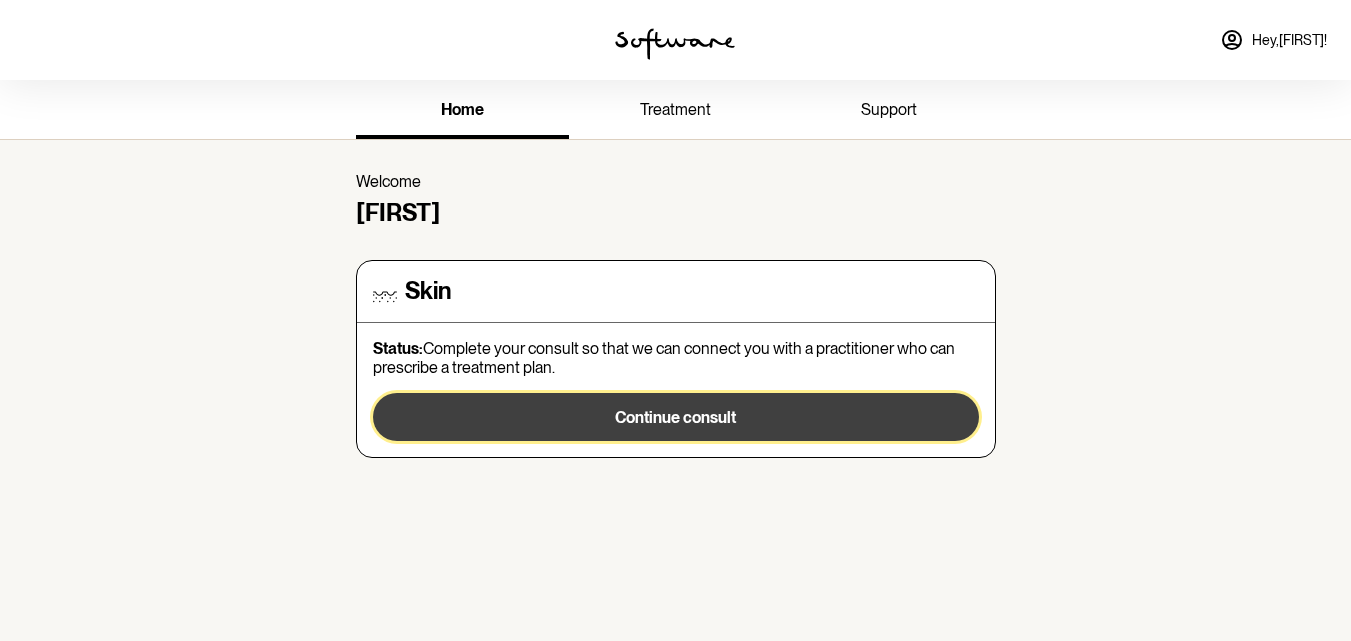 click on "Continue consult" at bounding box center (675, 417) 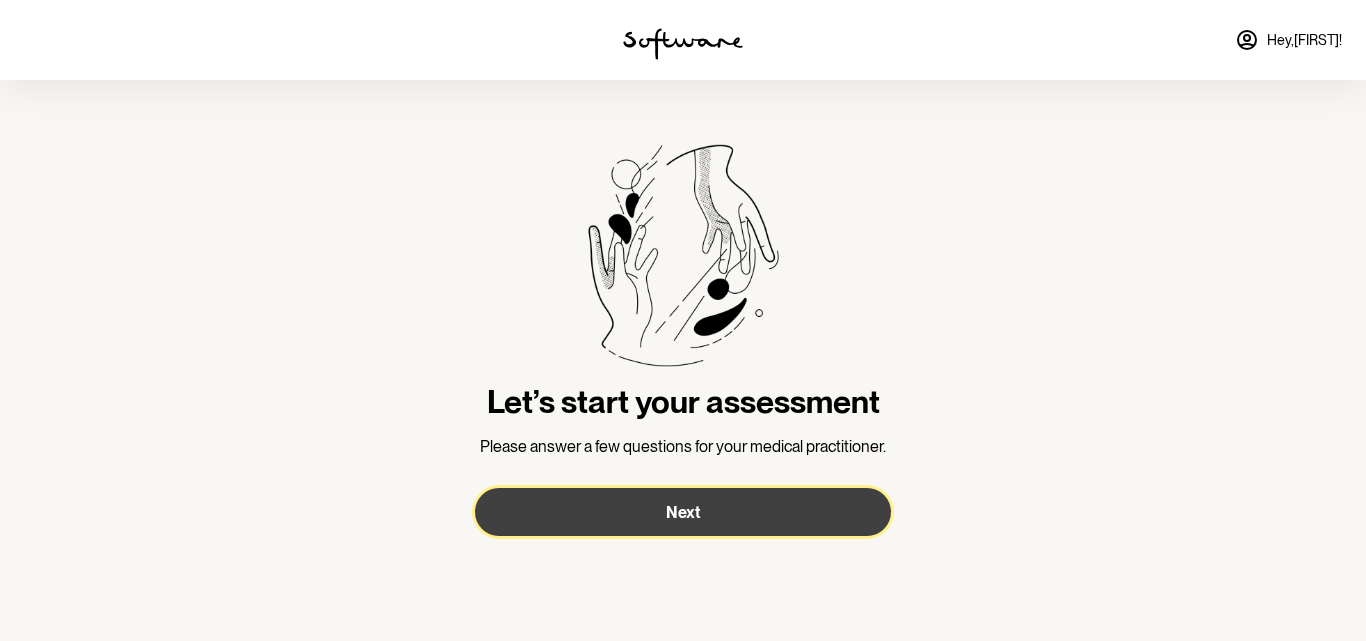 click on "Next" at bounding box center [683, 512] 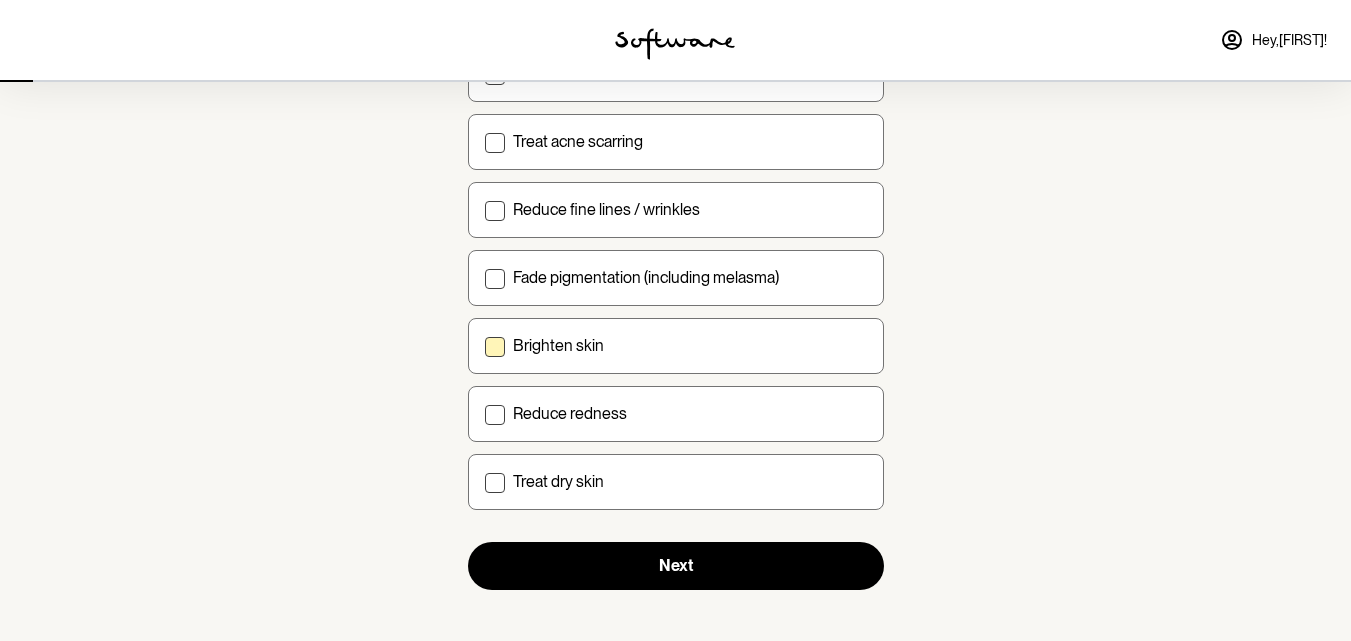scroll, scrollTop: 341, scrollLeft: 0, axis: vertical 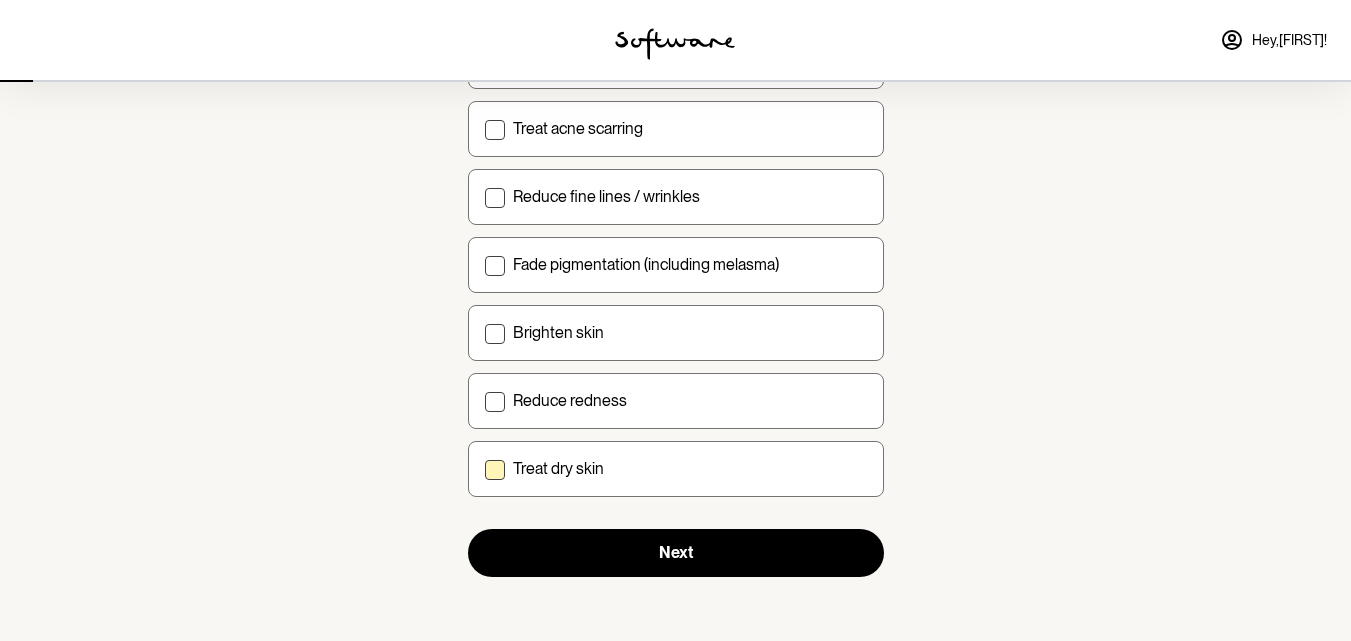 click on "Treat dry skin" at bounding box center (676, 469) 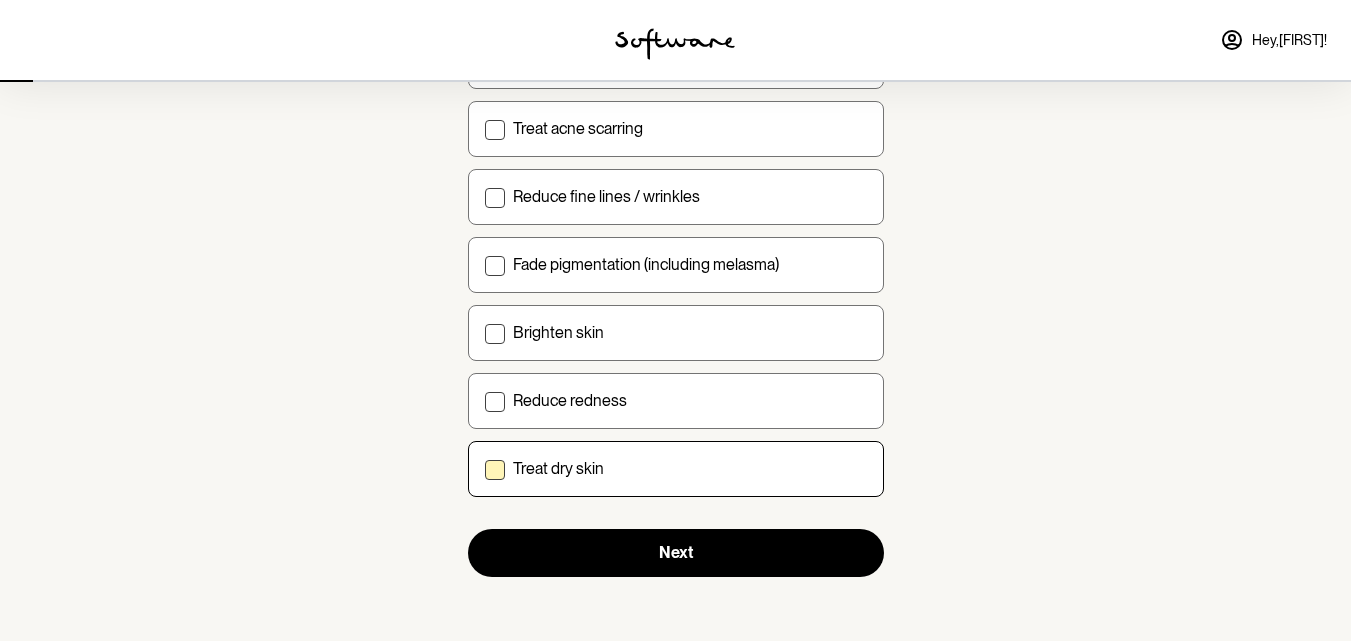 click on "Treat dry skin" at bounding box center (484, 468) 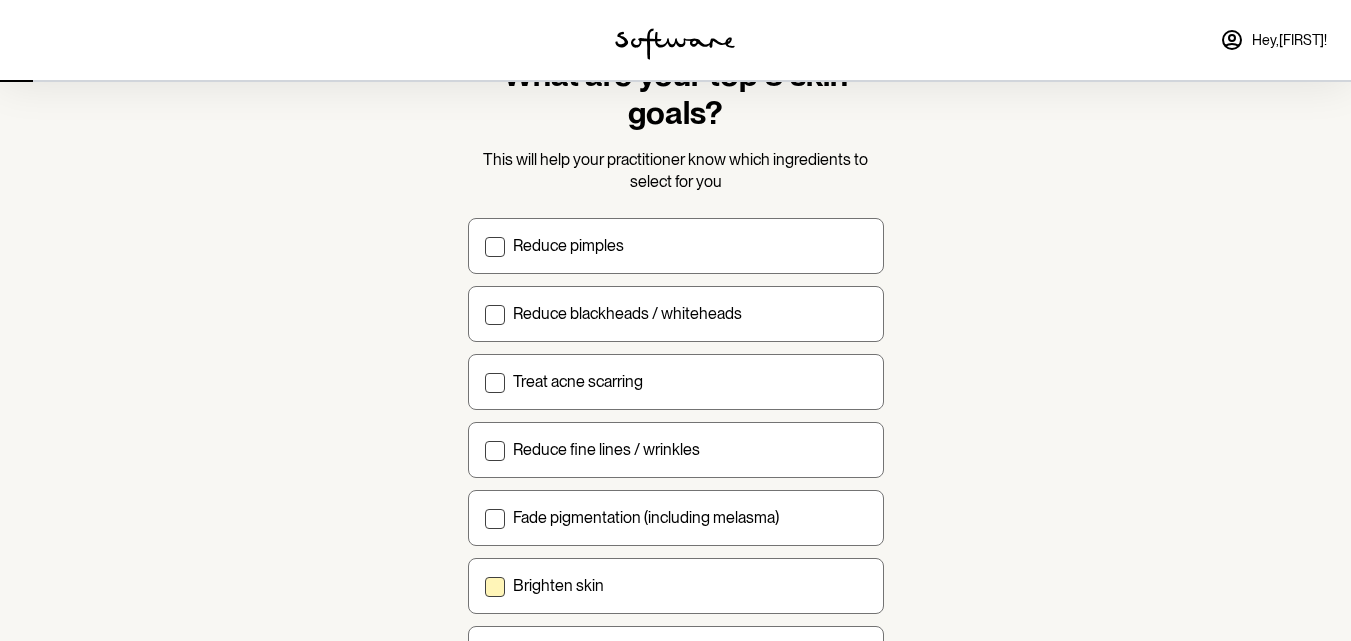 scroll, scrollTop: 43, scrollLeft: 0, axis: vertical 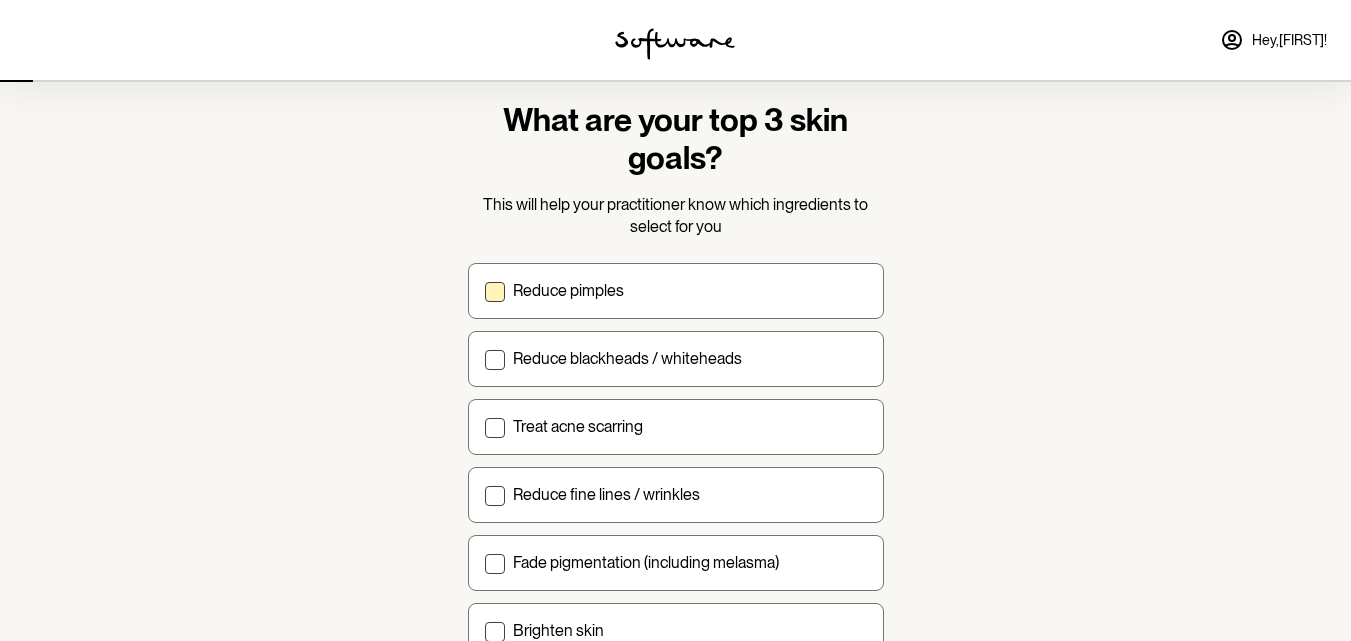 click on "Reduce pimples" at bounding box center (676, 291) 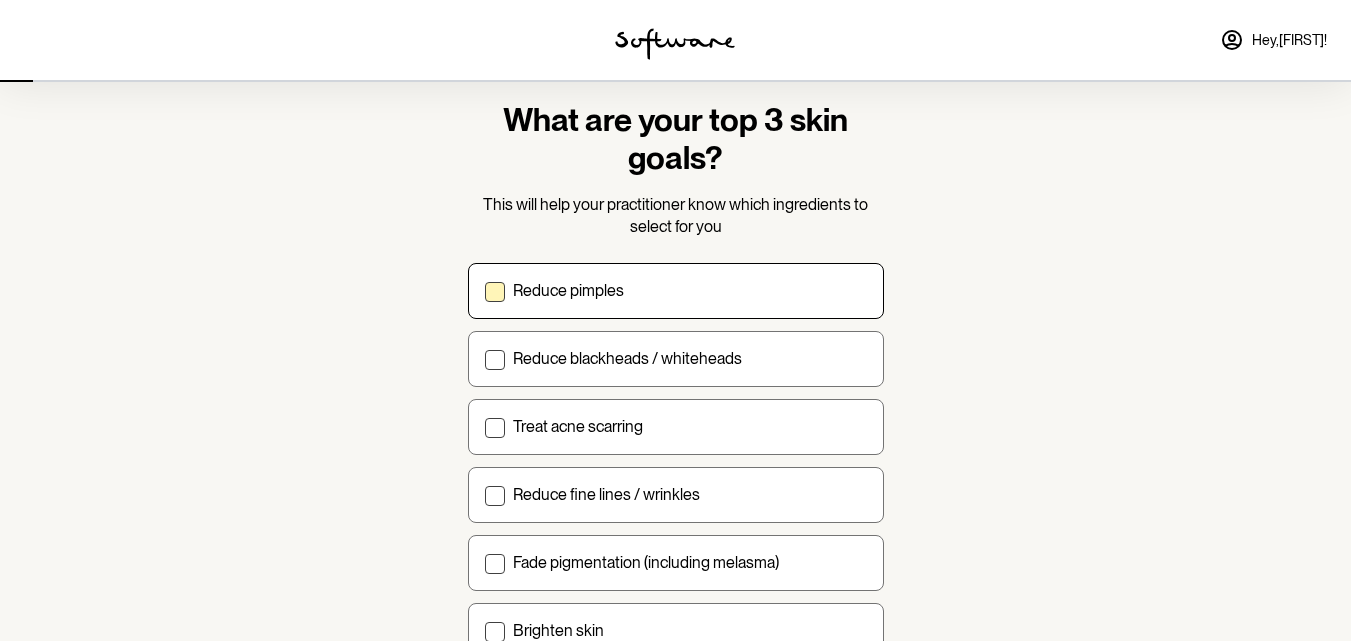 click on "Reduce pimples" at bounding box center (484, 290) 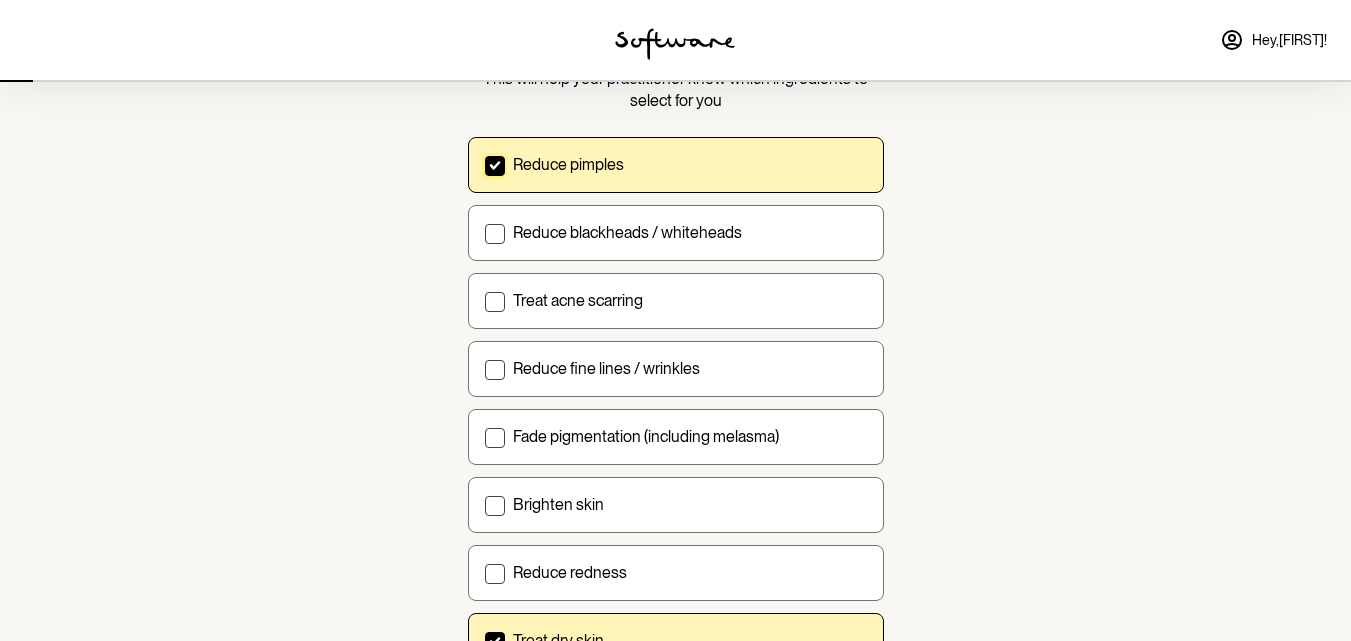 scroll, scrollTop: 168, scrollLeft: 0, axis: vertical 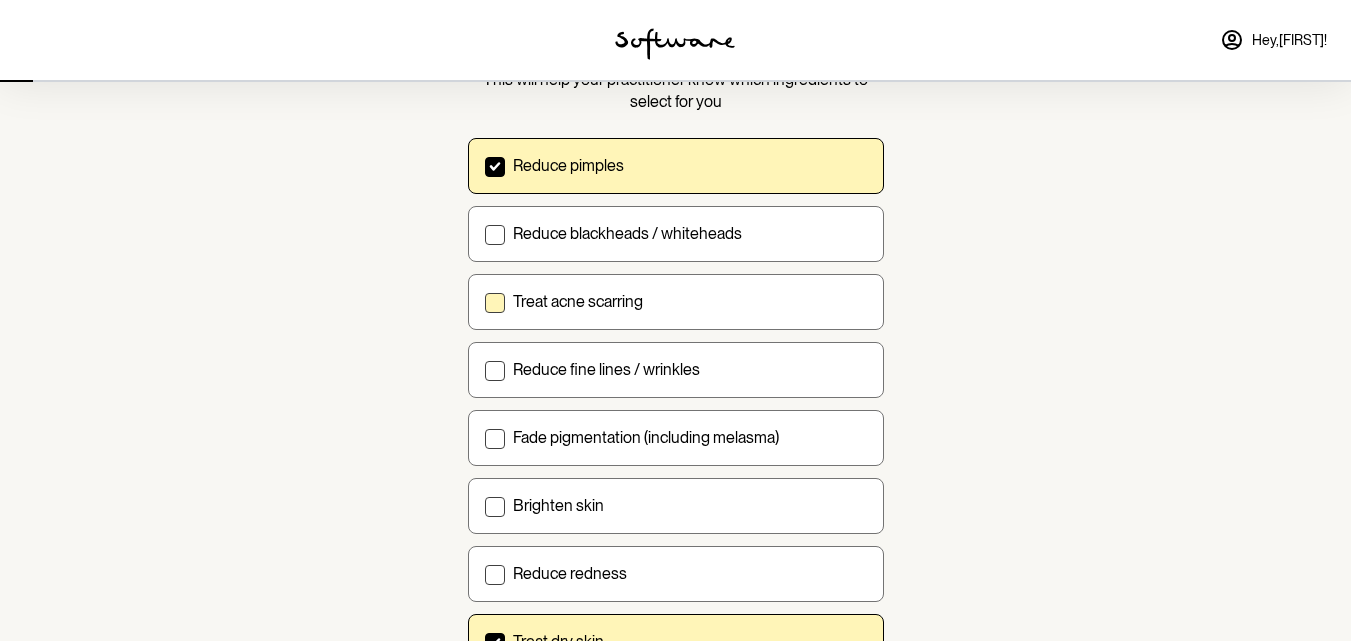 click on "Treat acne scarring" at bounding box center [676, 302] 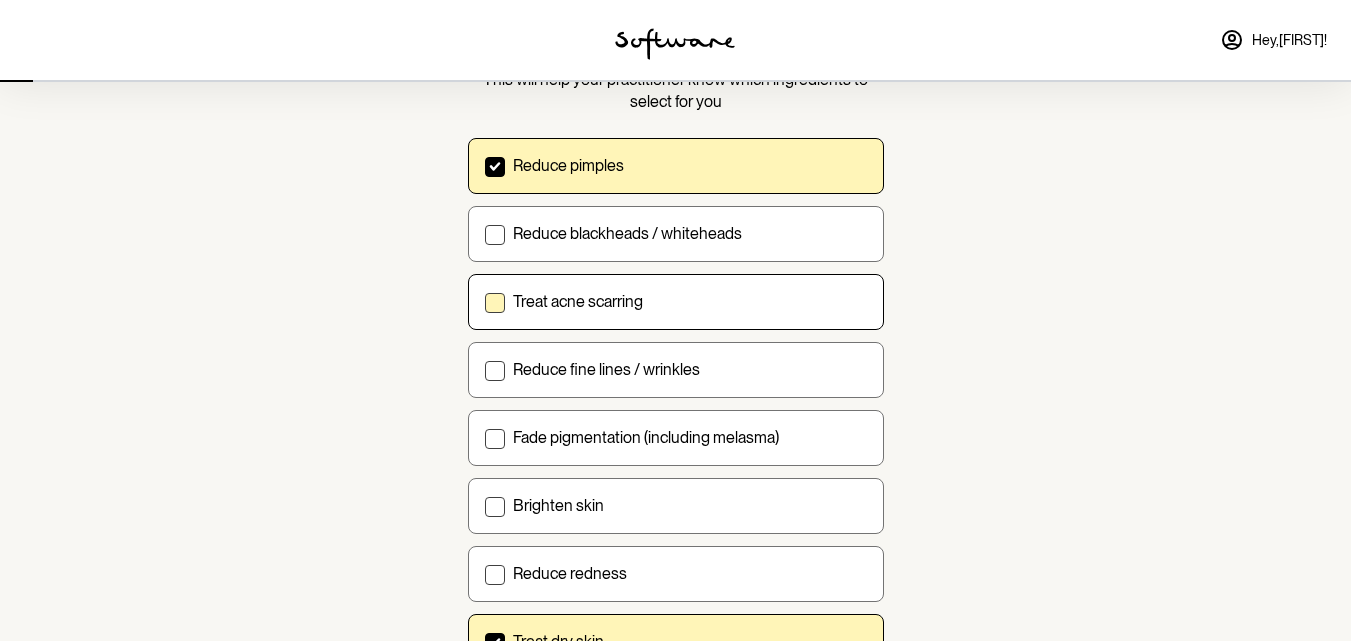 click on "Treat acne scarring" at bounding box center [484, 301] 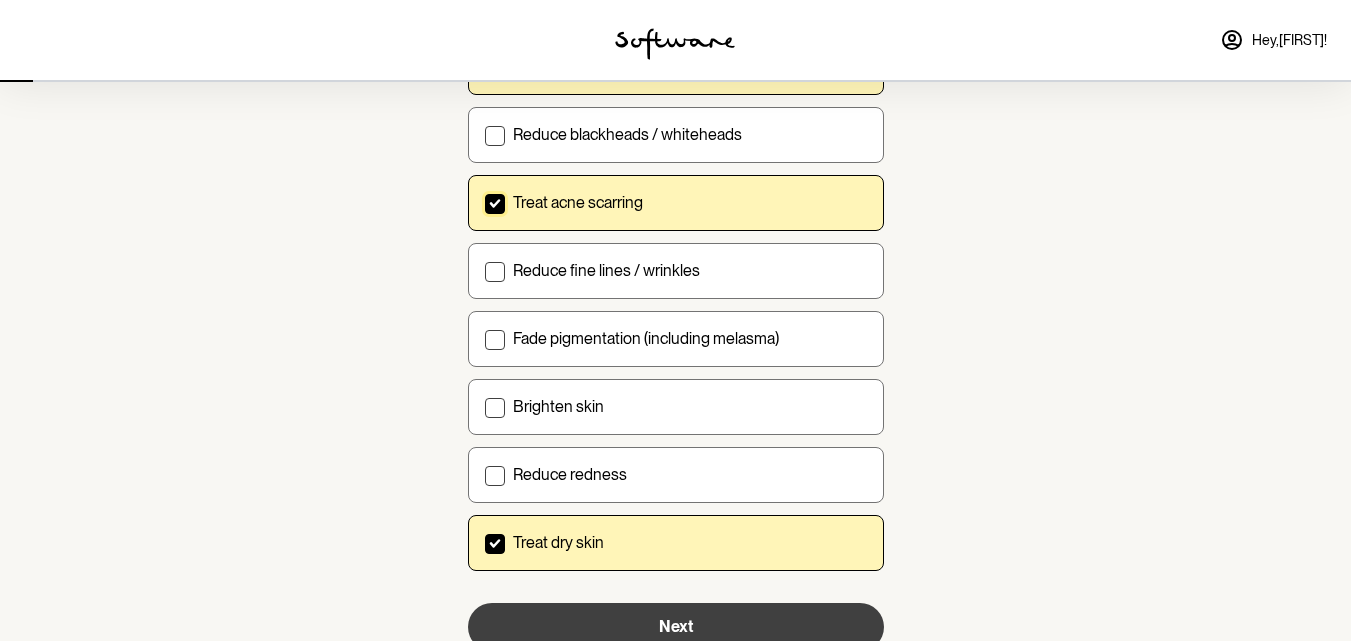 scroll, scrollTop: 310, scrollLeft: 0, axis: vertical 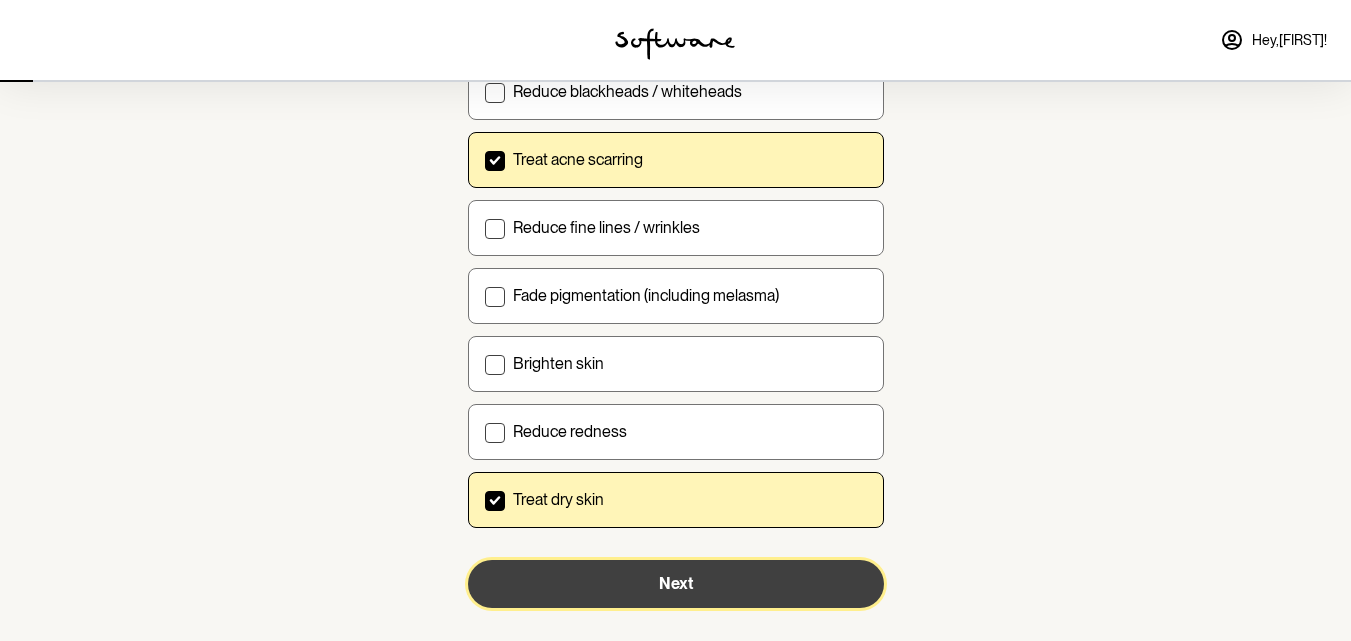 click on "Next" at bounding box center [676, 584] 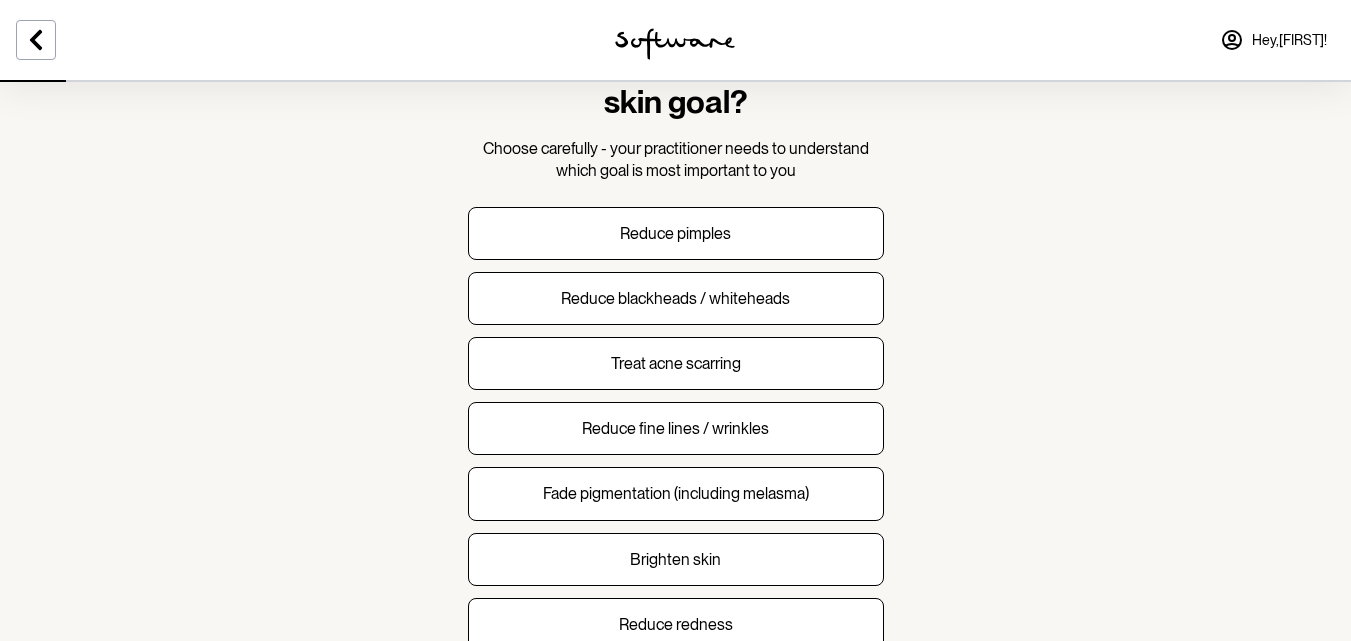 scroll, scrollTop: 131, scrollLeft: 0, axis: vertical 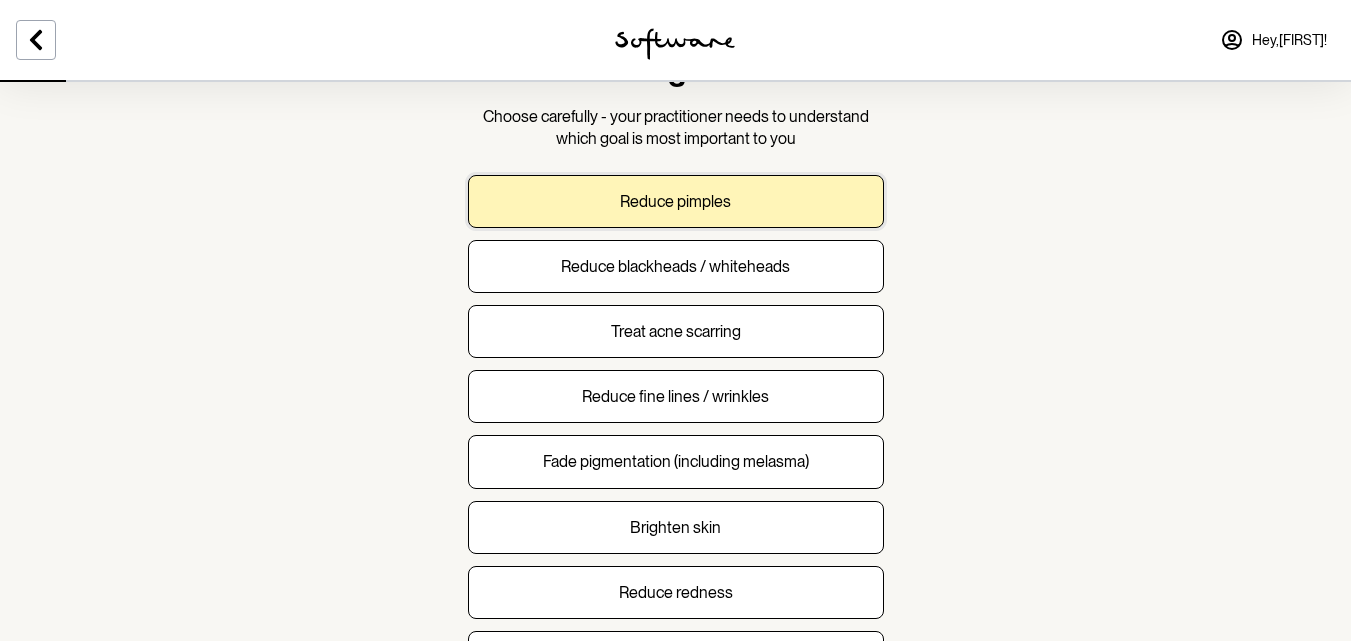 click on "Reduce pimples" at bounding box center (676, 201) 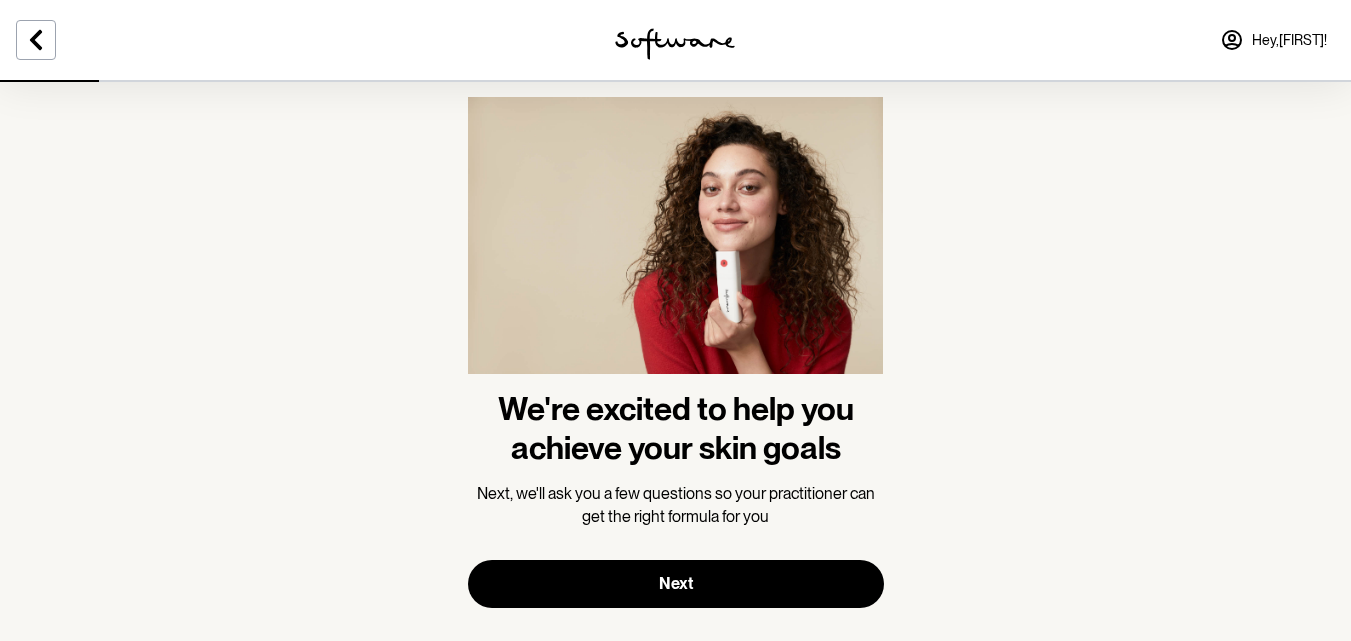 scroll, scrollTop: 78, scrollLeft: 0, axis: vertical 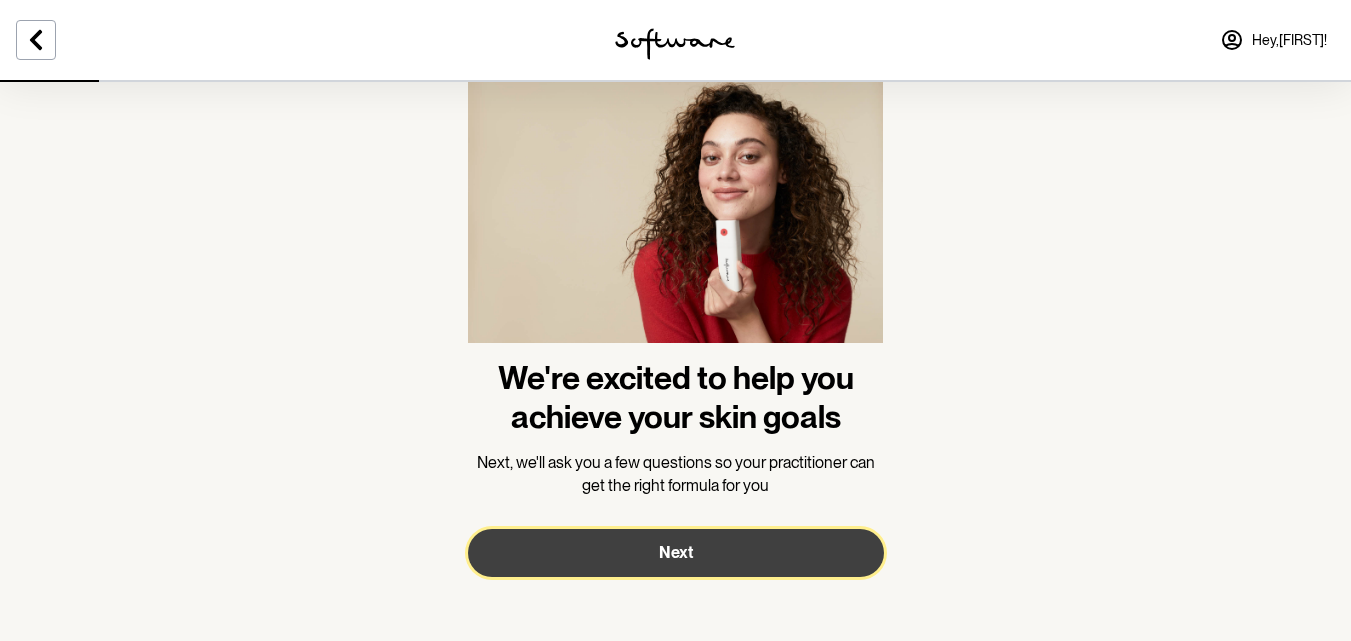 click on "Next" at bounding box center (676, 552) 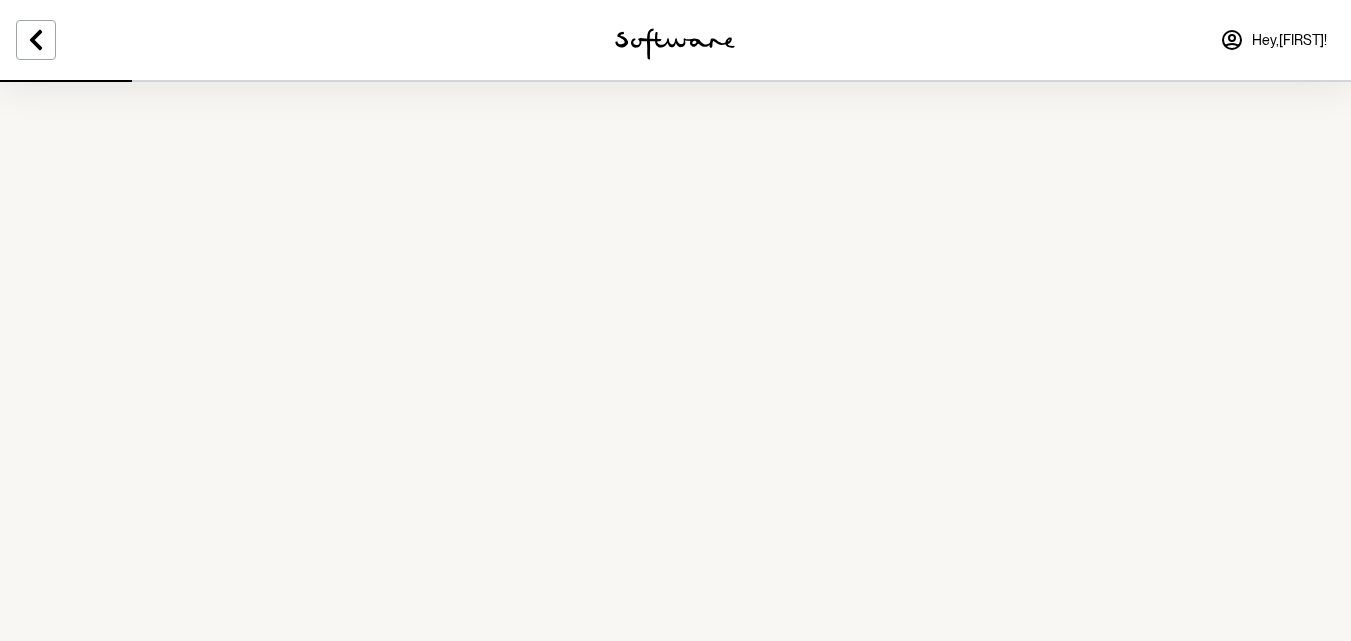 scroll, scrollTop: 0, scrollLeft: 0, axis: both 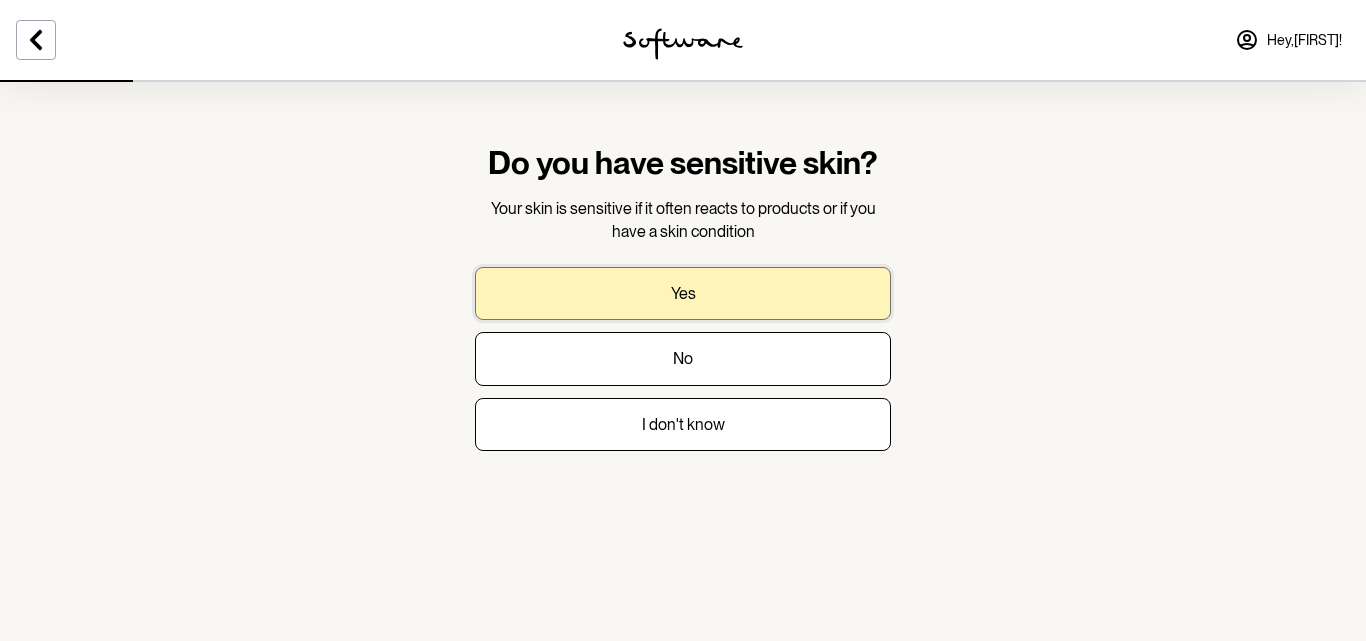 click on "Yes" at bounding box center (683, 293) 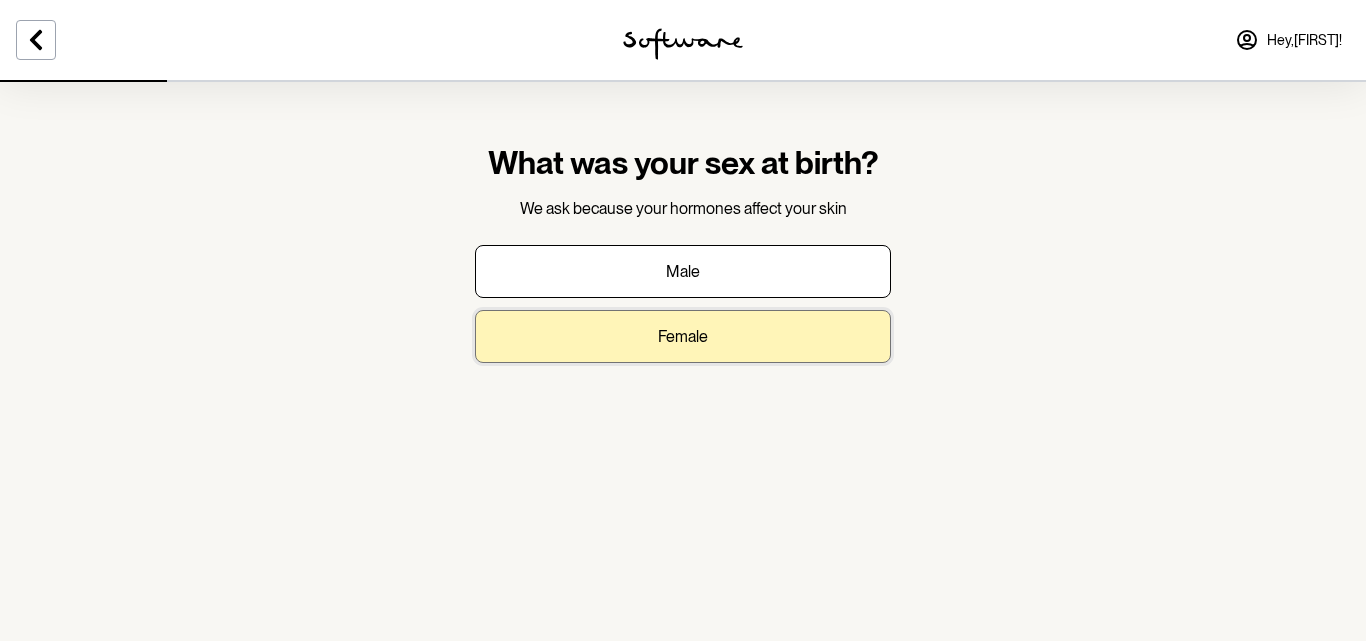 click on "Female" at bounding box center (683, 336) 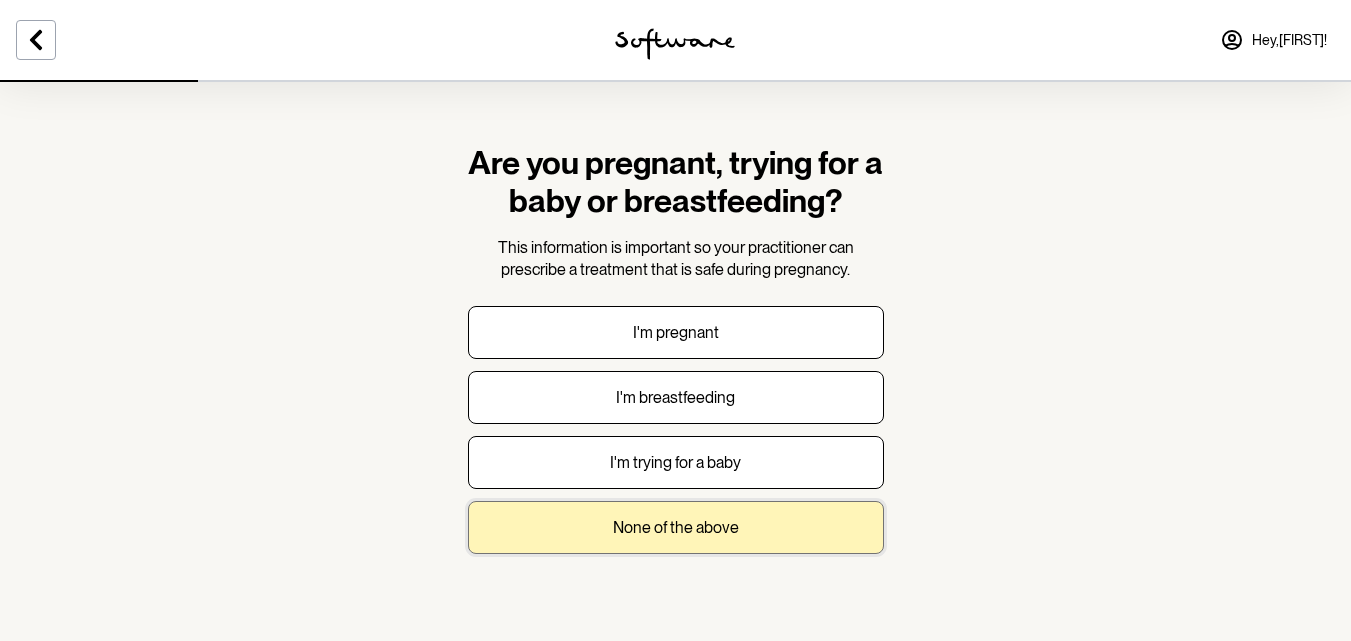 click on "None of the above" at bounding box center [676, 527] 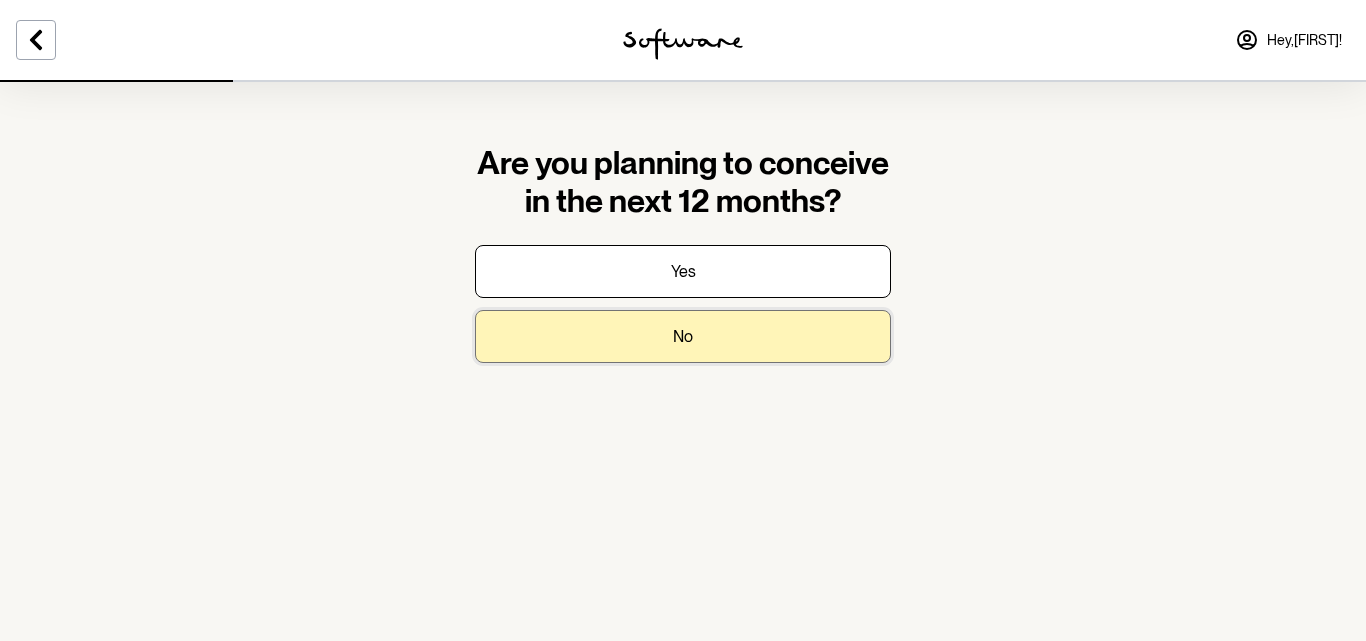 click on "No" at bounding box center [683, 336] 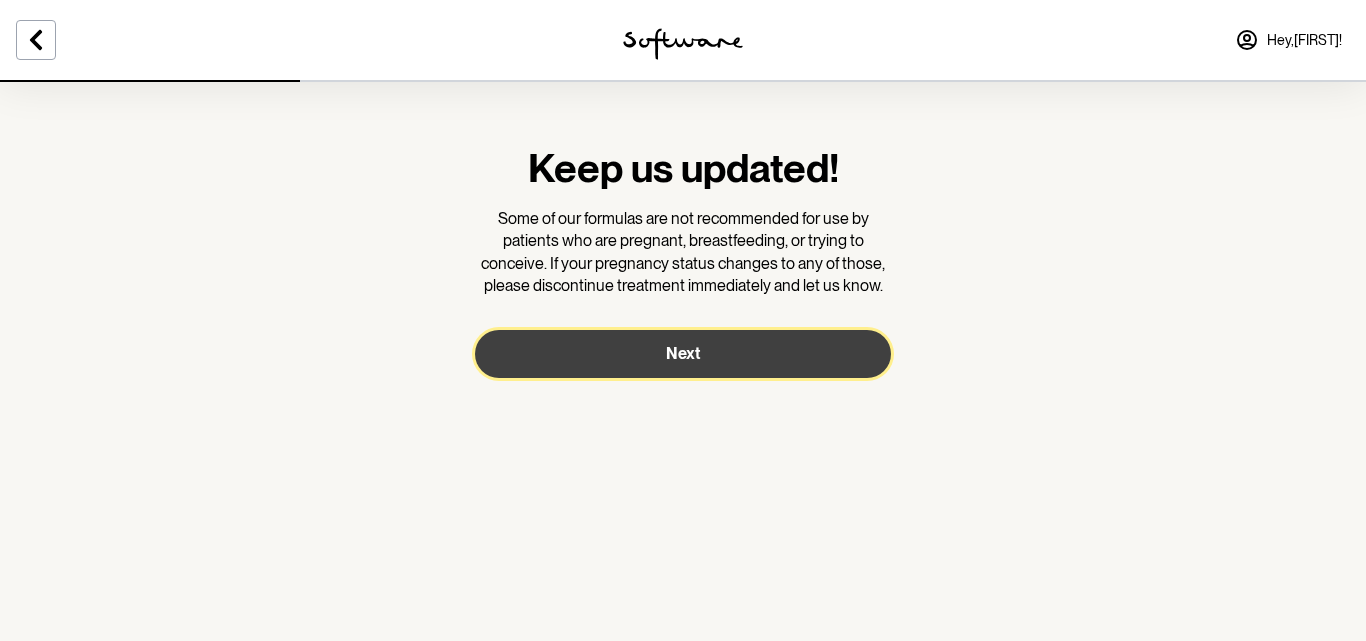 click on "Next" at bounding box center (683, 353) 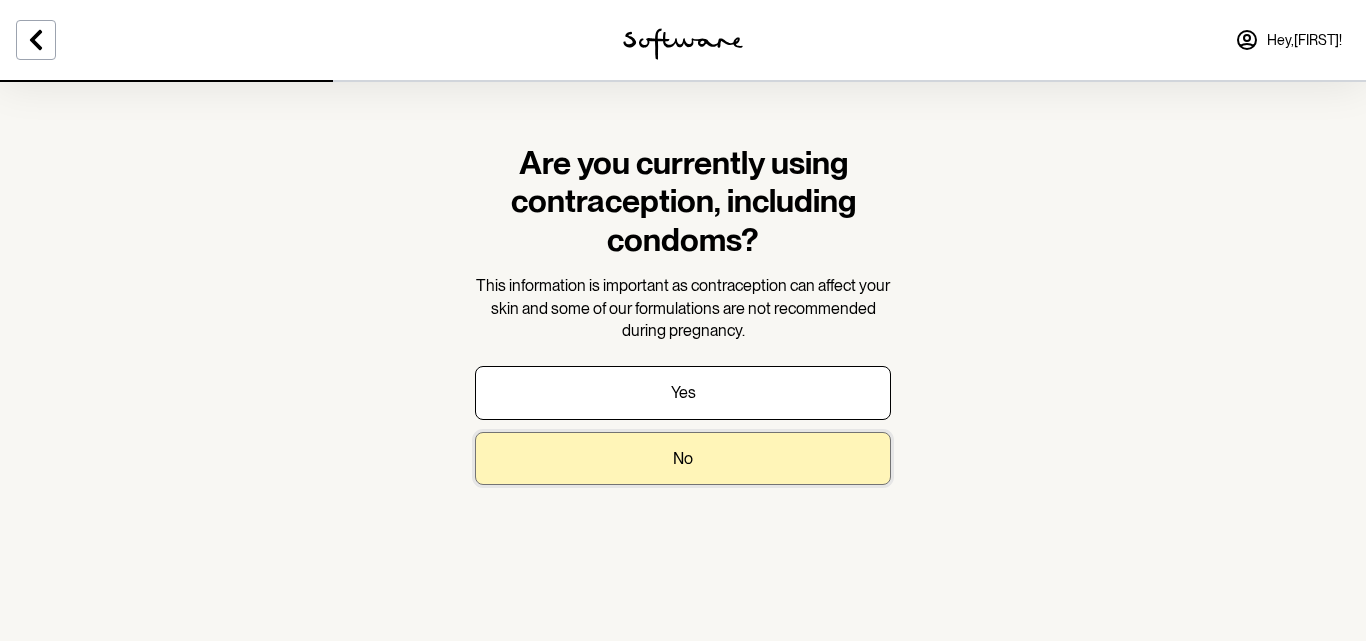 click on "No" at bounding box center [683, 458] 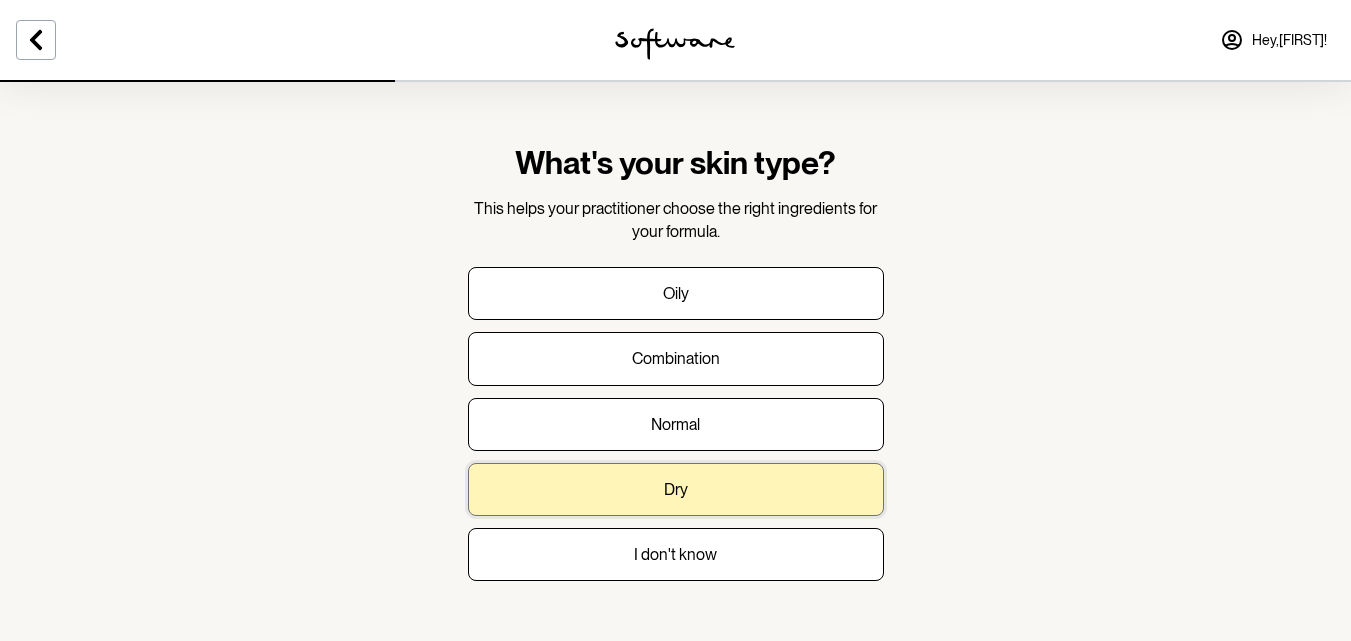 click on "Dry" at bounding box center [676, 489] 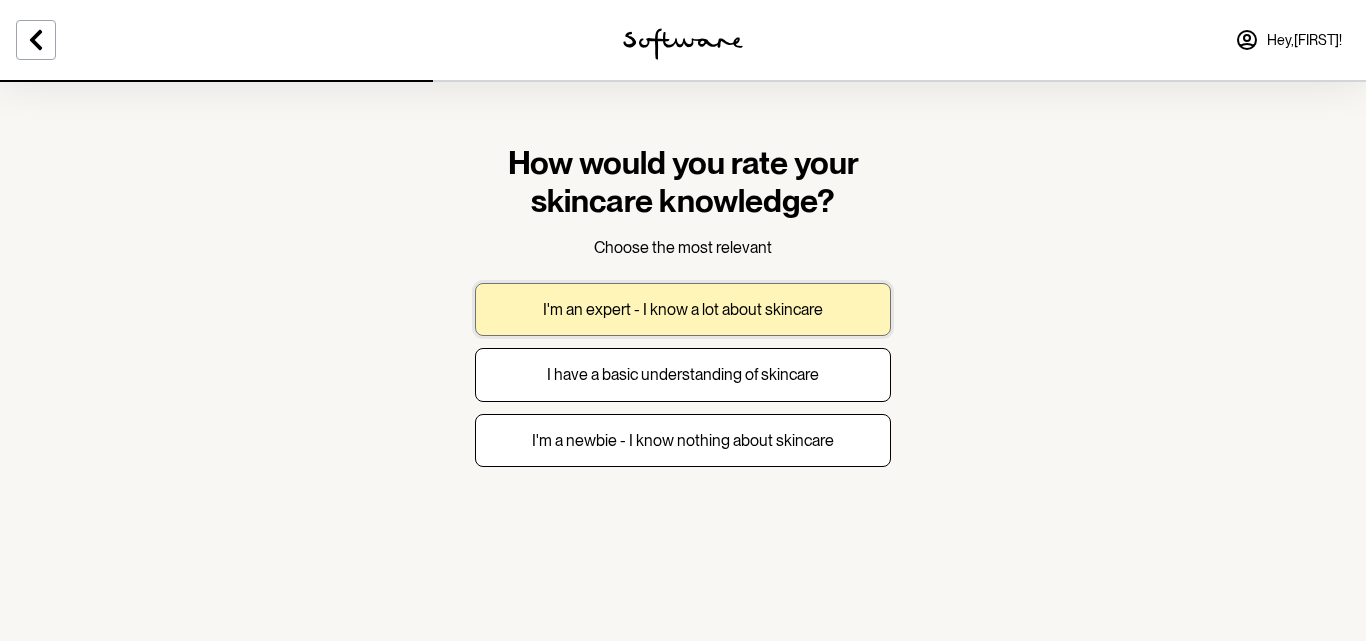 click on "I'm an expert - I know a lot about skincare" at bounding box center (683, 309) 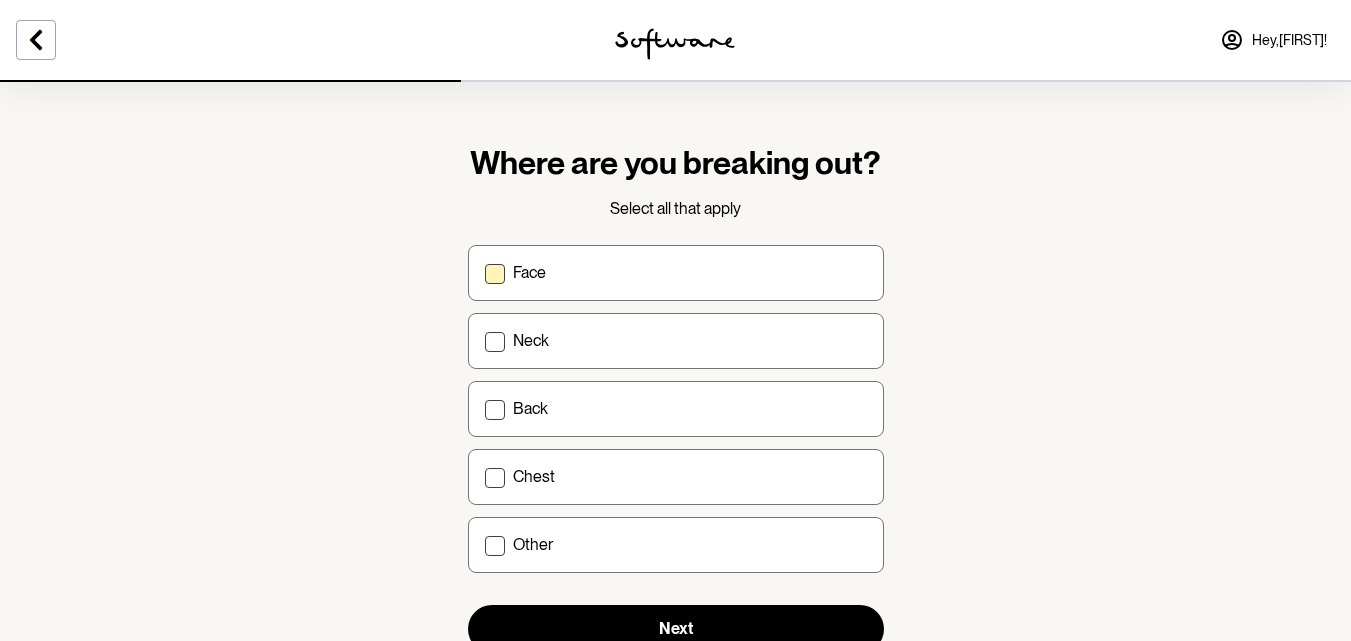click on "Face" at bounding box center (690, 272) 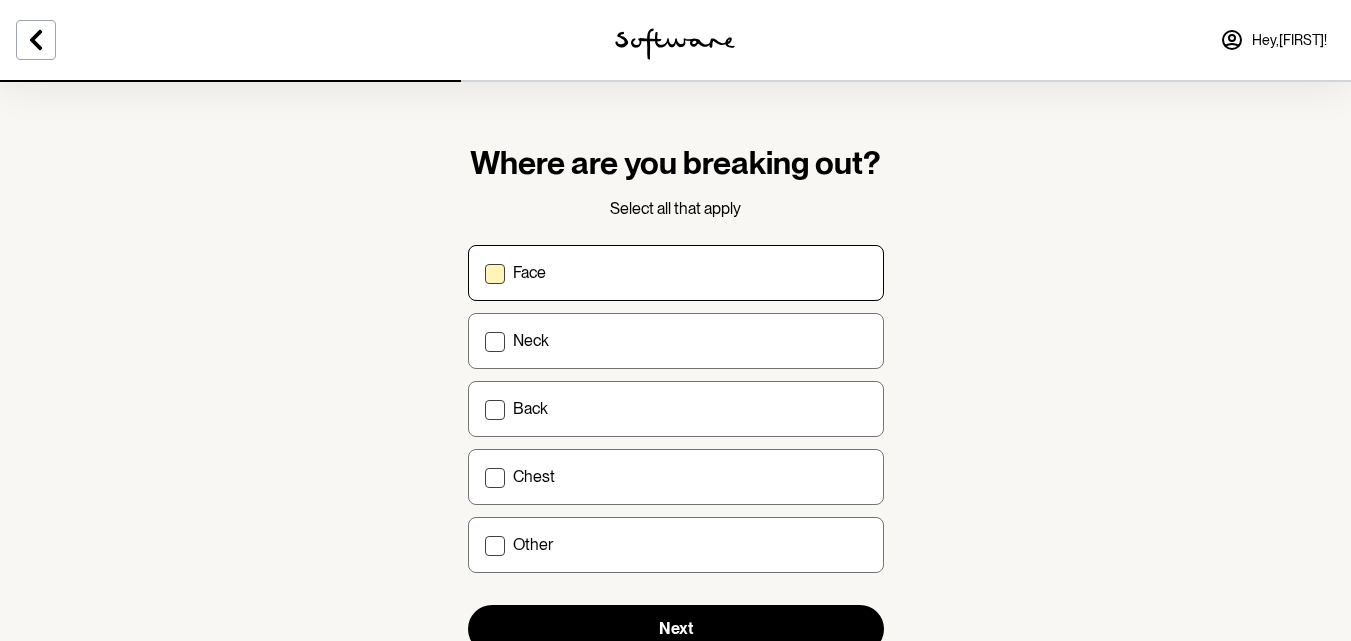 click on "Face" at bounding box center (484, 272) 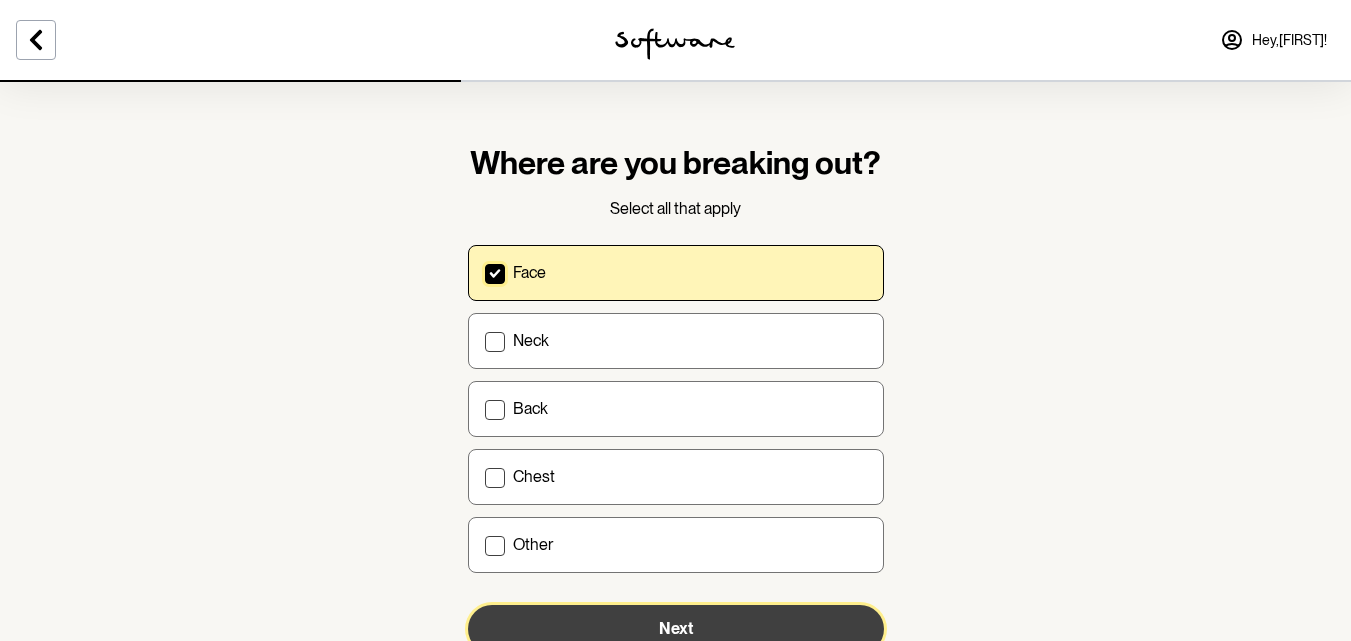 click on "Next" at bounding box center (676, 629) 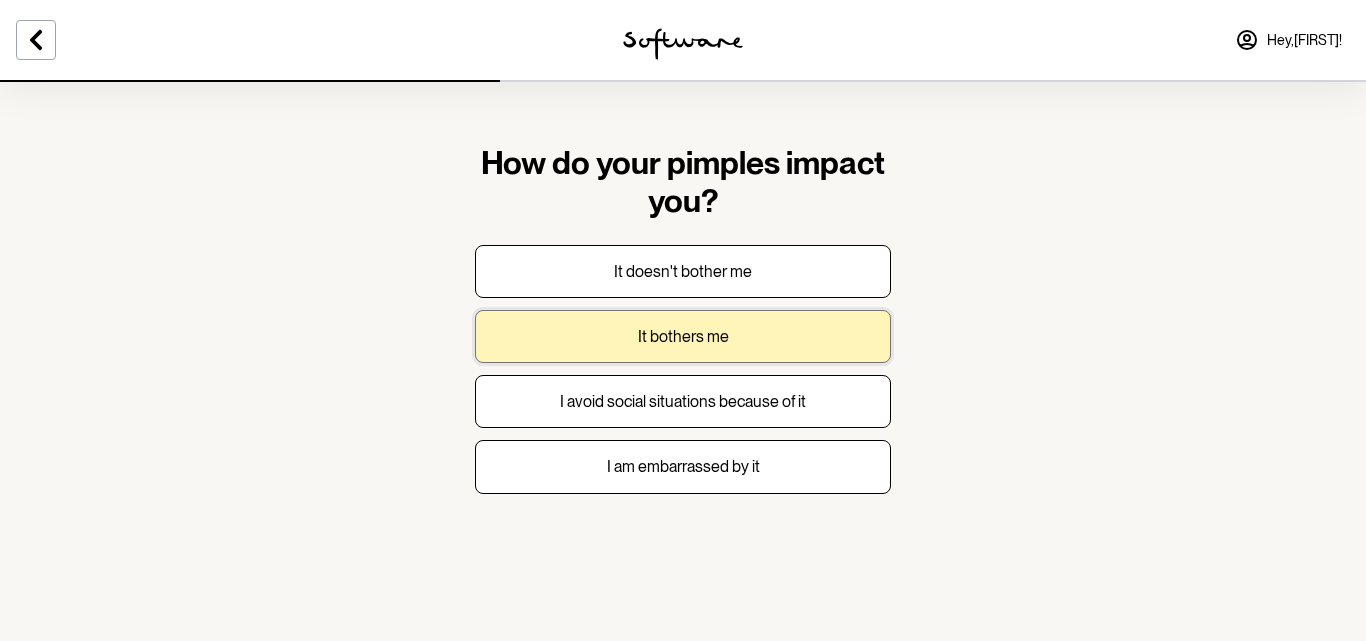 click on "It bothers me" at bounding box center (683, 336) 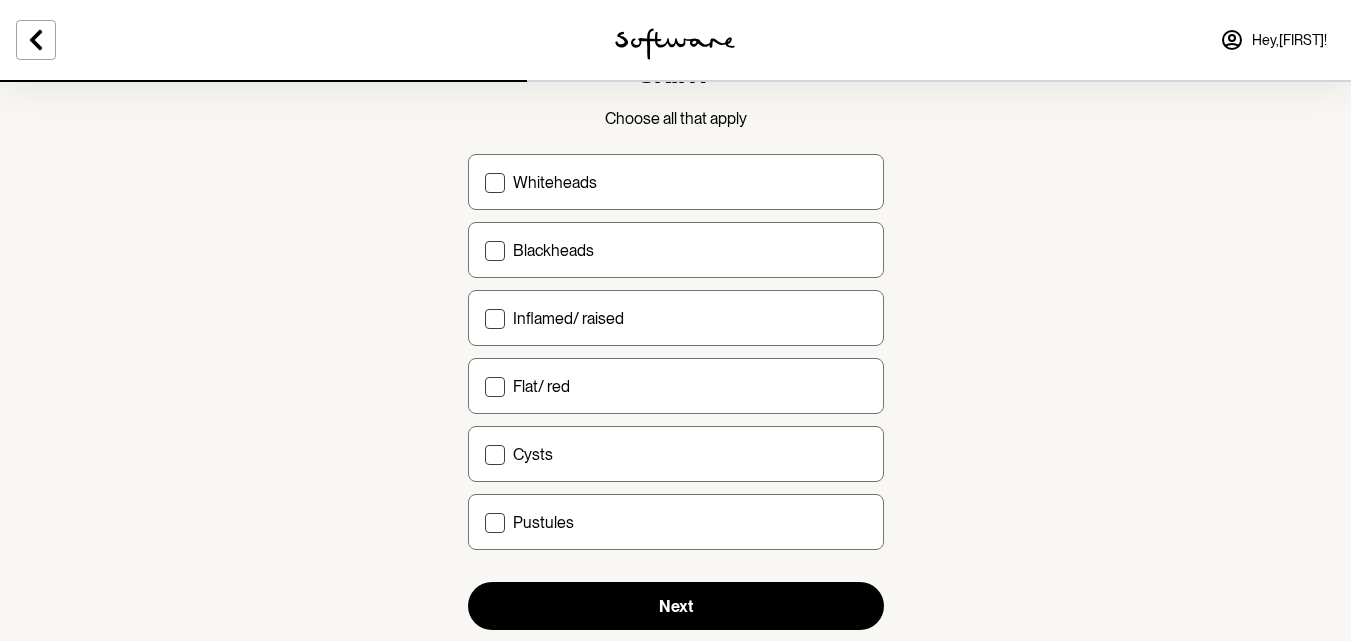 scroll, scrollTop: 170, scrollLeft: 0, axis: vertical 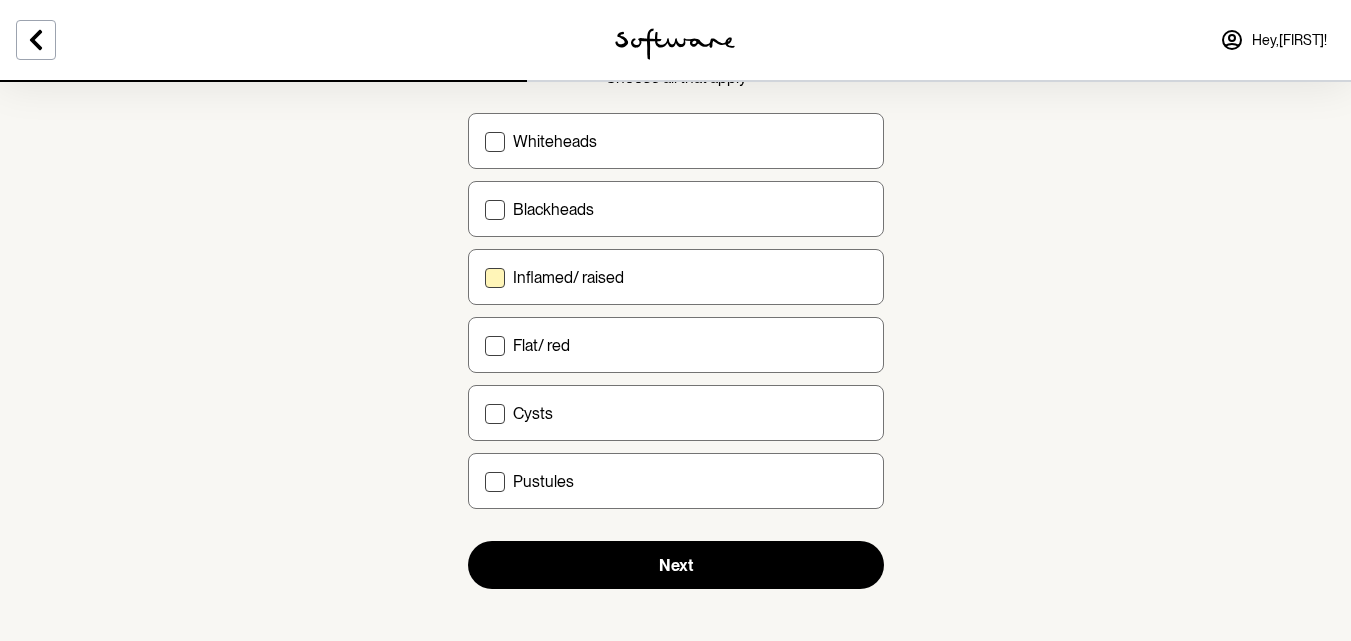 click on "Inflamed/ raised" at bounding box center [568, 277] 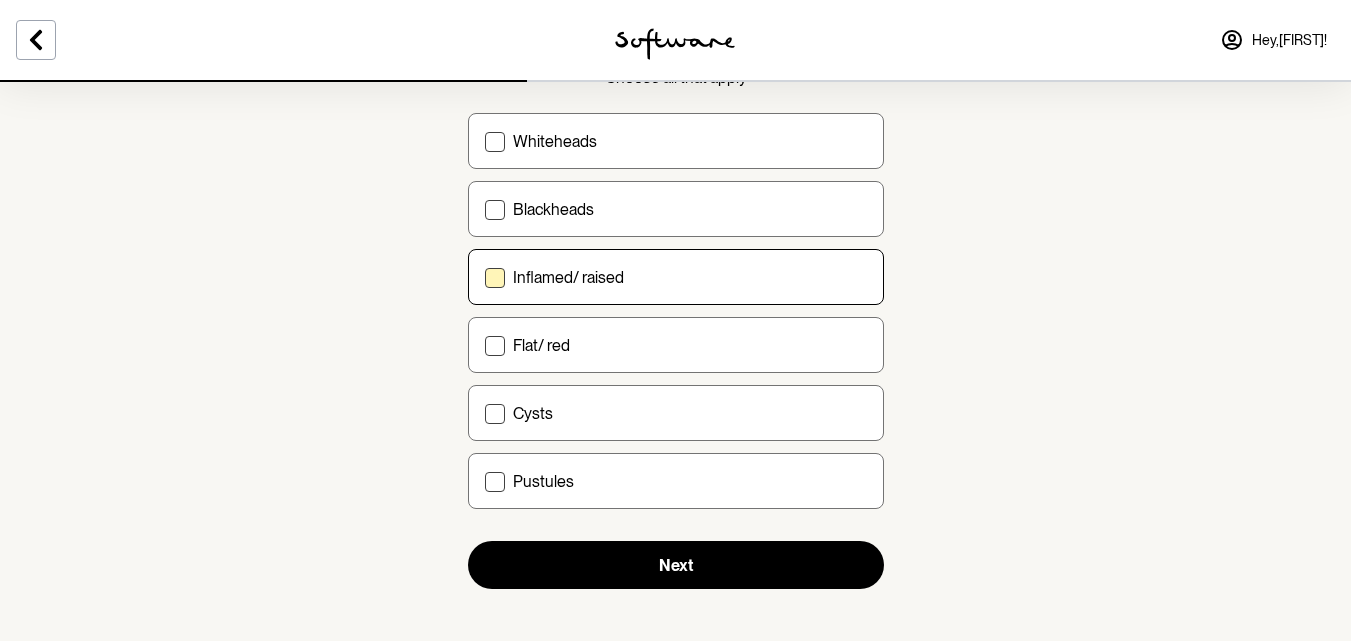 click on "Inflamed/ raised" at bounding box center (484, 277) 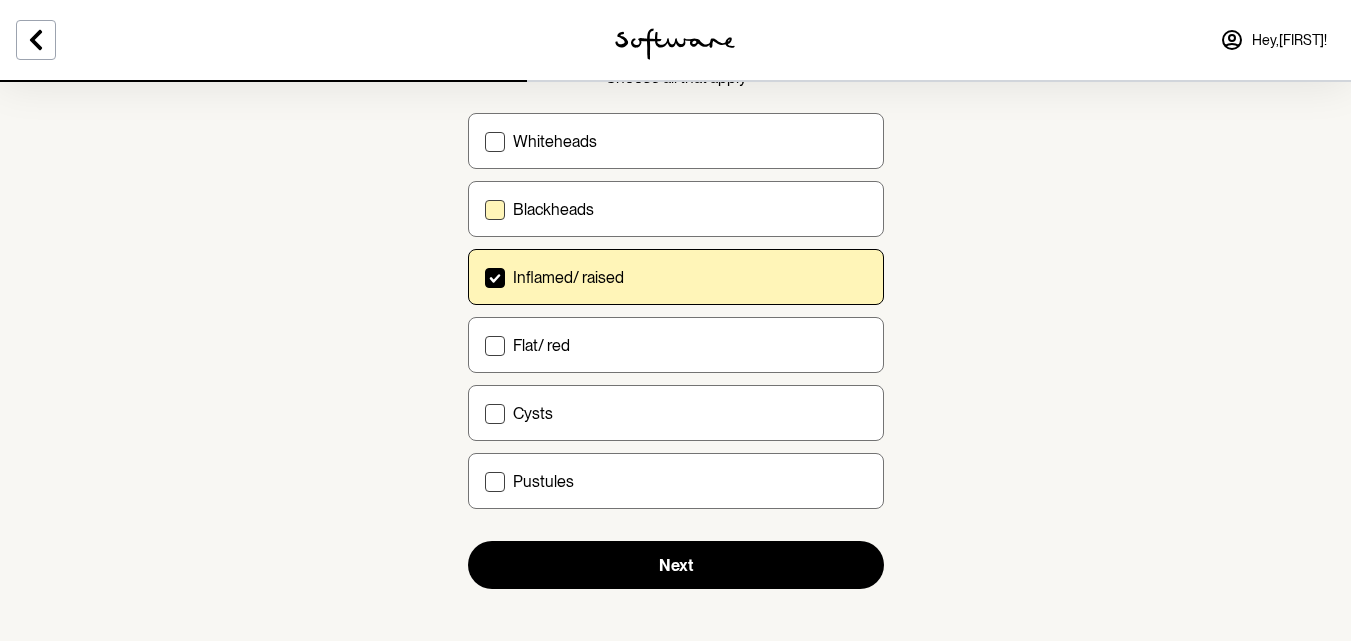 click on "Blackheads" at bounding box center (676, 209) 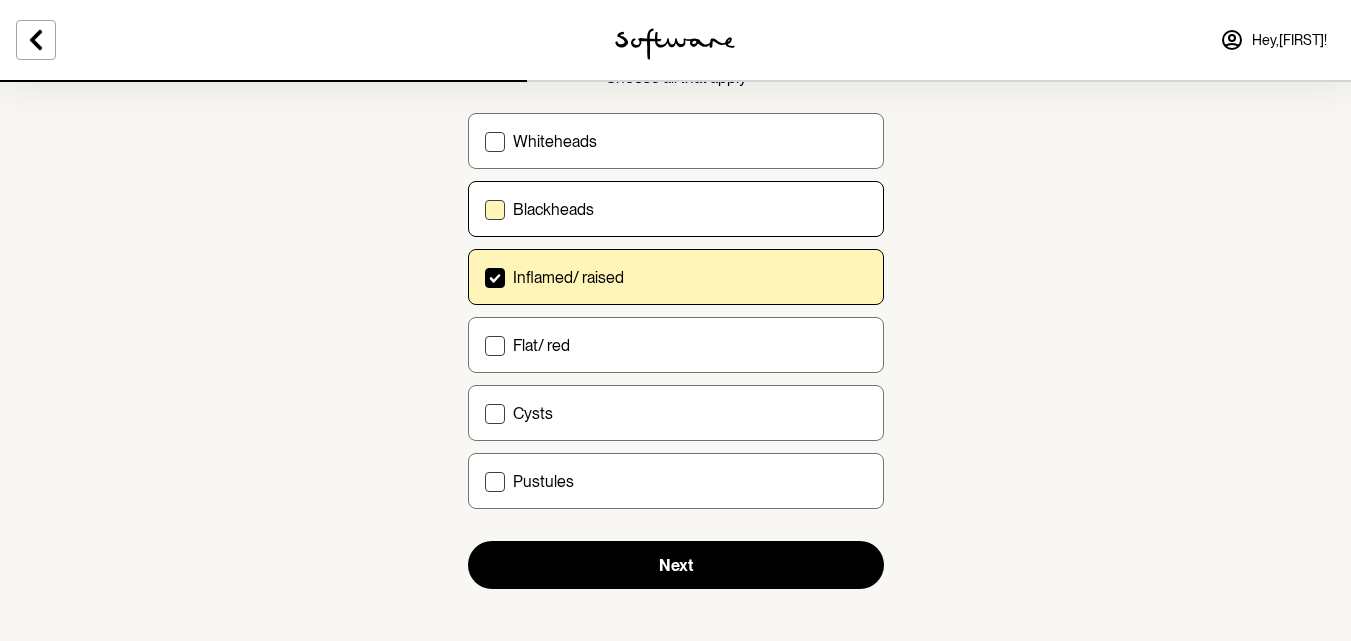 click on "Blackheads" at bounding box center [484, 209] 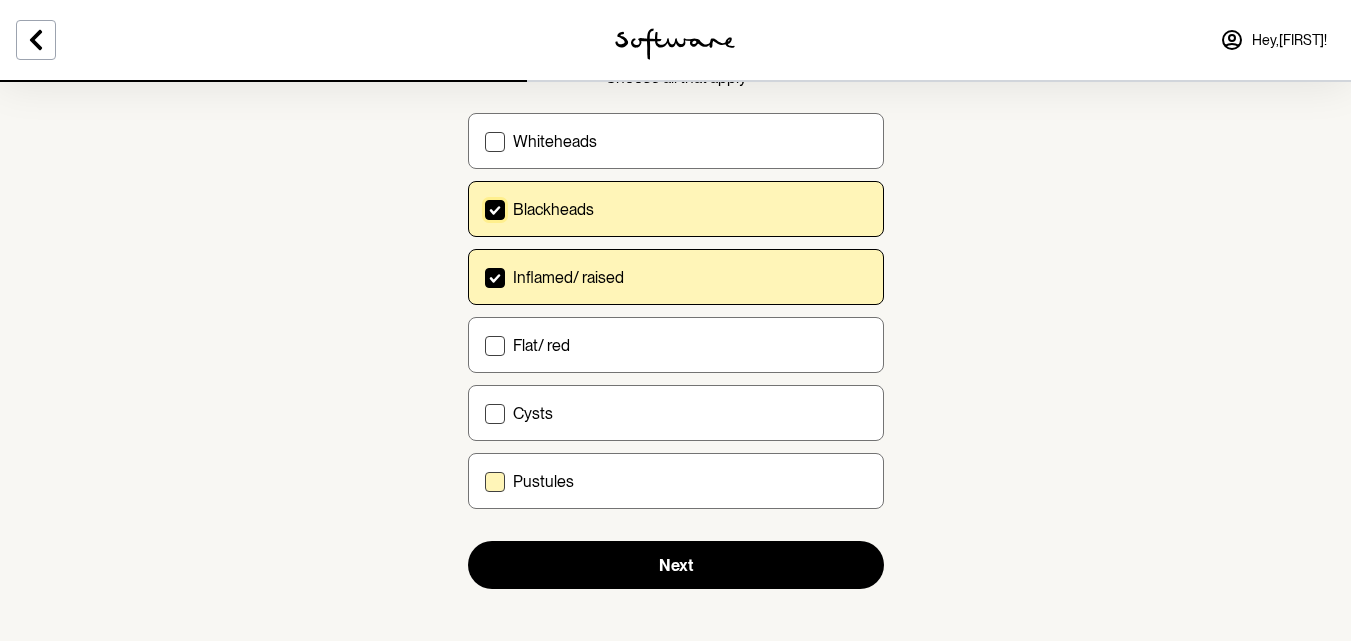 click on "Pustules" at bounding box center (543, 481) 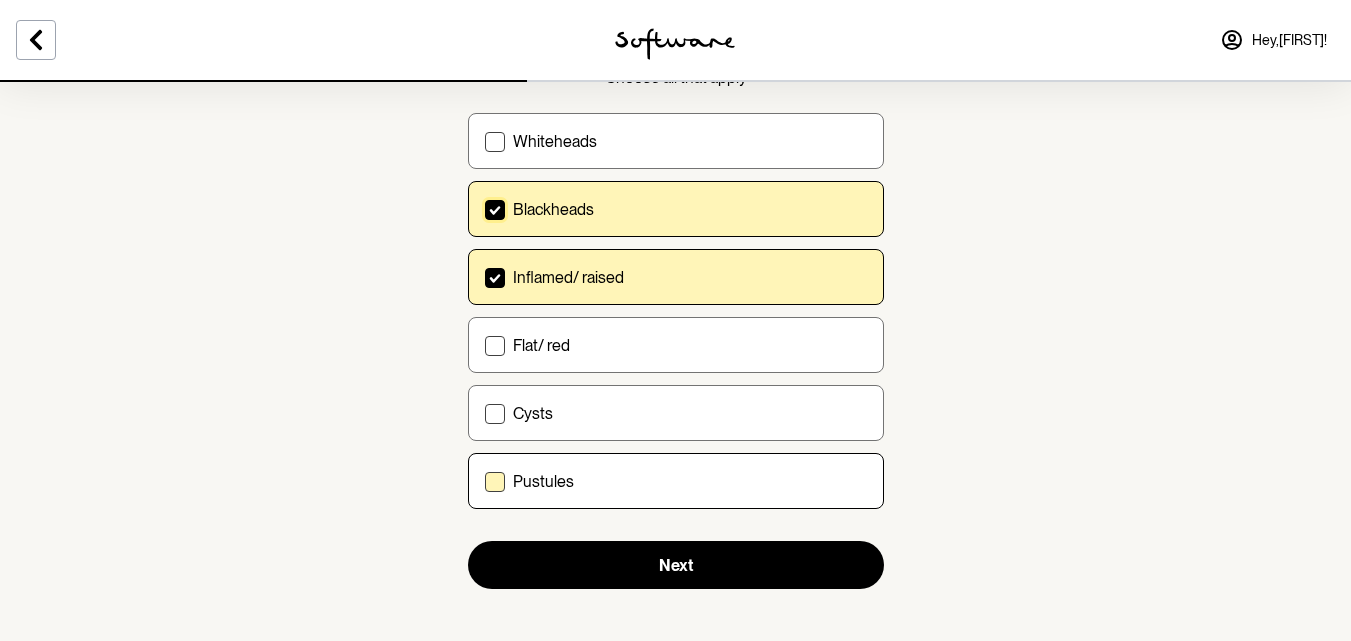 click on "Pustules" at bounding box center [484, 481] 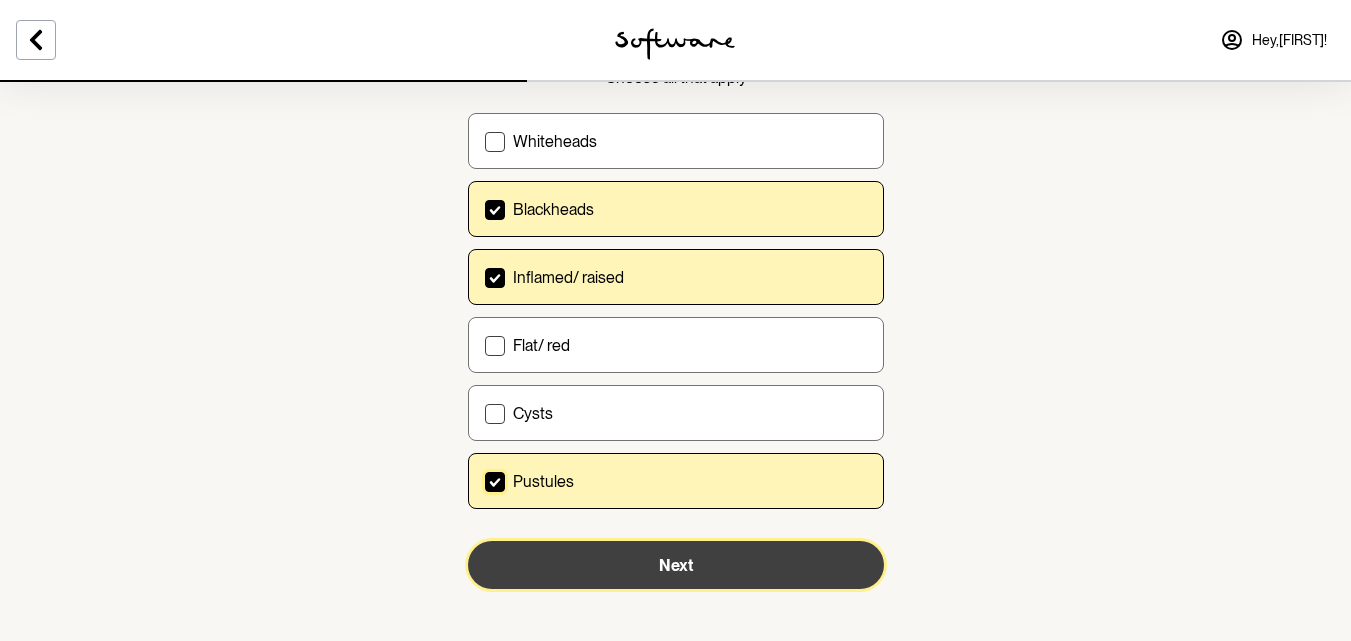 click on "Next" at bounding box center [676, 565] 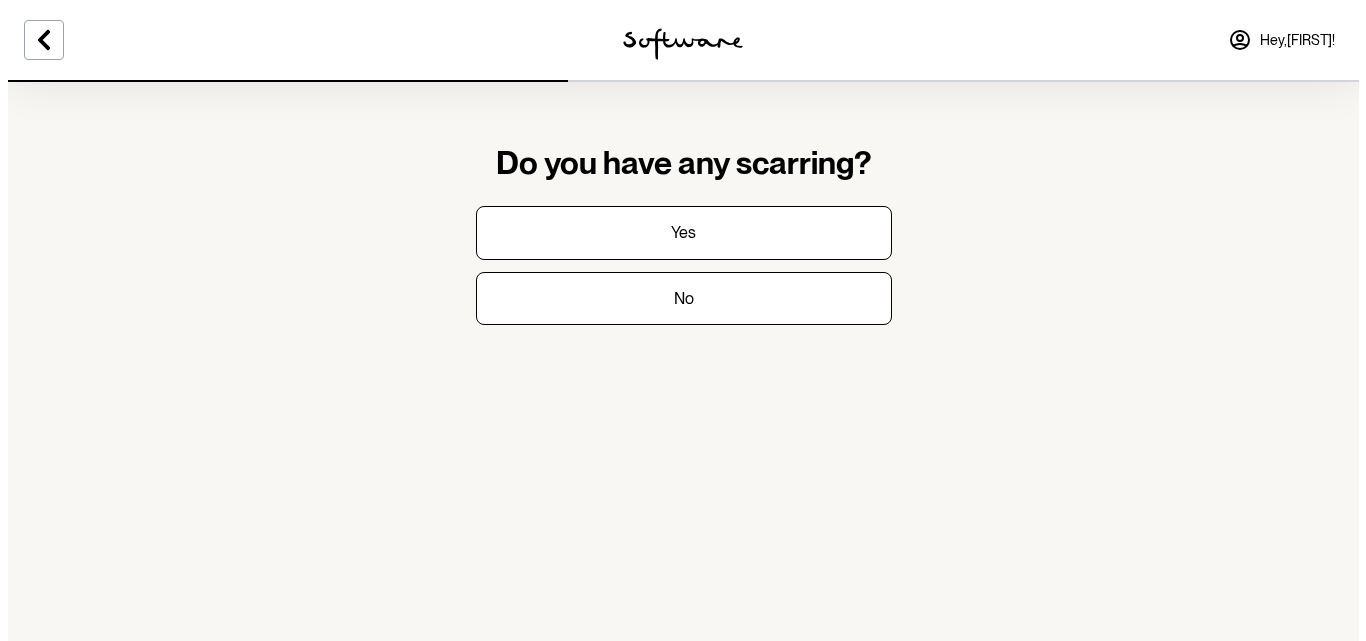 scroll, scrollTop: 0, scrollLeft: 0, axis: both 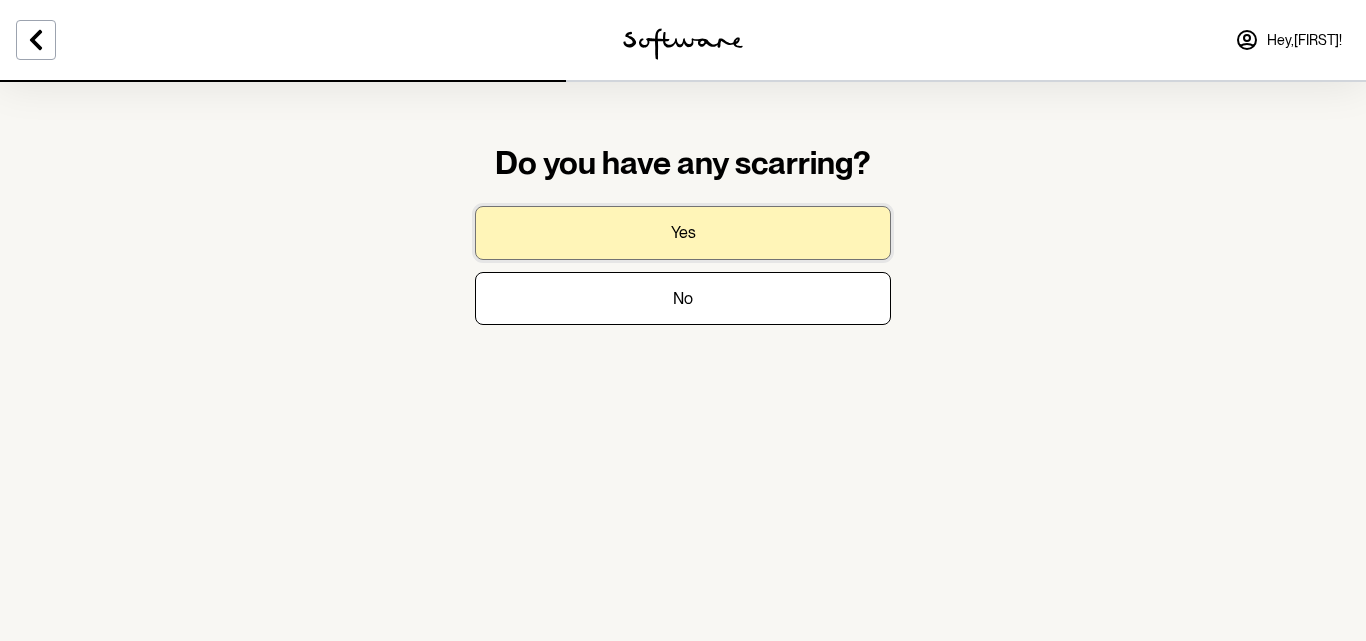 click on "Yes" at bounding box center (683, 232) 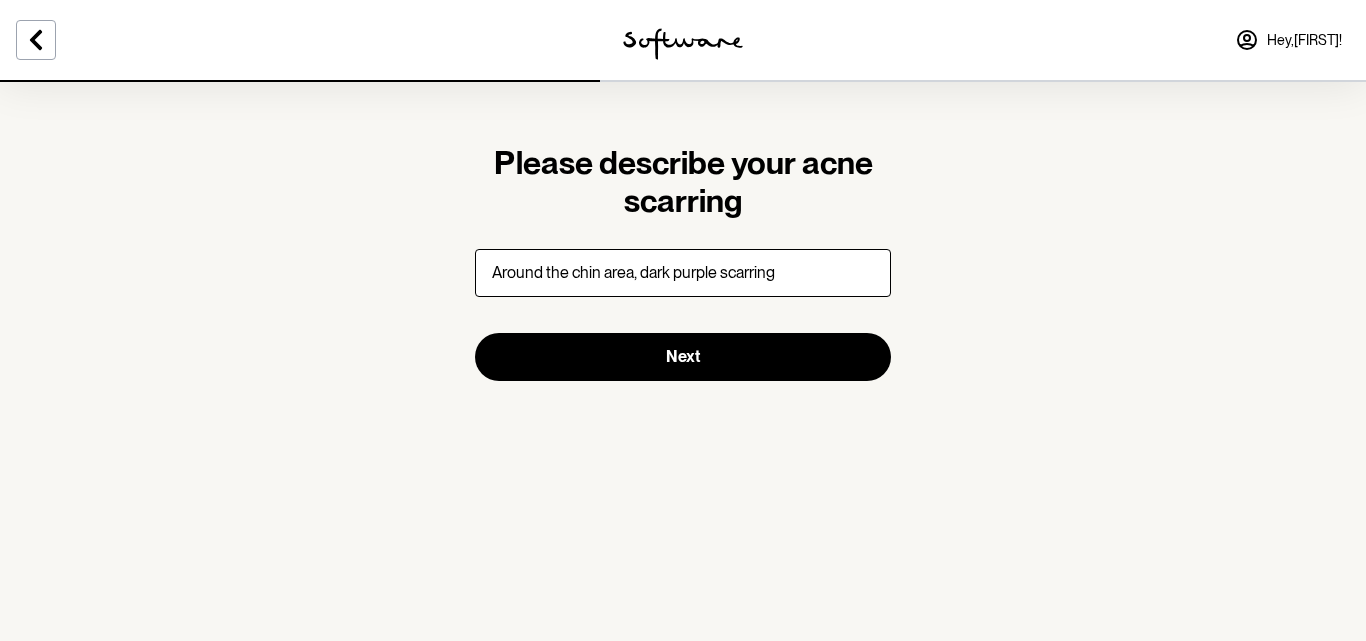 click on "Around the chin area, dark purple scarring" at bounding box center (683, 273) 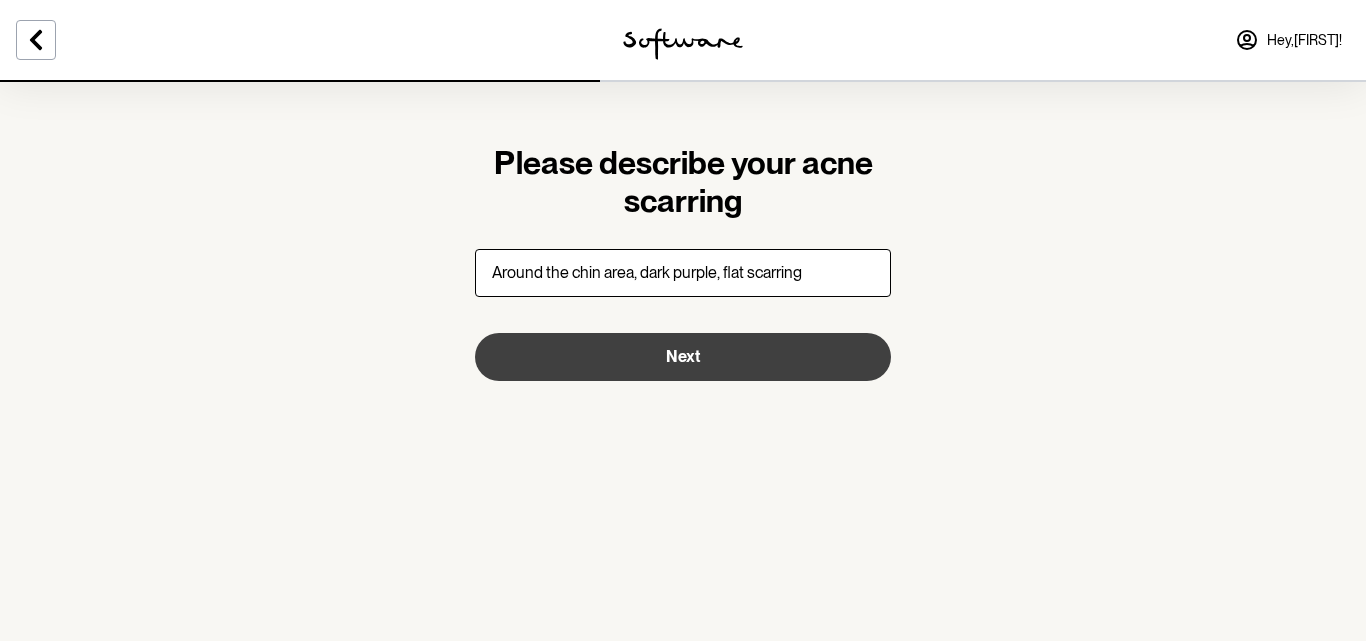 type on "Around the chin area, dark purple, flat scarring" 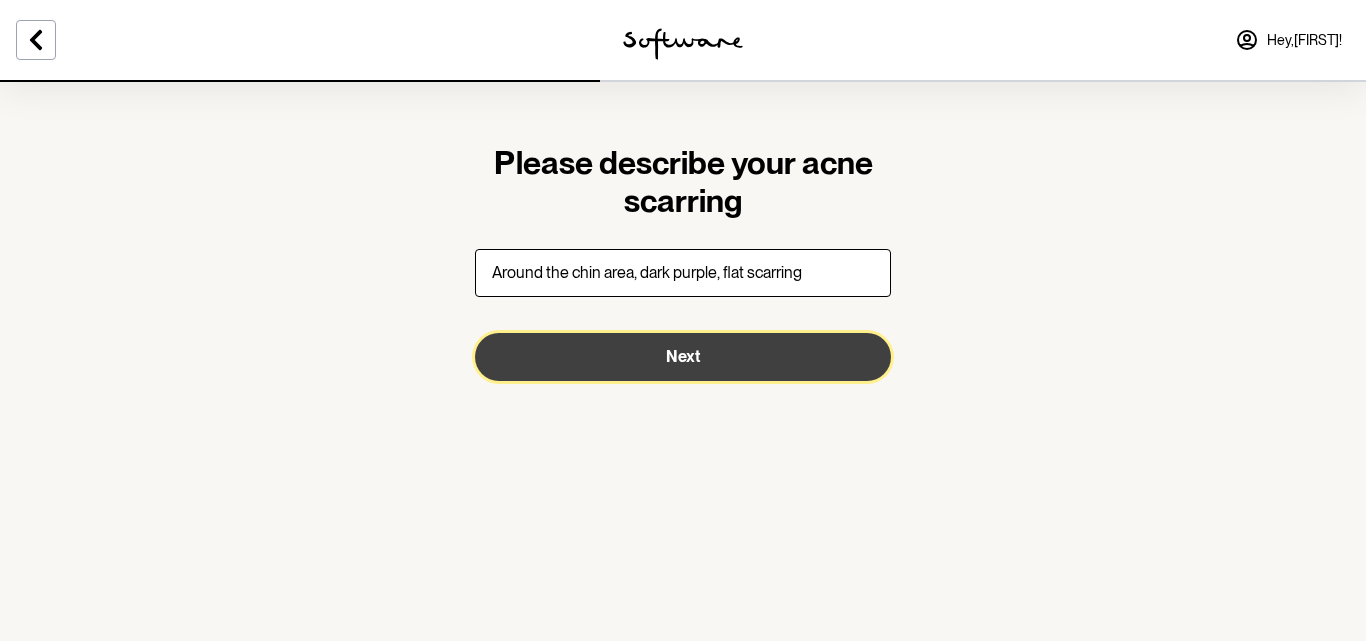 click on "Next" at bounding box center [683, 357] 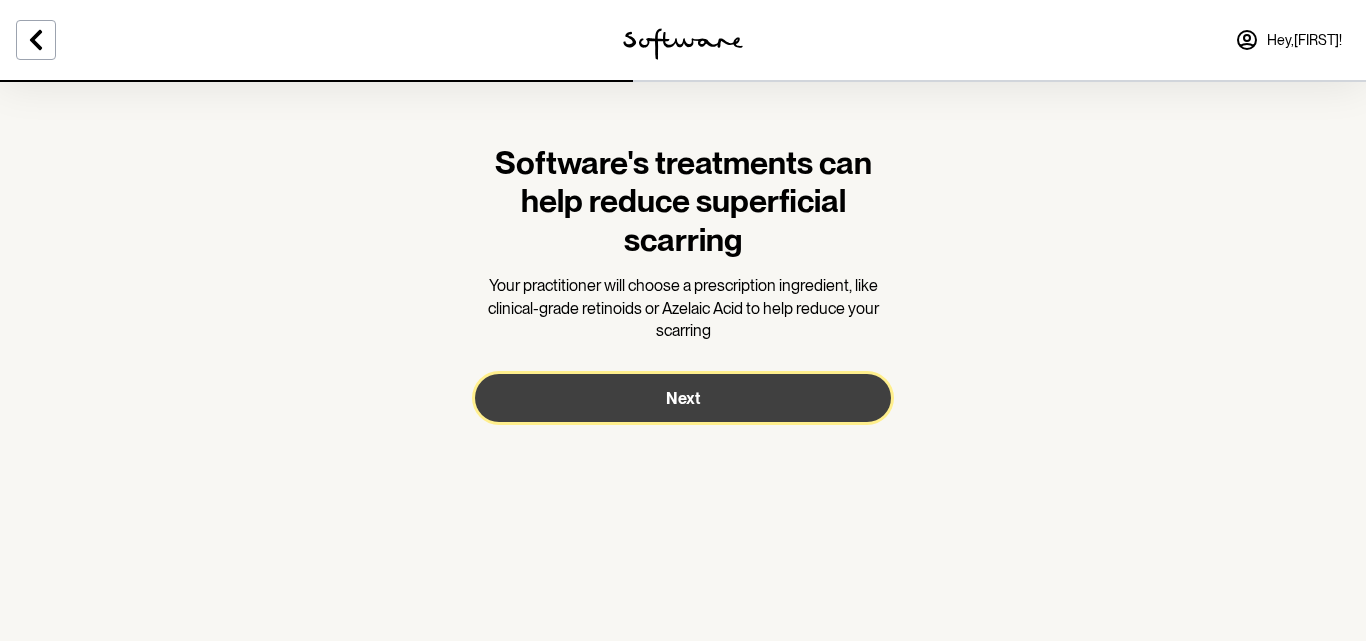 click on "Next" at bounding box center (683, 398) 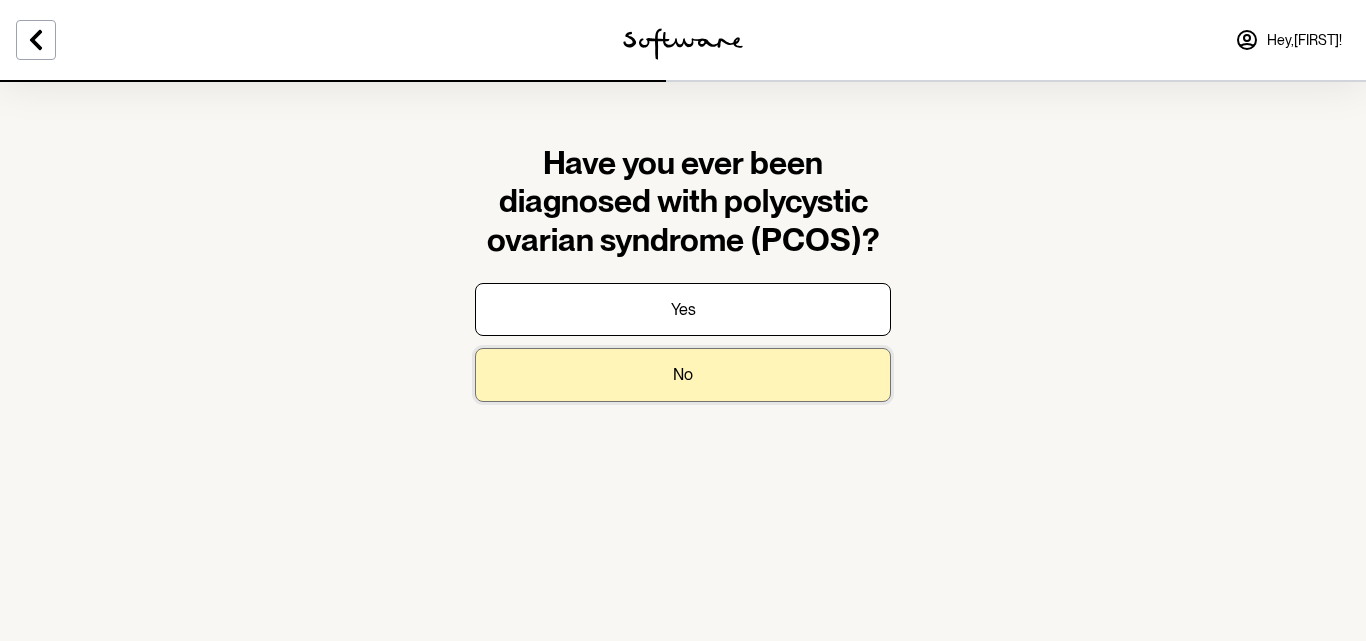 click on "No" at bounding box center [683, 374] 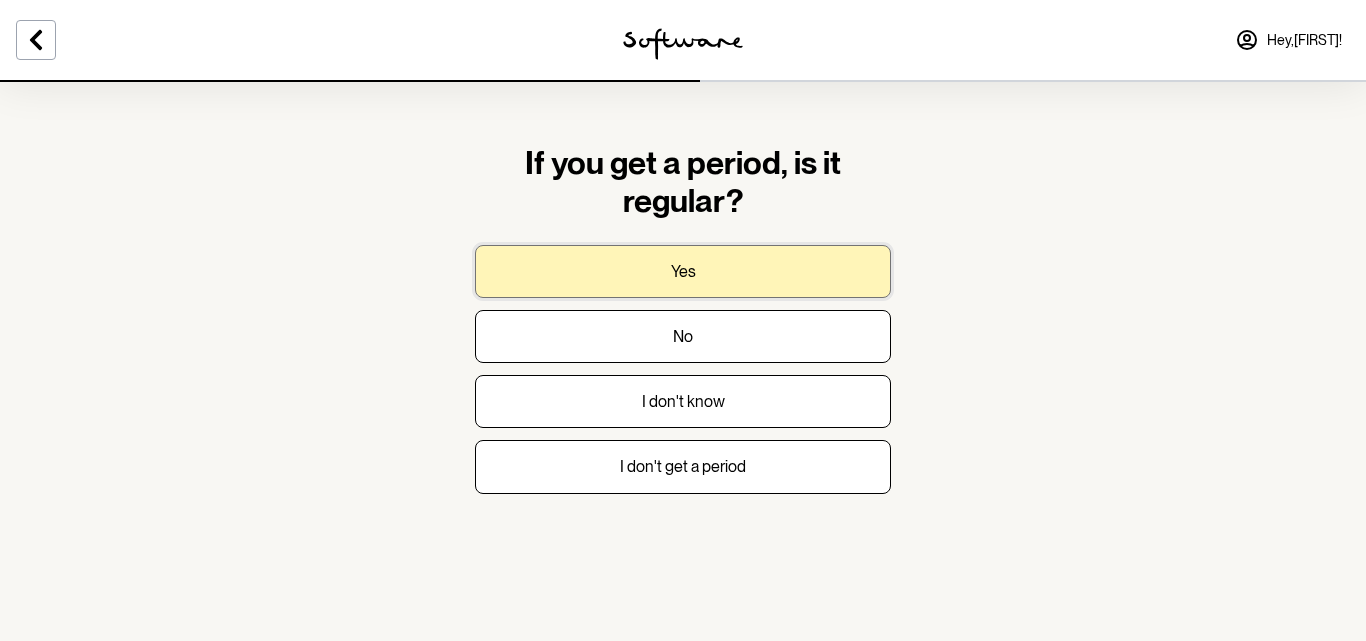 click on "Yes" at bounding box center (683, 271) 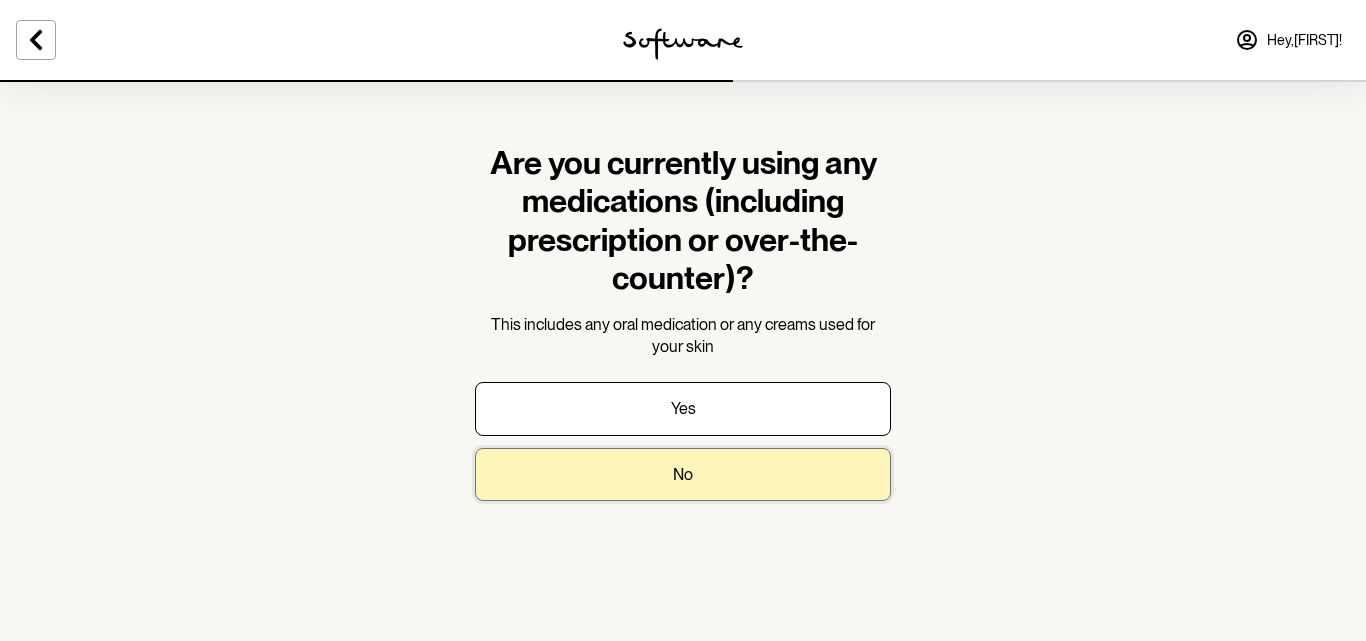 click on "No" at bounding box center (683, 474) 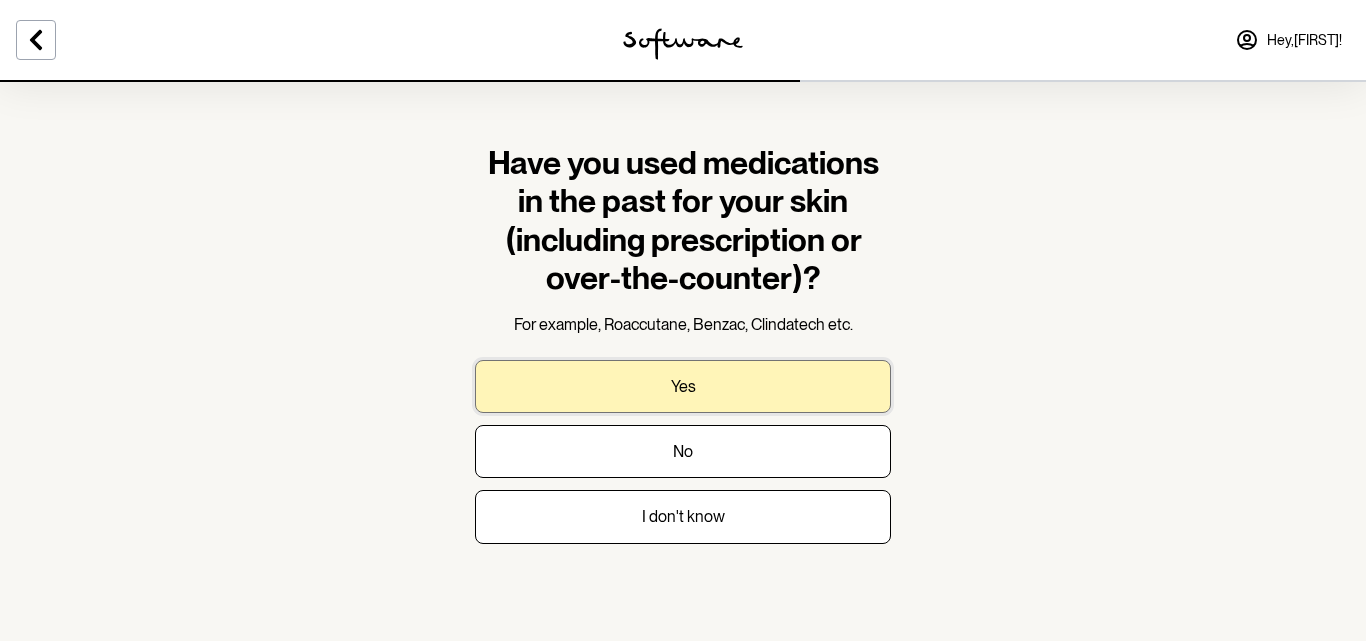 click on "Yes" at bounding box center [683, 386] 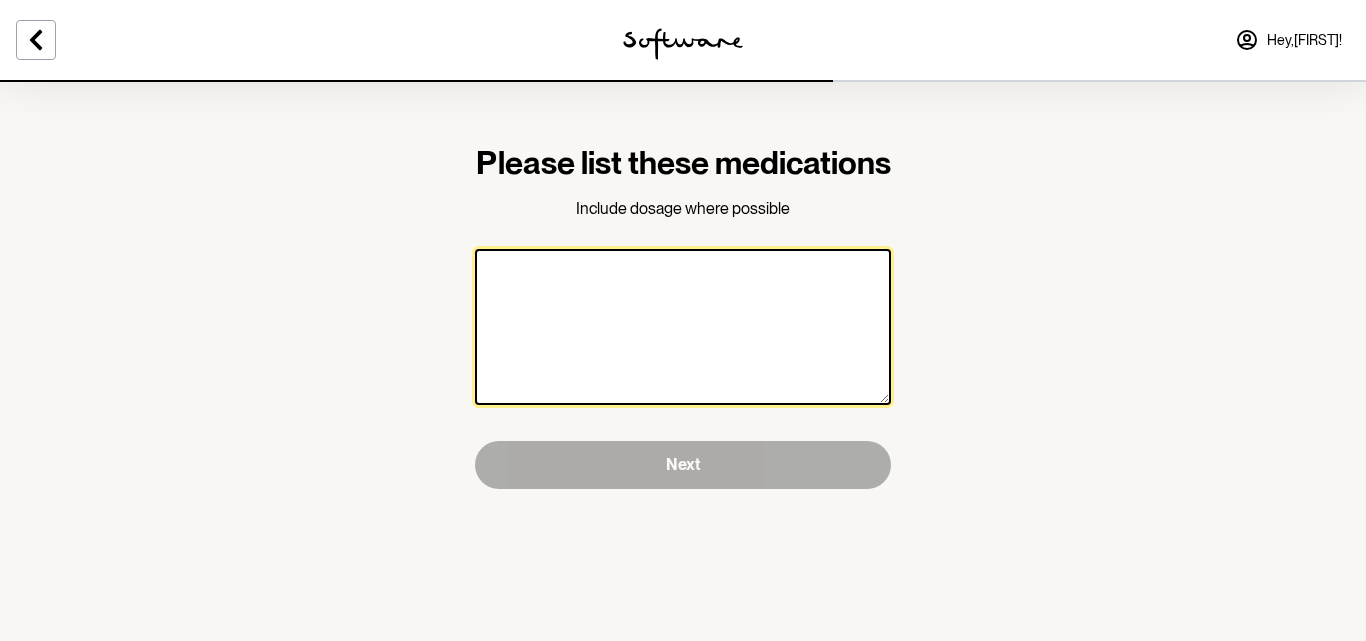 click at bounding box center [683, 327] 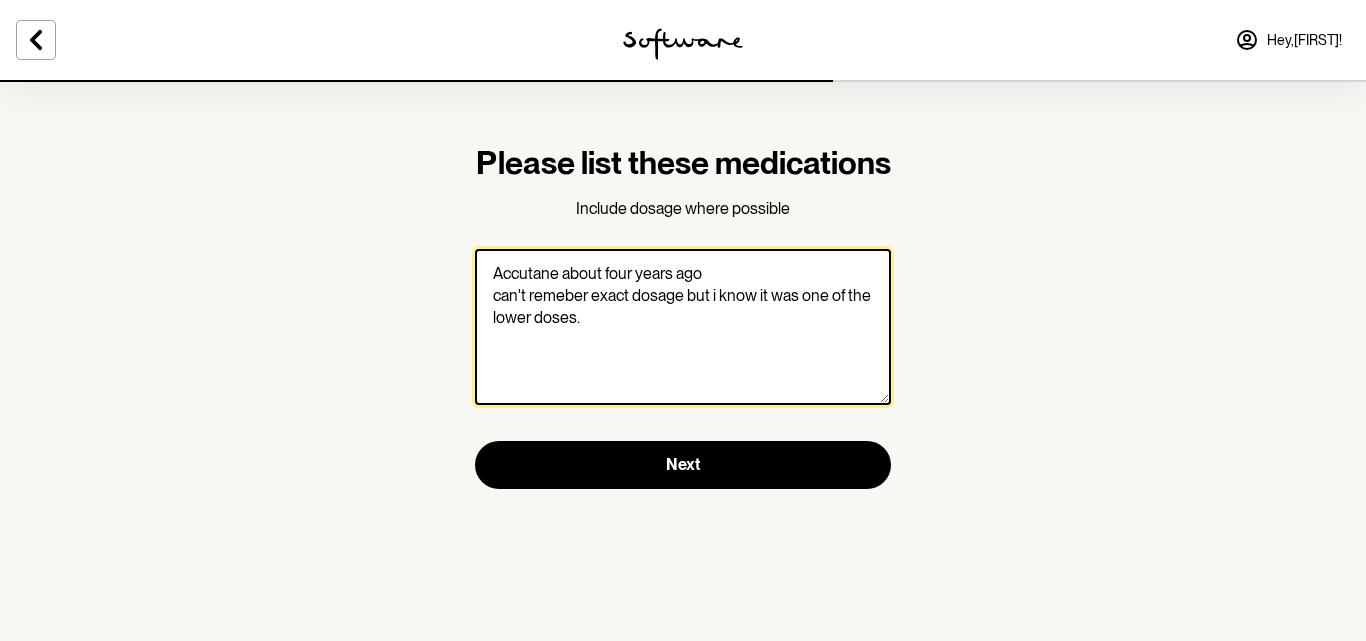 click on "Accutane about four years ago
can't remeber exact dosage but i know it was one of the lower doses." at bounding box center (683, 327) 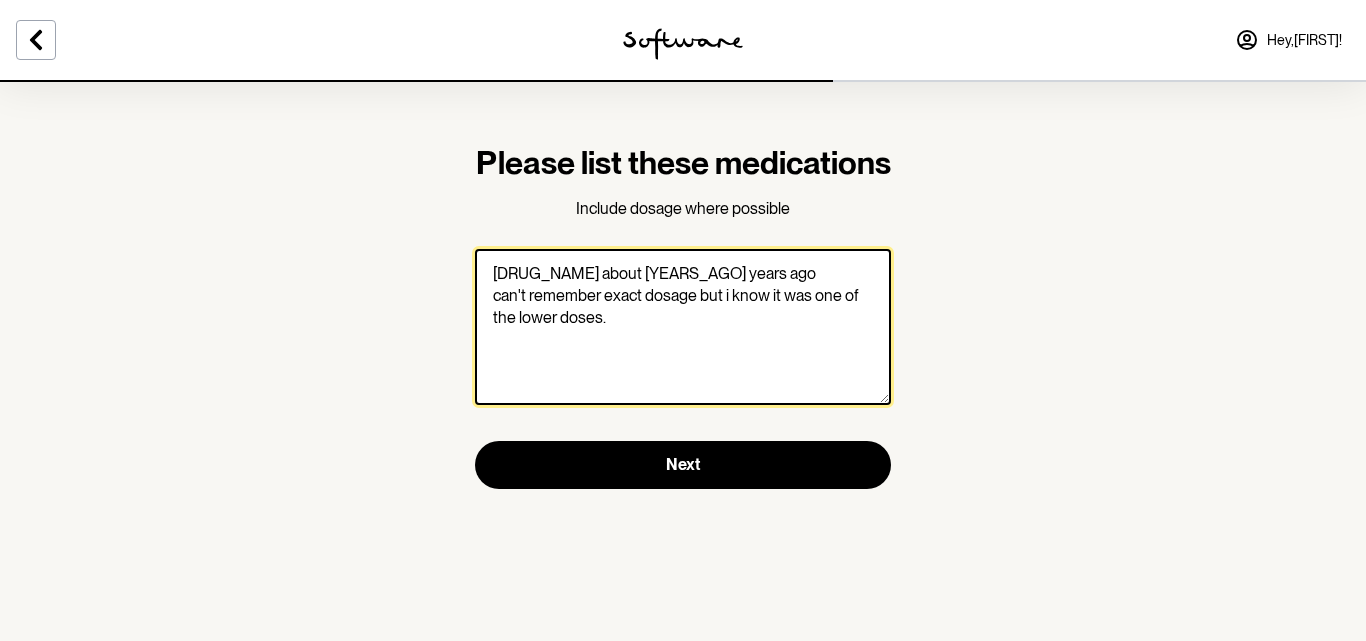 click on "[DRUG_NAME] about [YEARS_AGO] years ago
can't remember exact dosage but i know it was one of the lower doses." at bounding box center (683, 327) 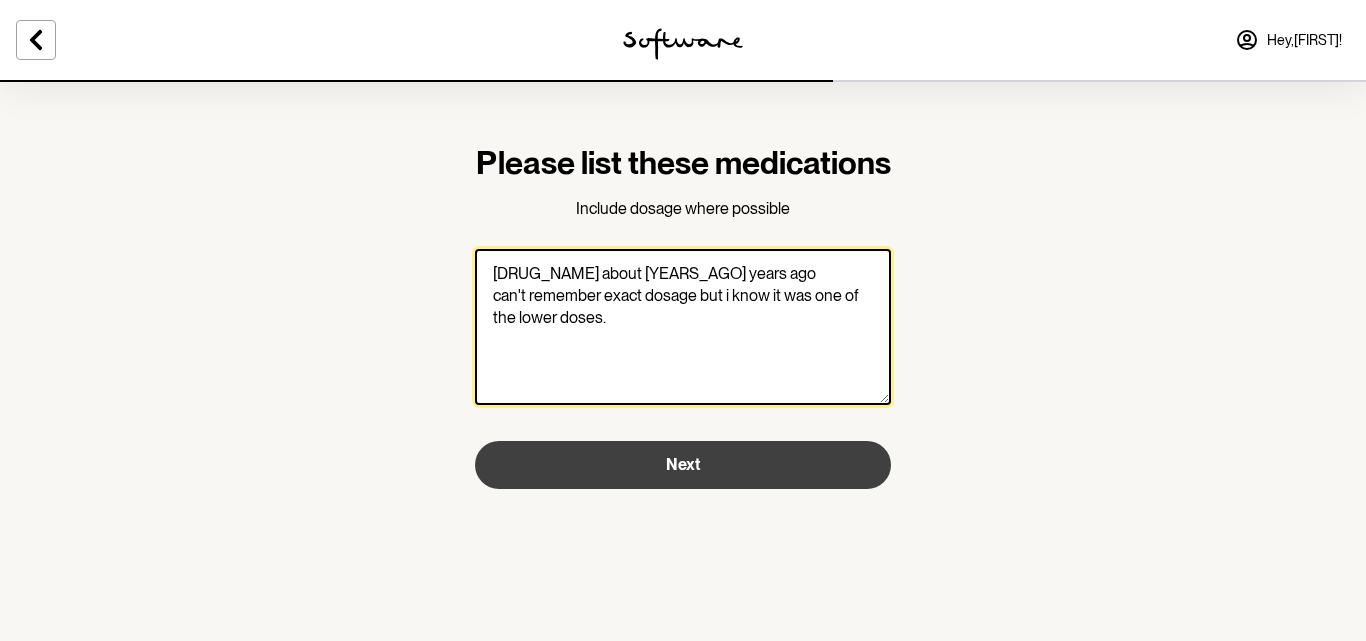 type on "[DRUG_NAME] about [YEARS_AGO] years ago
can't remember exact dosage but i know it was one of the lower doses." 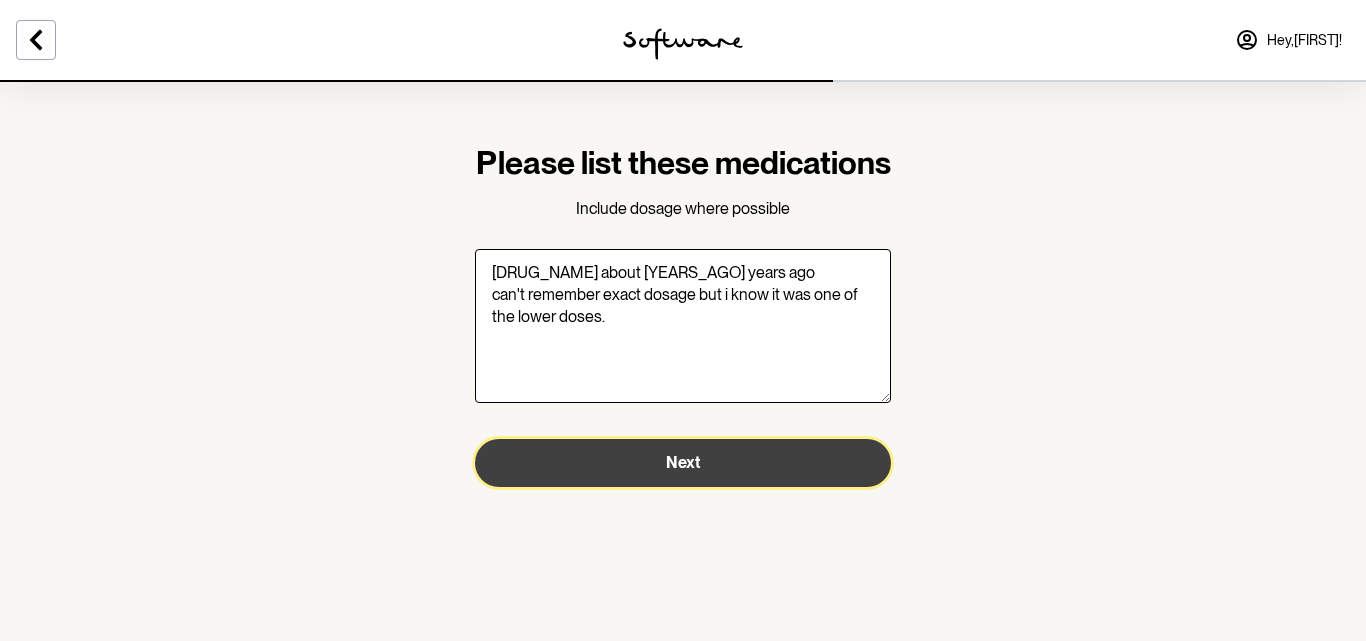 click on "Next" at bounding box center (683, 462) 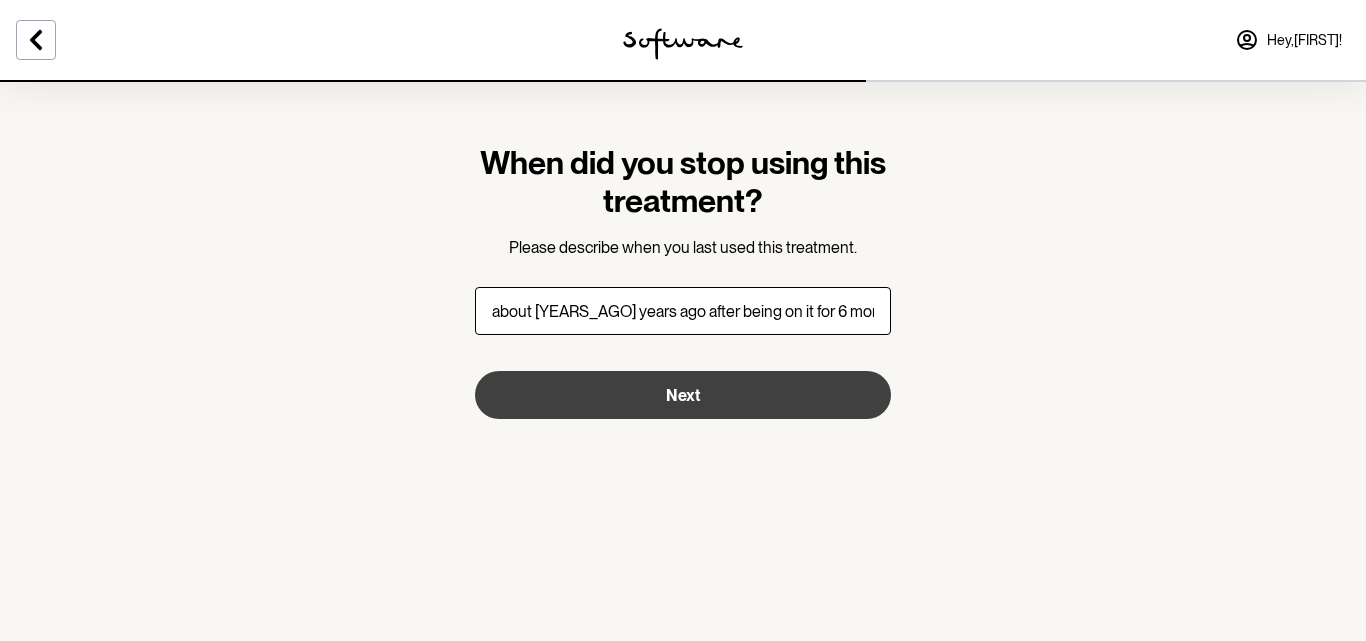 type on "about [YEARS_AGO] years ago after being on it for 6 months" 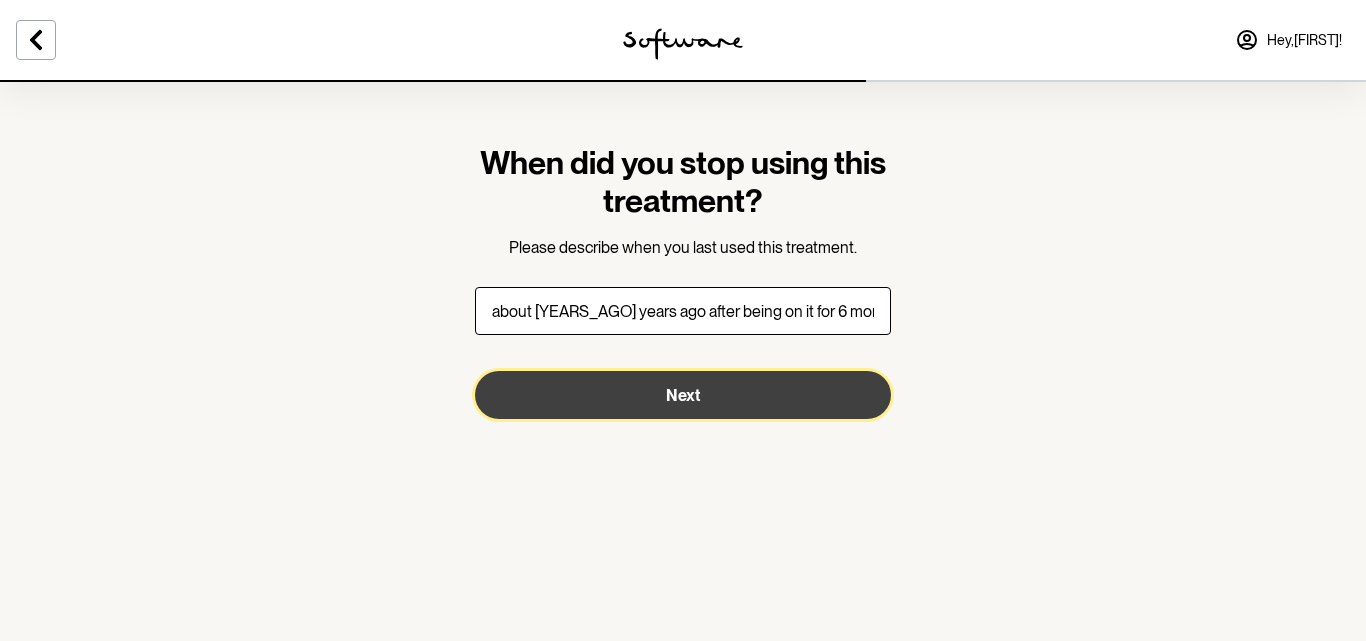click on "Next" at bounding box center (683, 395) 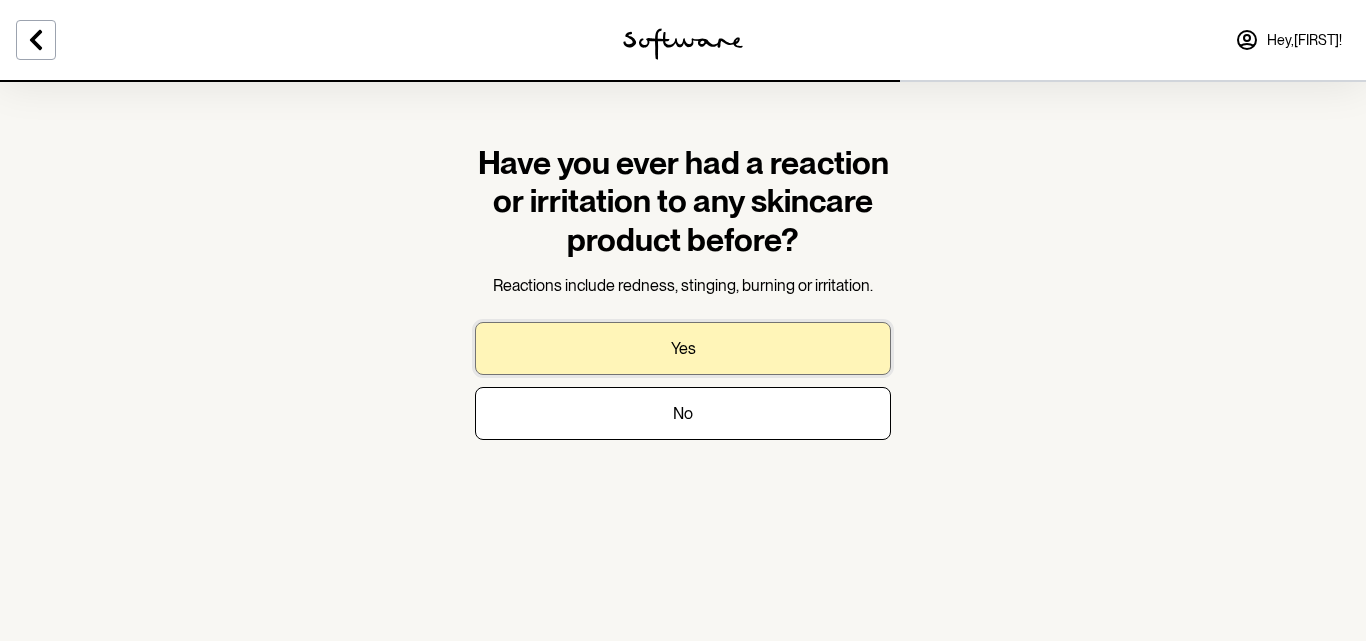 click on "Yes" at bounding box center (683, 348) 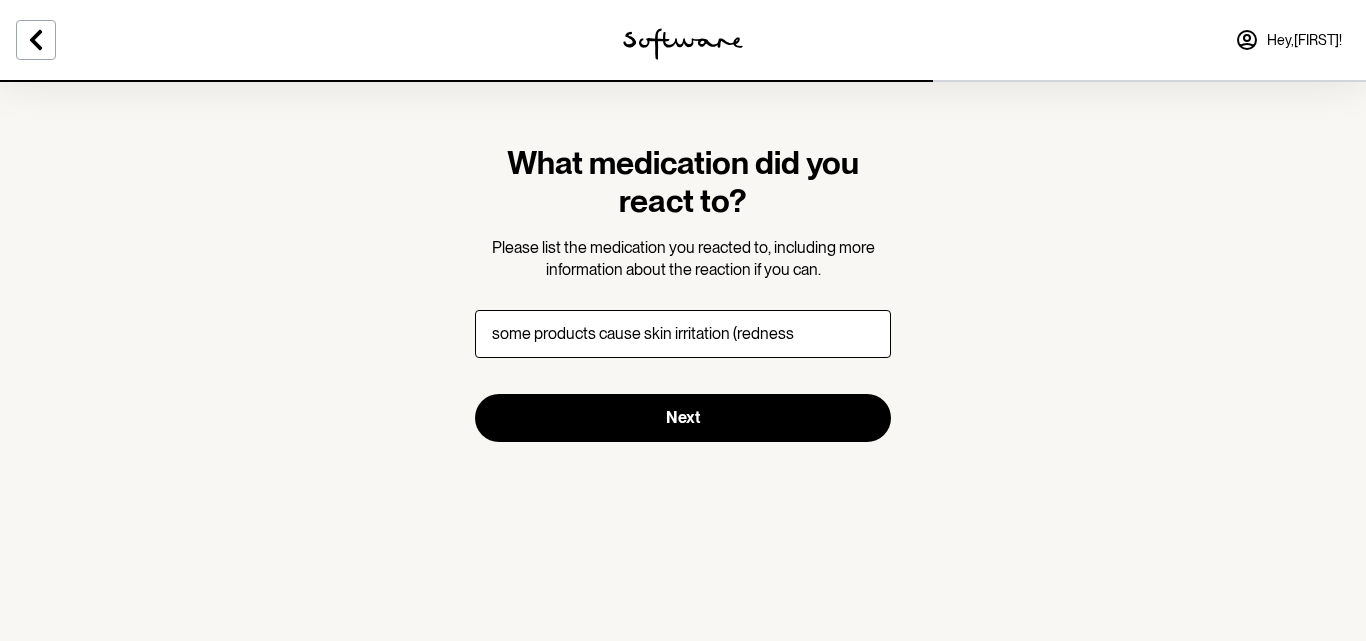 click on "some products cause skin irritation (redness" at bounding box center [683, 334] 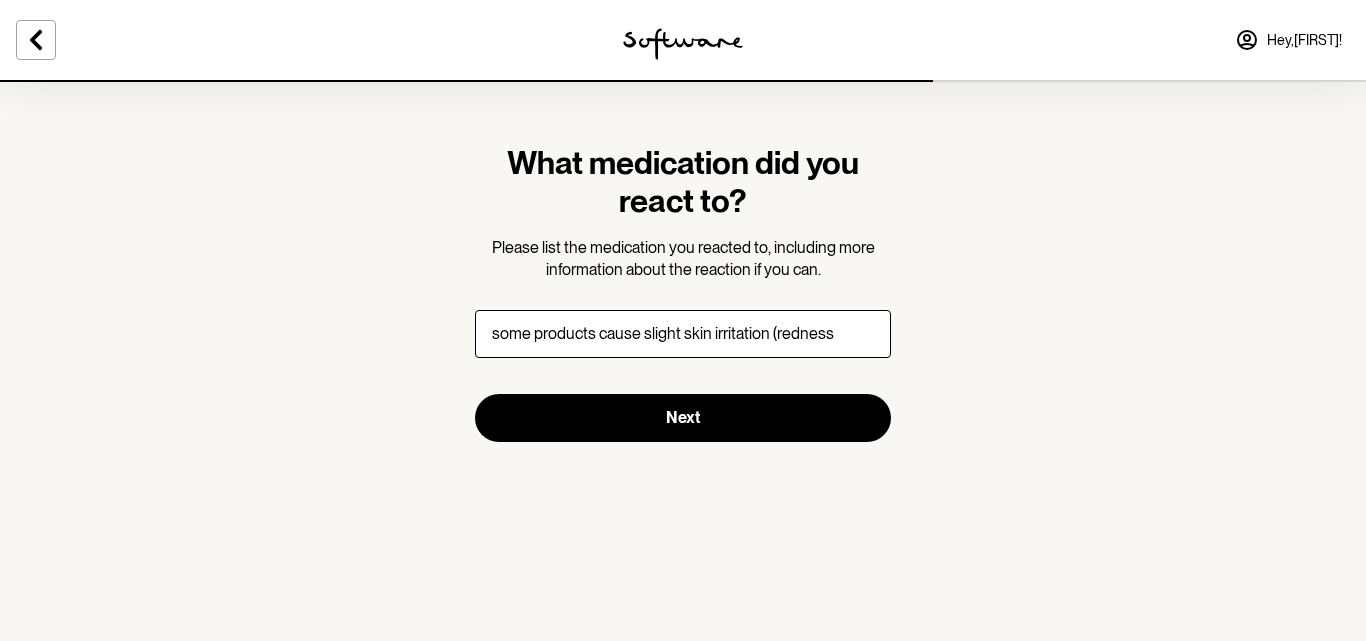 click on "some products cause slight skin irritation (redness" at bounding box center (683, 334) 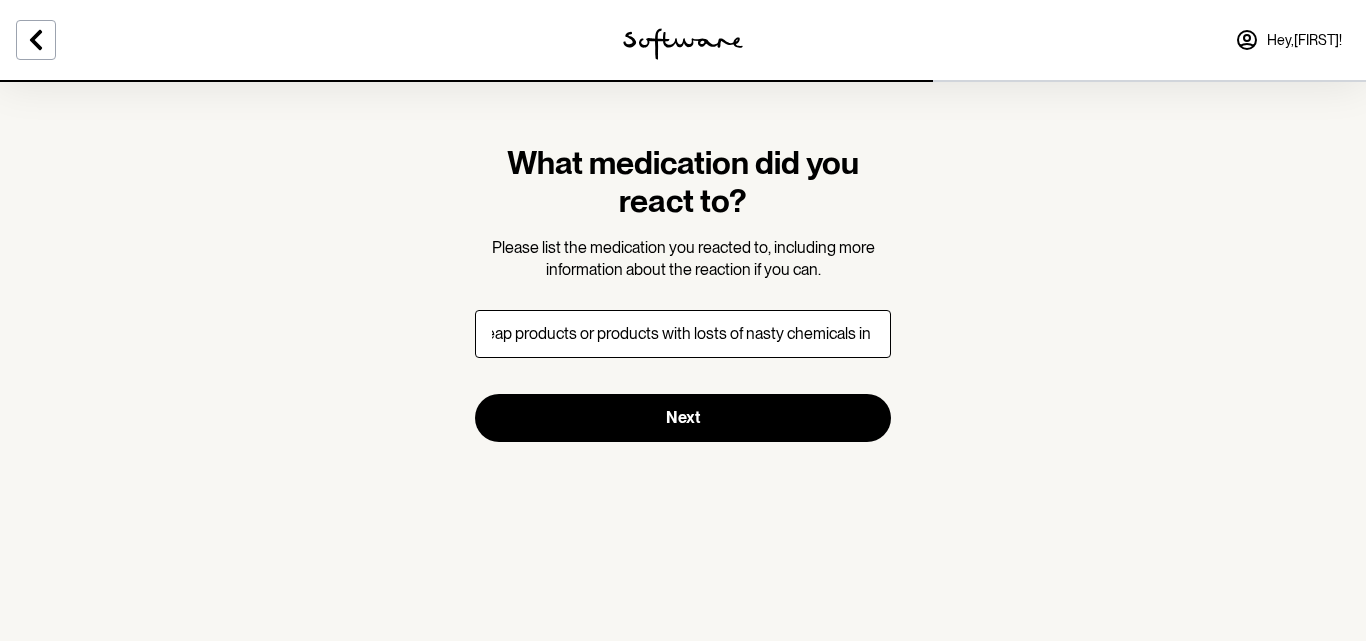 scroll, scrollTop: 0, scrollLeft: 757, axis: horizontal 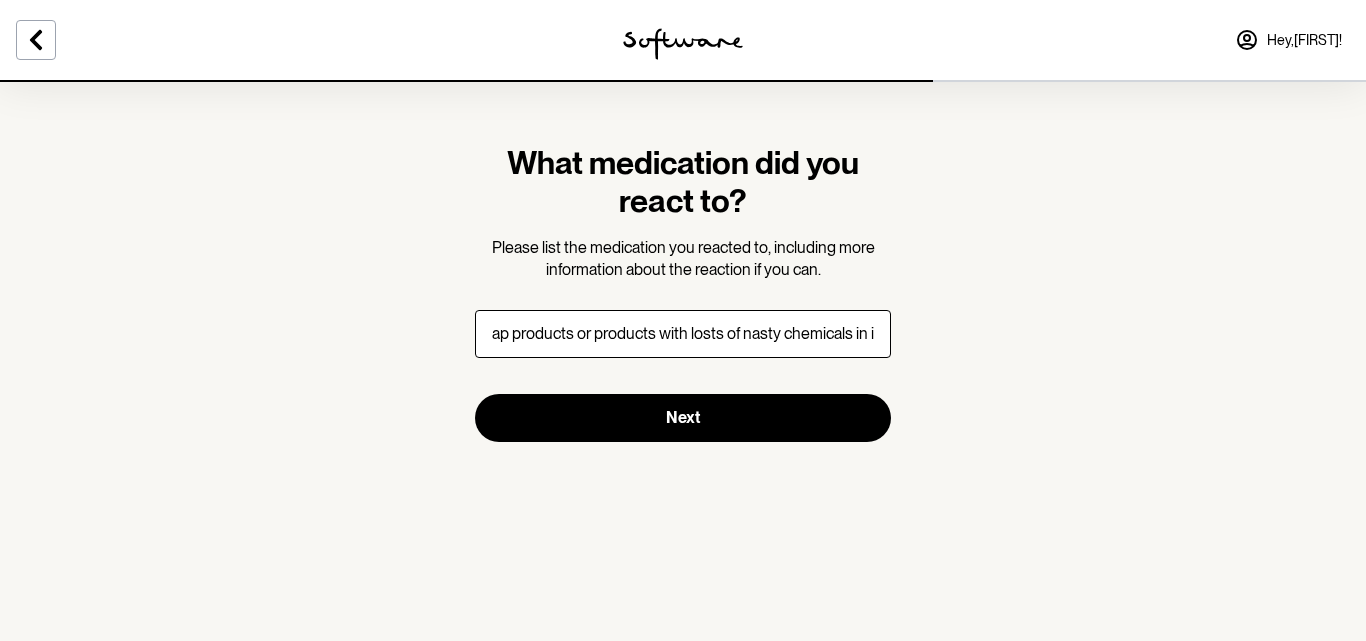 click on "some products cause slight skin irritation (redness and stinging/burning) doesnt happen often then, usually cheap products or products with losts of nasty chemicals in it." at bounding box center (683, 334) 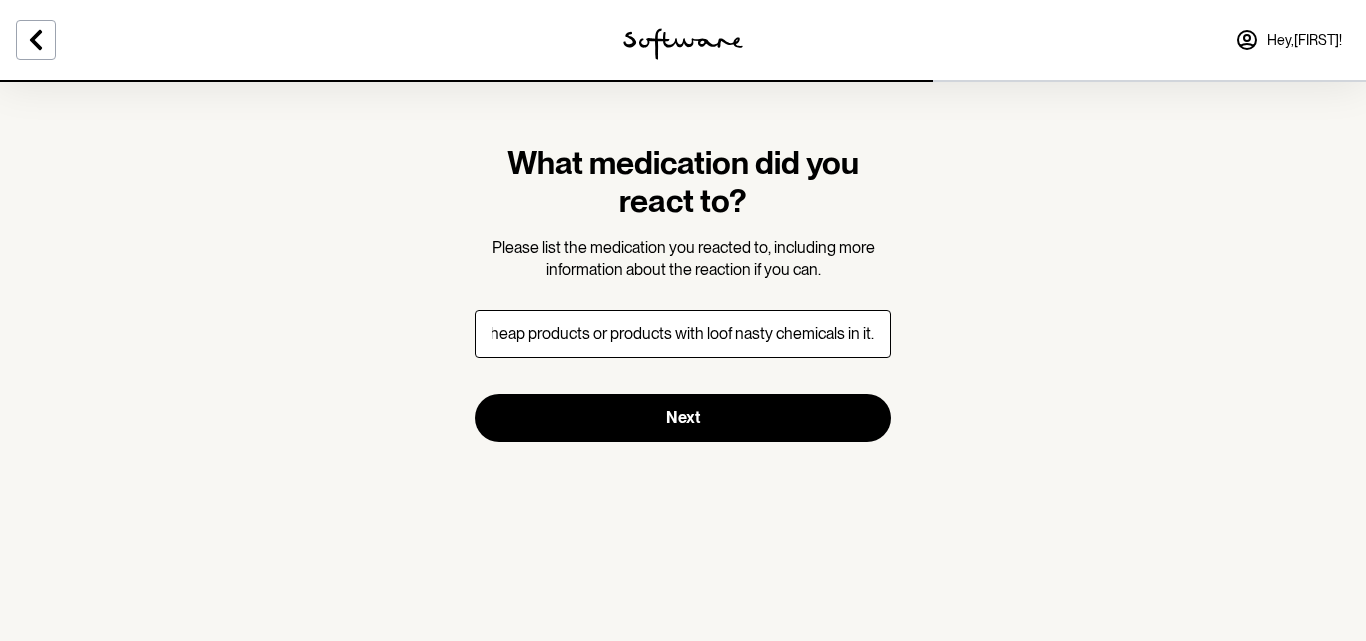 scroll, scrollTop: 0, scrollLeft: 734, axis: horizontal 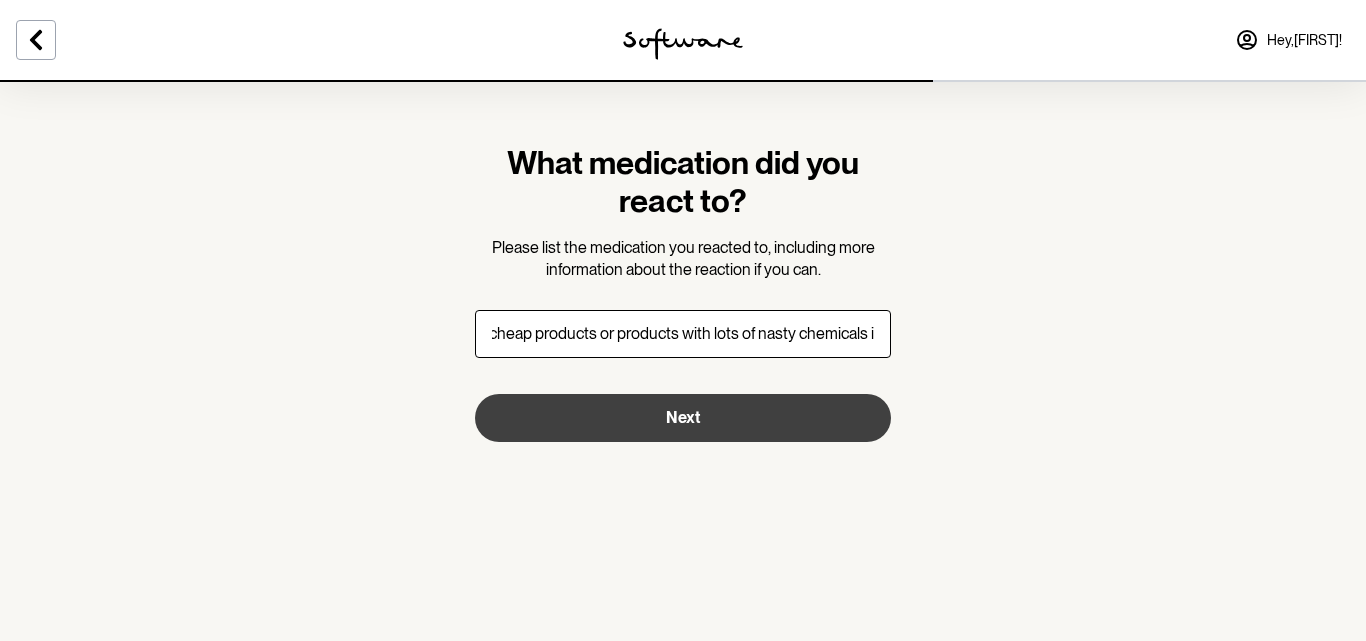 type on "some products cause slight skin irritation (redness and stinging/burning) doesnt happen often then, usually cheap products or products with lots of nasty chemicals in it." 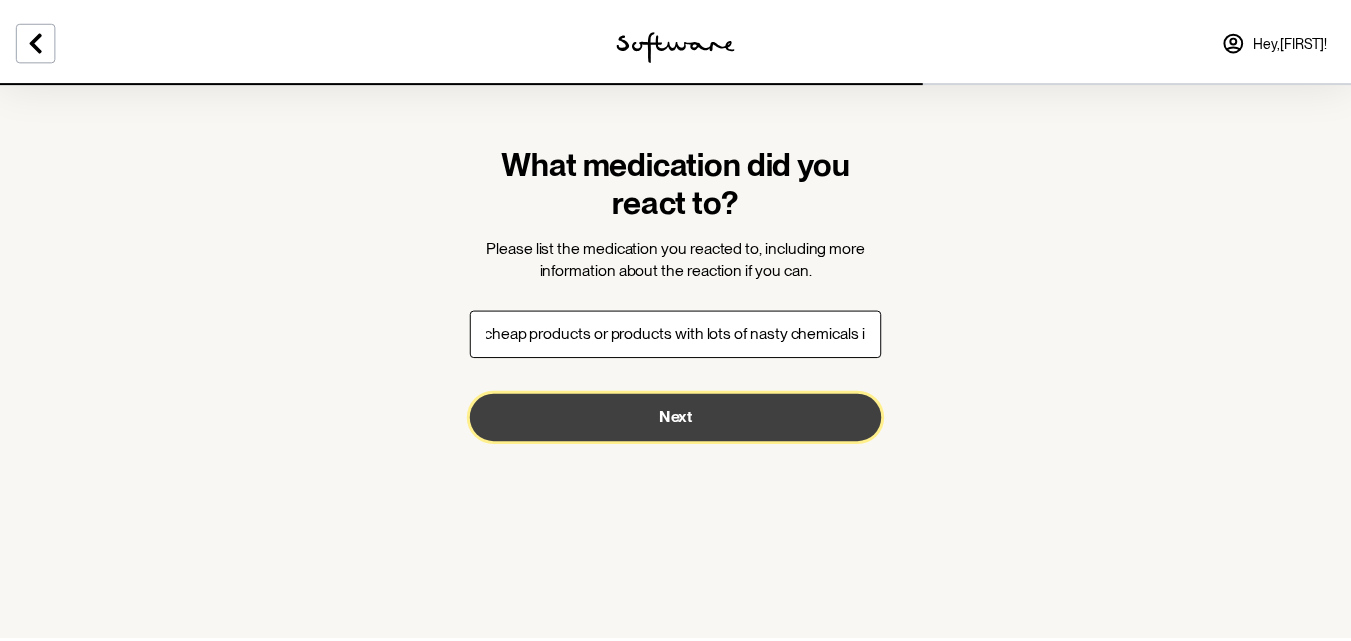 scroll, scrollTop: 0, scrollLeft: 0, axis: both 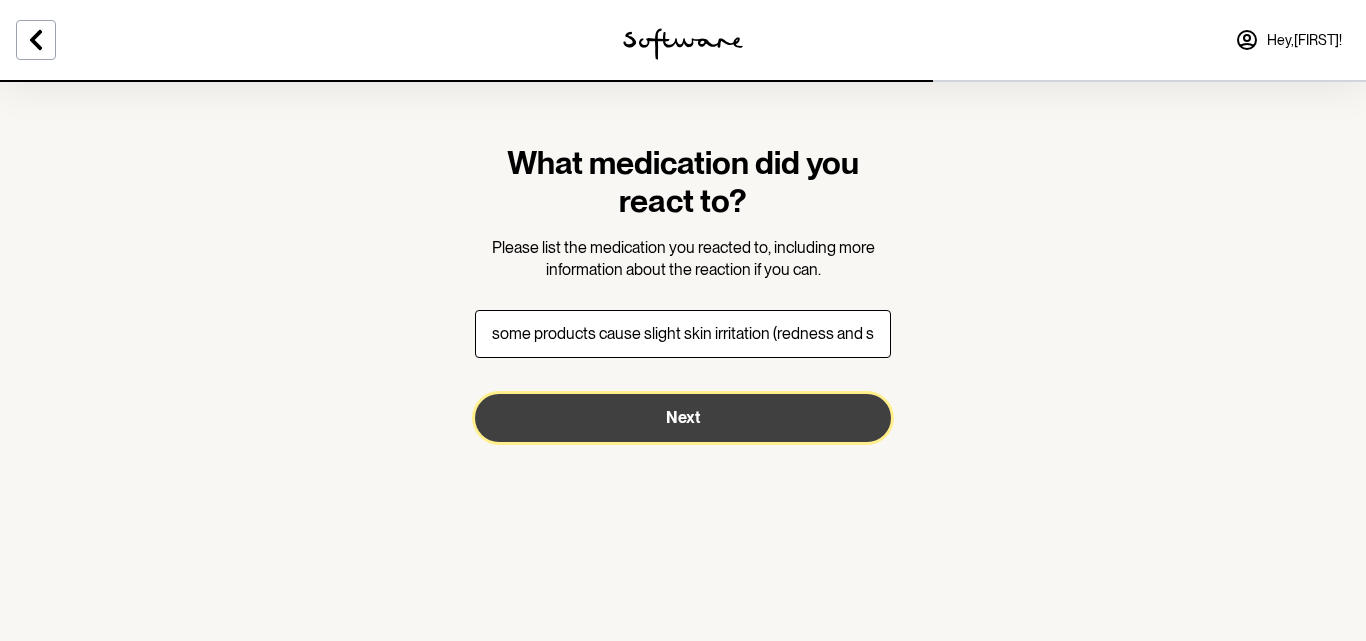 click on "Next" at bounding box center (683, 418) 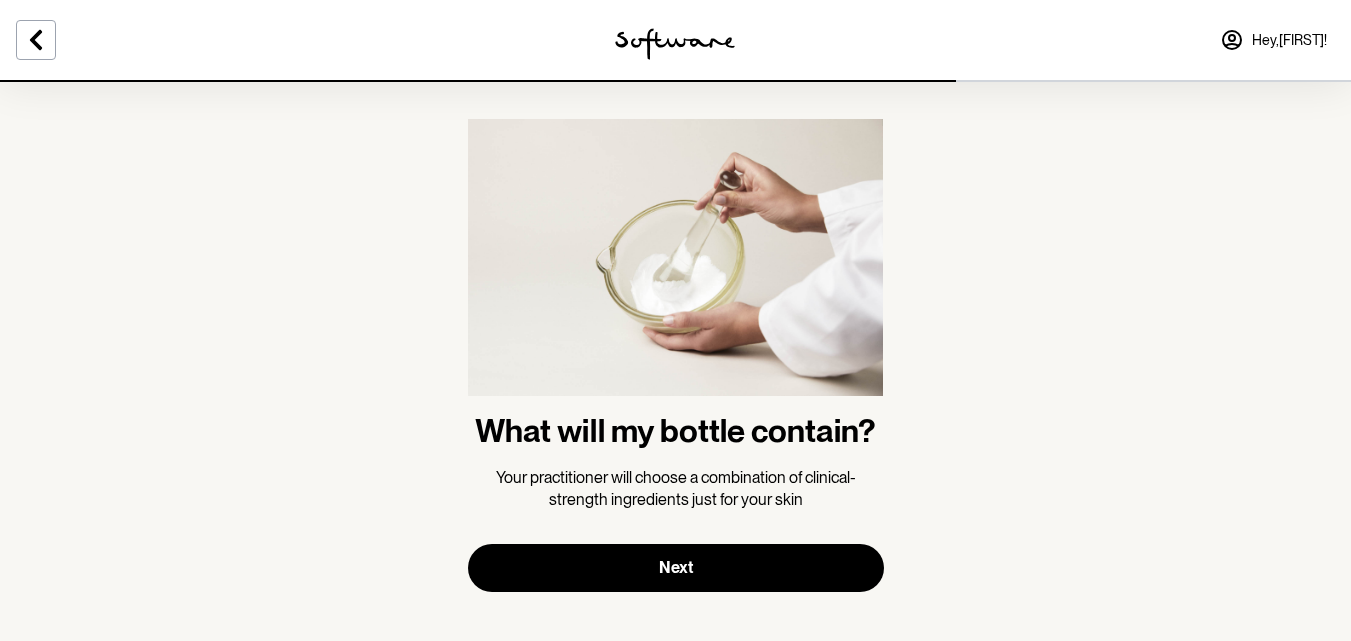 scroll, scrollTop: 40, scrollLeft: 0, axis: vertical 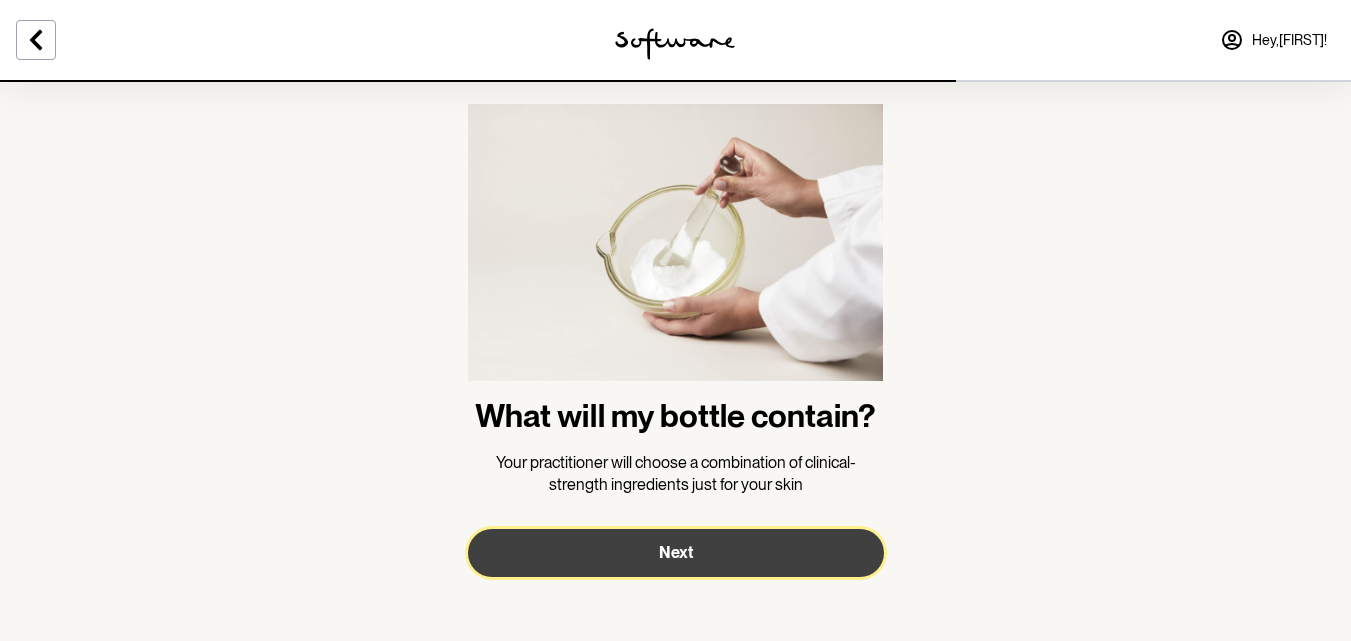 click on "Next" at bounding box center (676, 553) 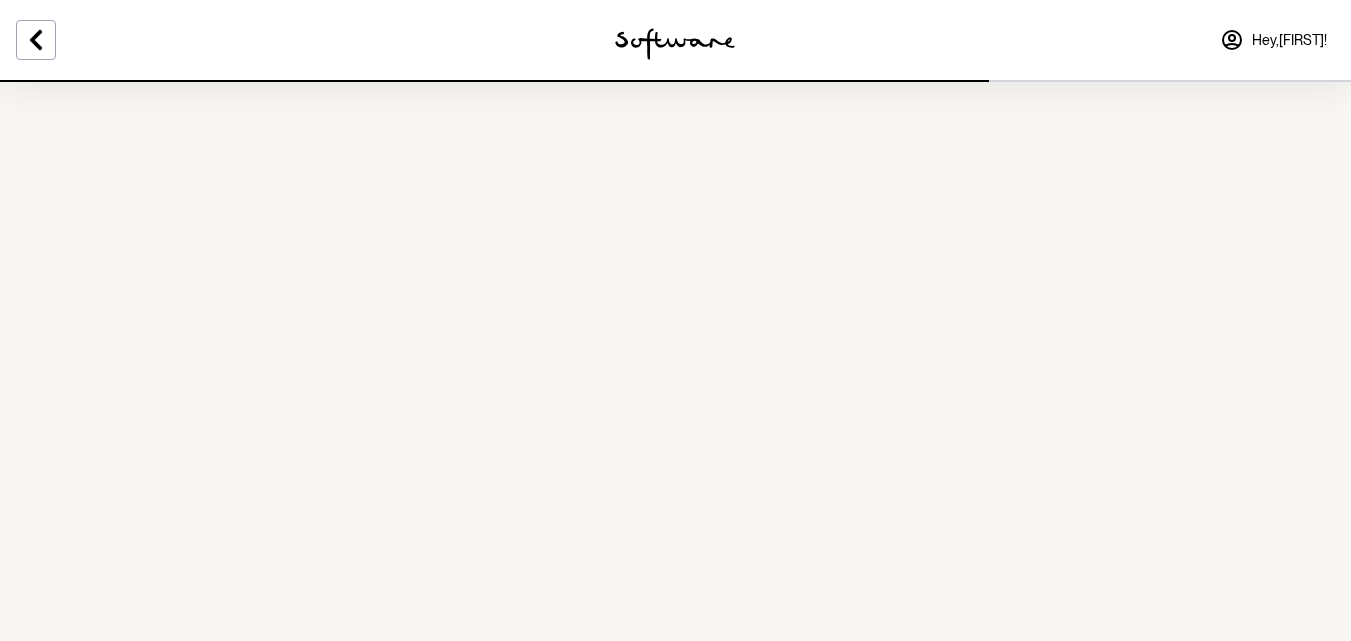 scroll, scrollTop: 0, scrollLeft: 0, axis: both 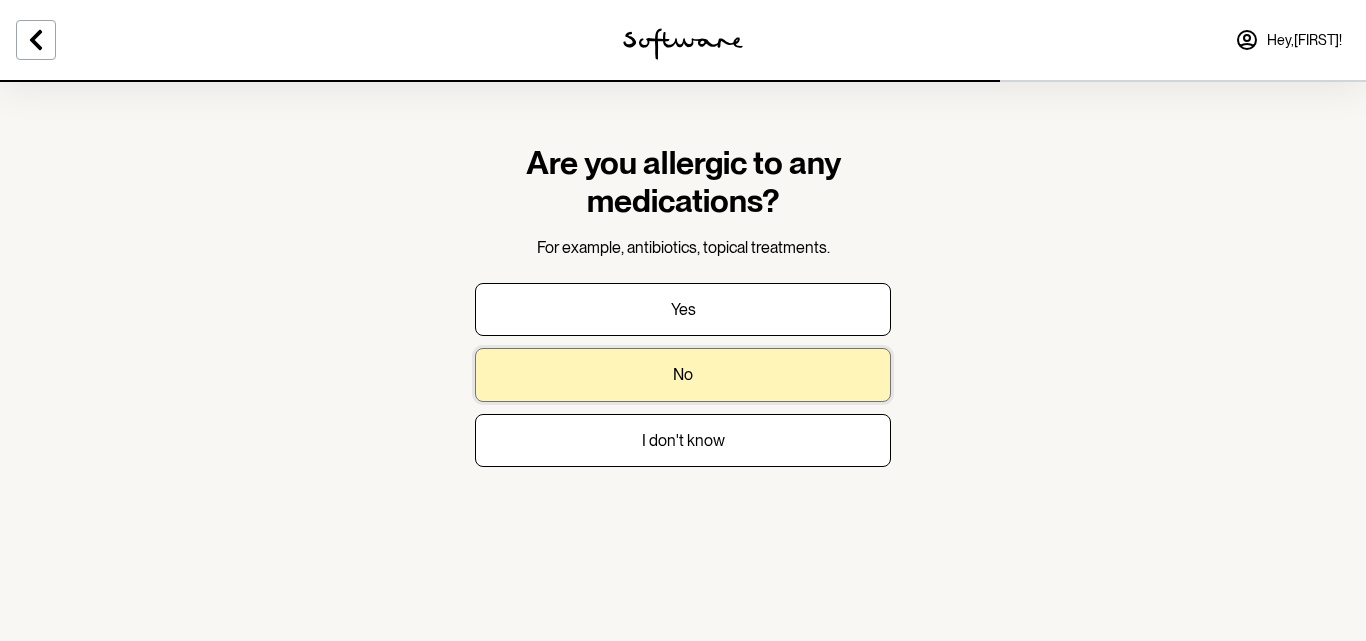 click on "No" at bounding box center [683, 374] 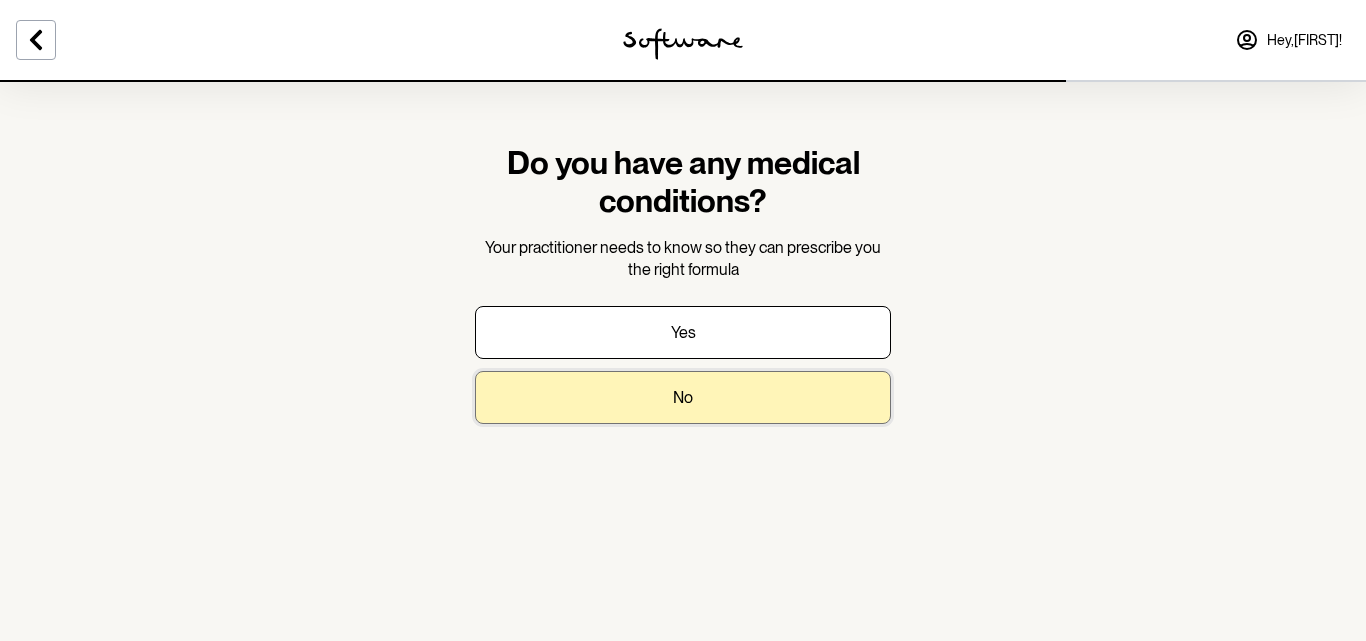 click on "No" at bounding box center (683, 397) 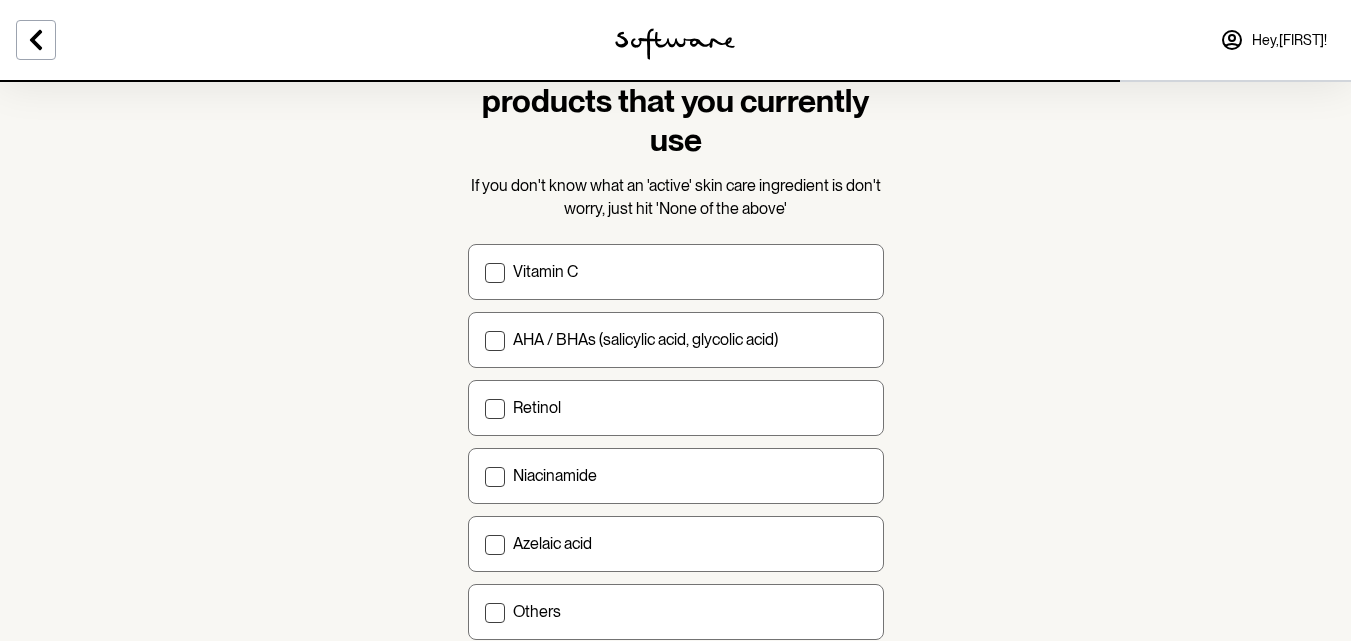 scroll, scrollTop: 101, scrollLeft: 0, axis: vertical 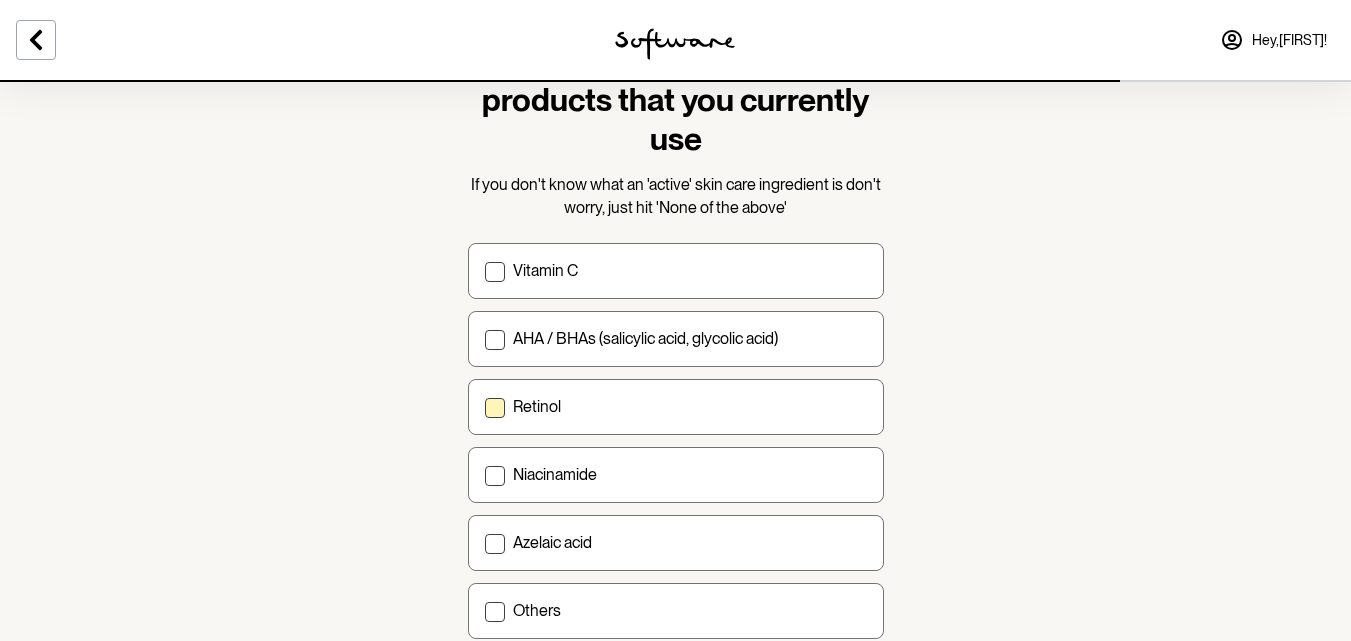 click on "Retinol" at bounding box center (690, 406) 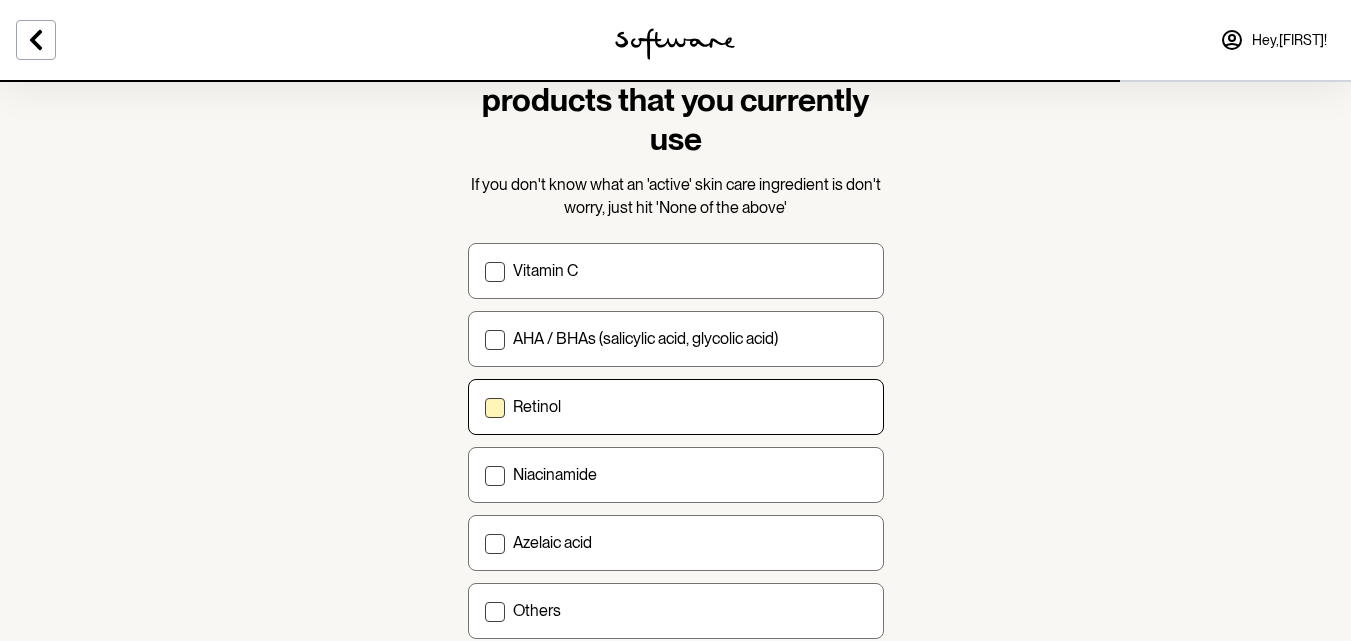 click on "Retinol" at bounding box center [484, 407] 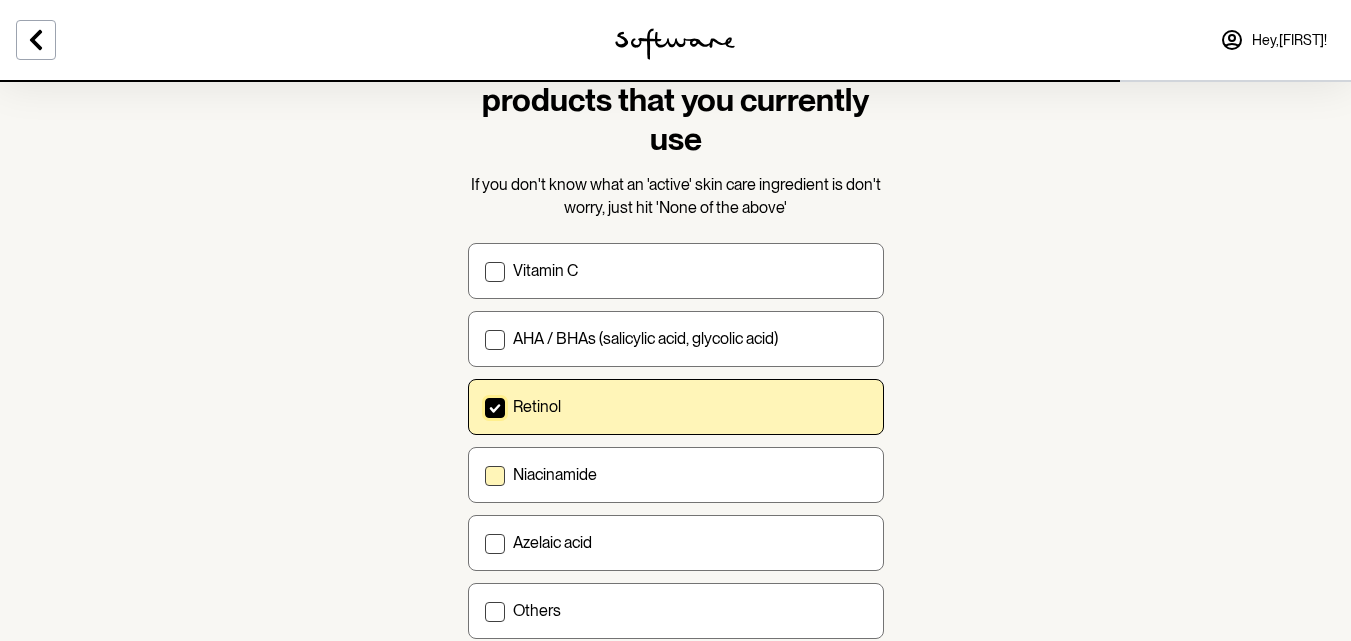 click on "Niacinamide" at bounding box center [690, 474] 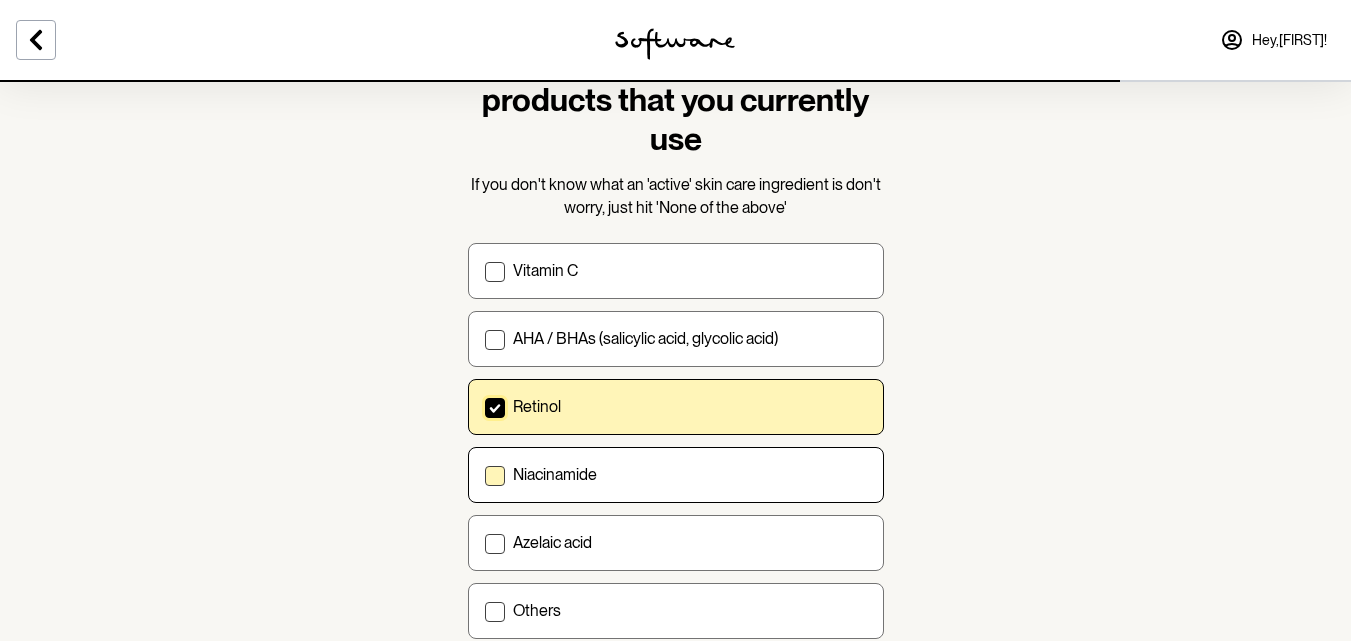 click on "Niacinamide" at bounding box center (484, 475) 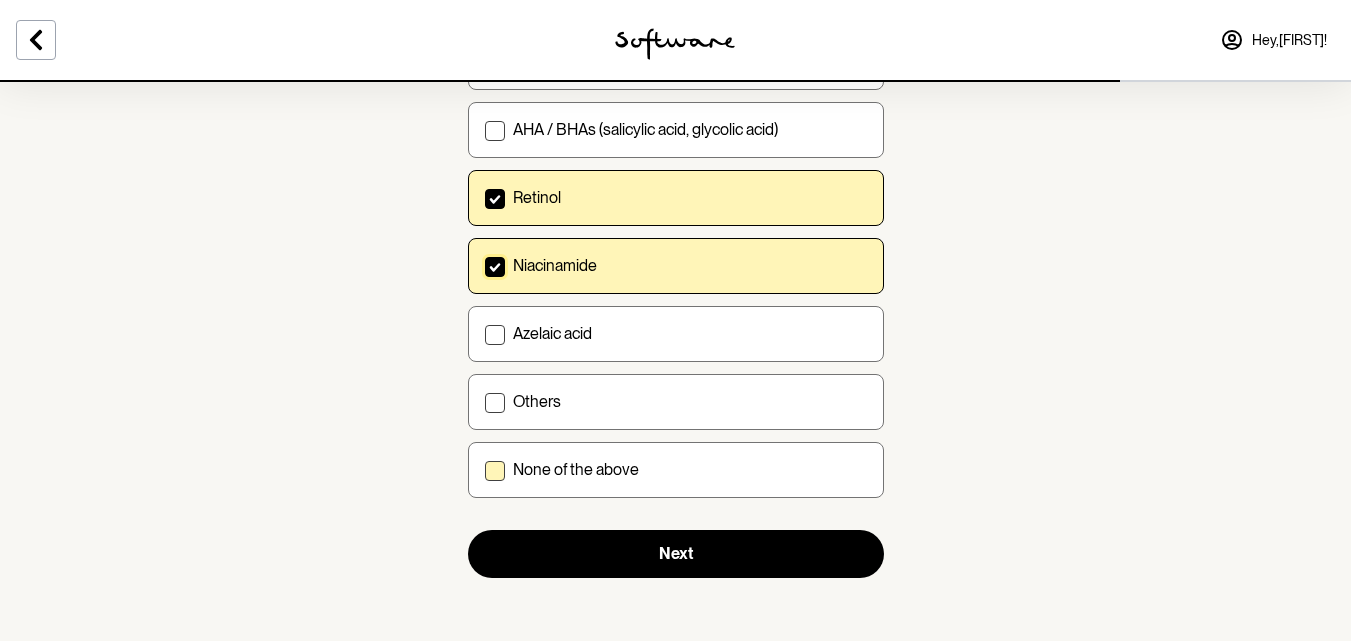 scroll, scrollTop: 311, scrollLeft: 0, axis: vertical 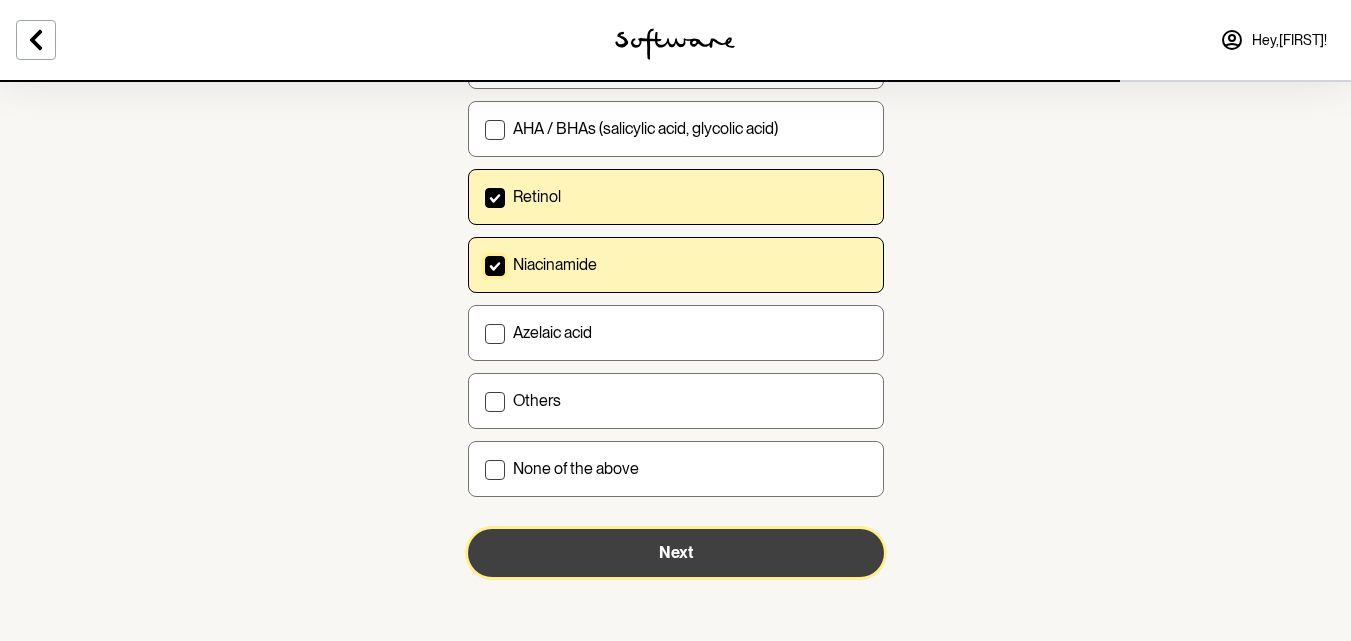 click on "Next" at bounding box center (676, 552) 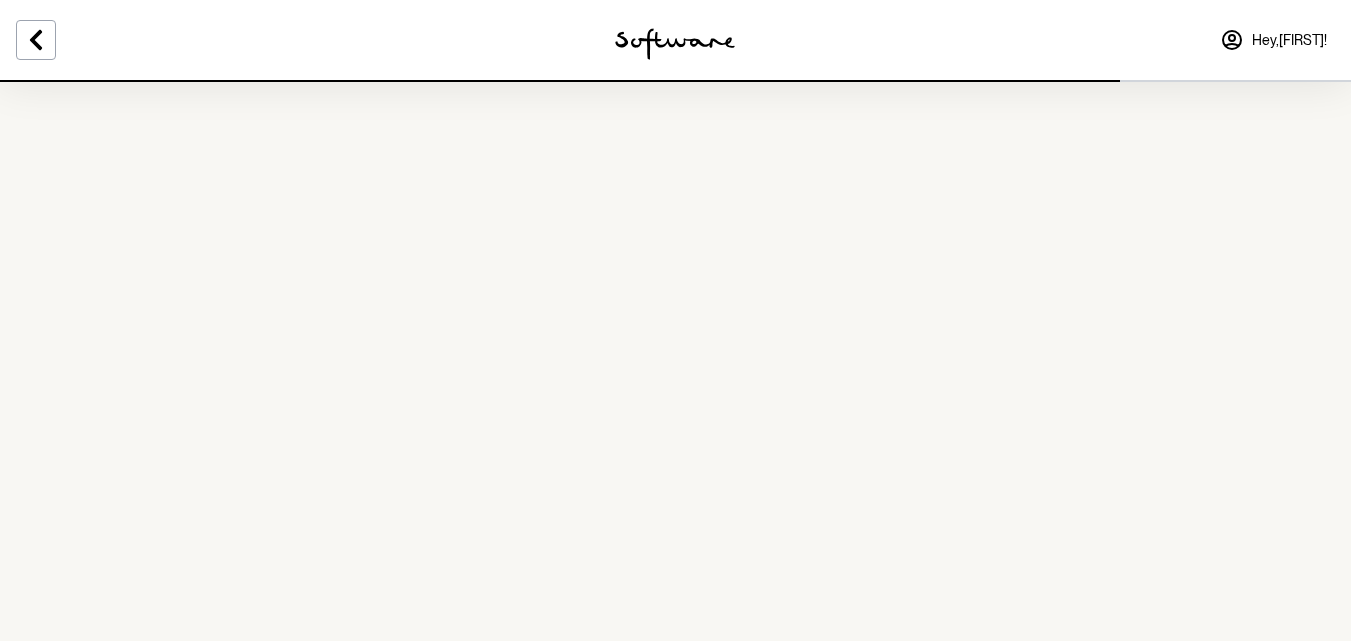 scroll, scrollTop: 0, scrollLeft: 0, axis: both 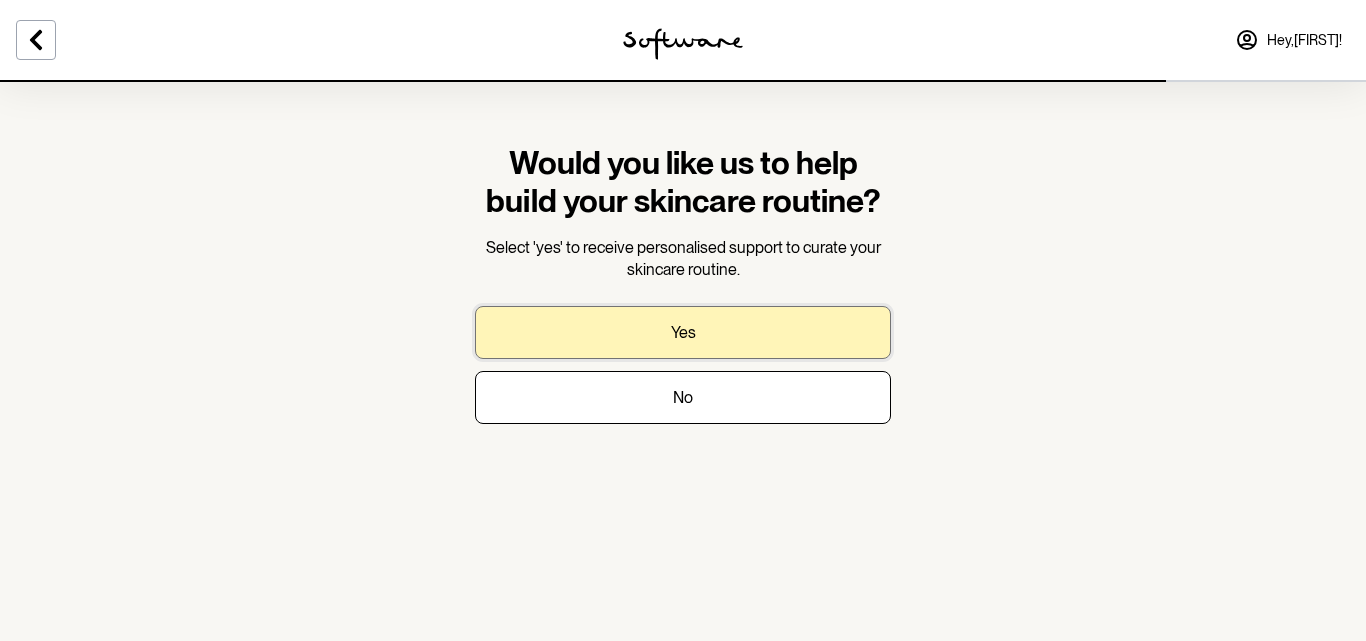 click on "Yes" at bounding box center (683, 332) 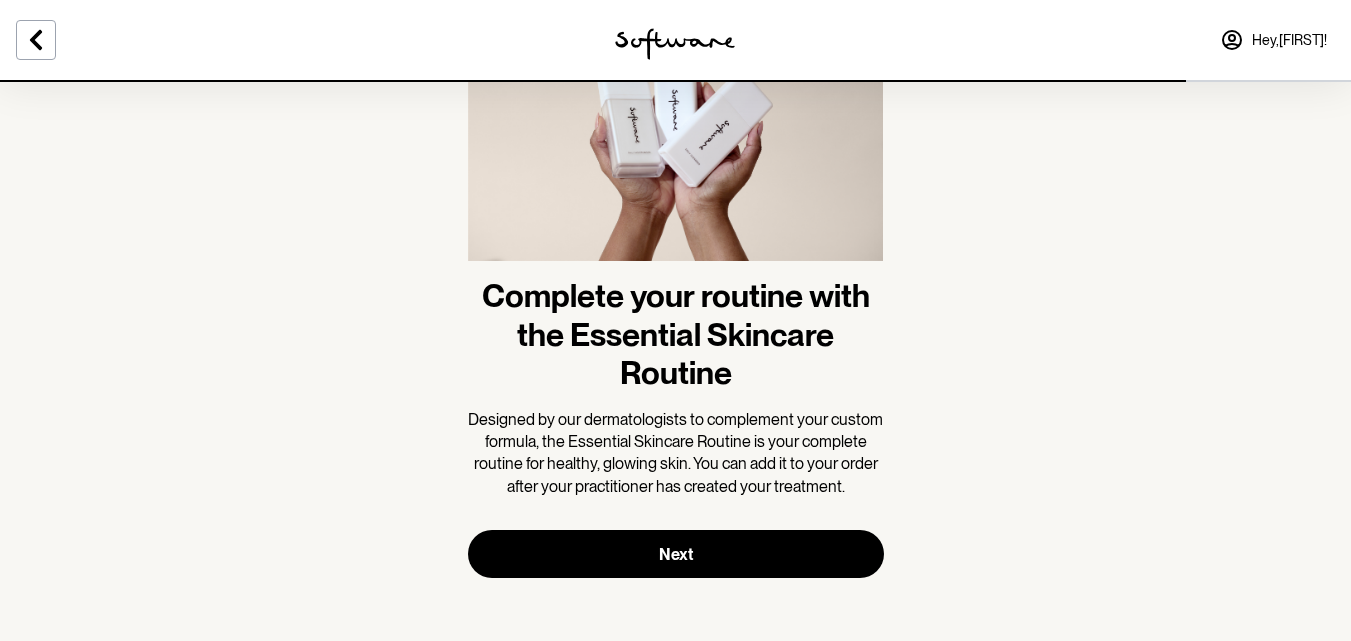 scroll, scrollTop: 161, scrollLeft: 0, axis: vertical 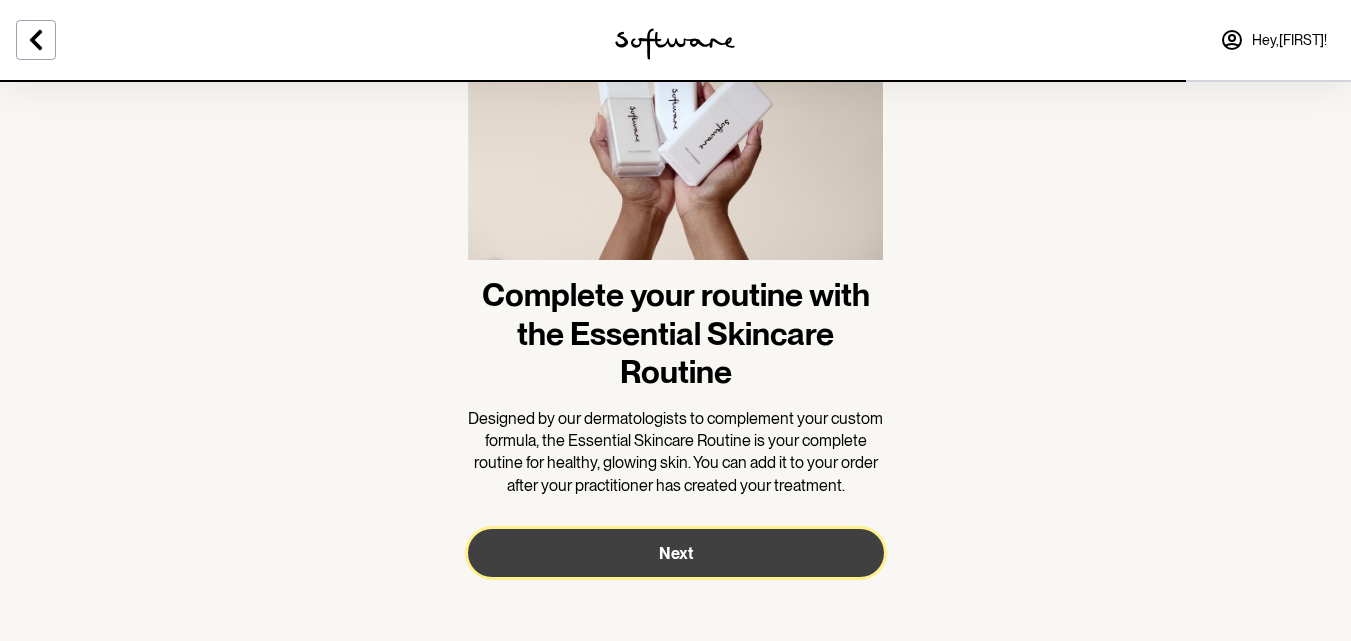 click on "Next" at bounding box center [676, 553] 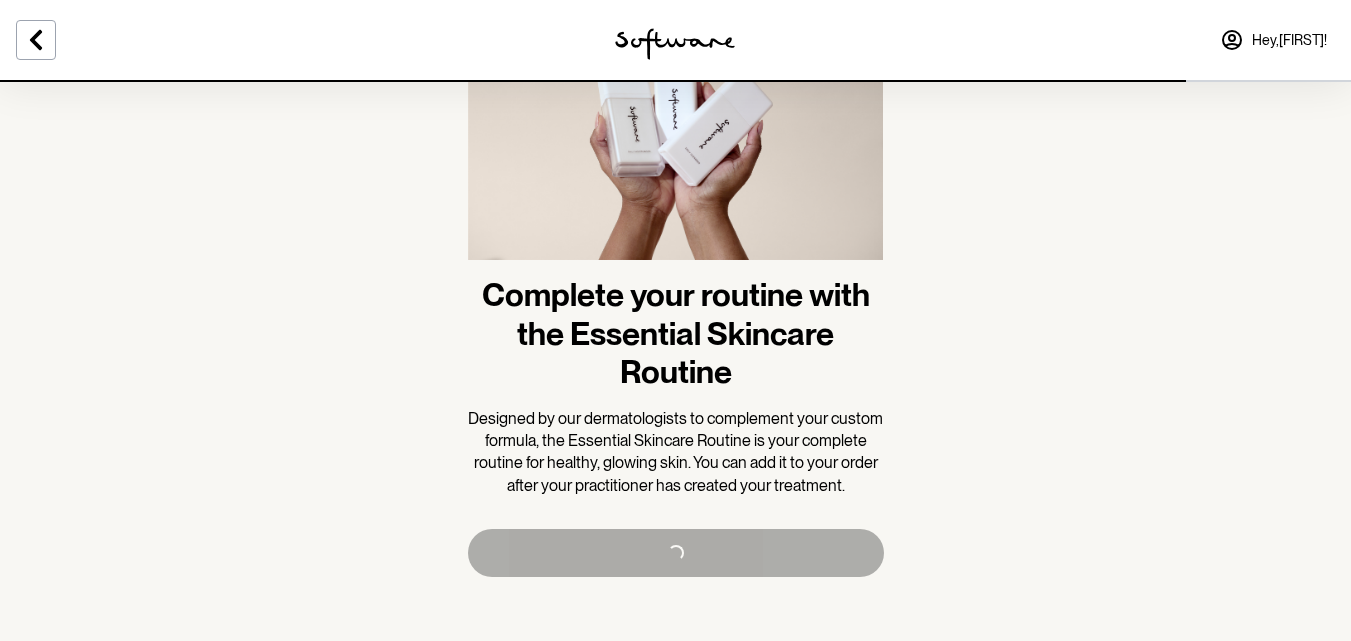 scroll, scrollTop: 0, scrollLeft: 0, axis: both 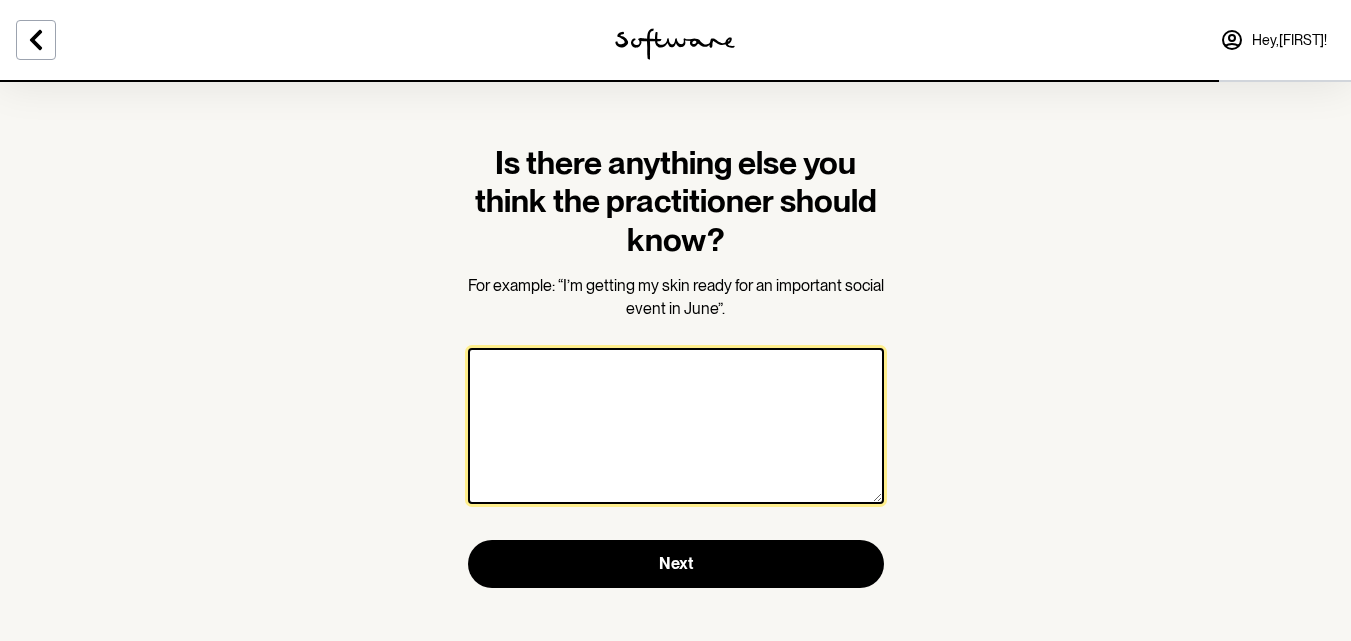 click at bounding box center (676, 426) 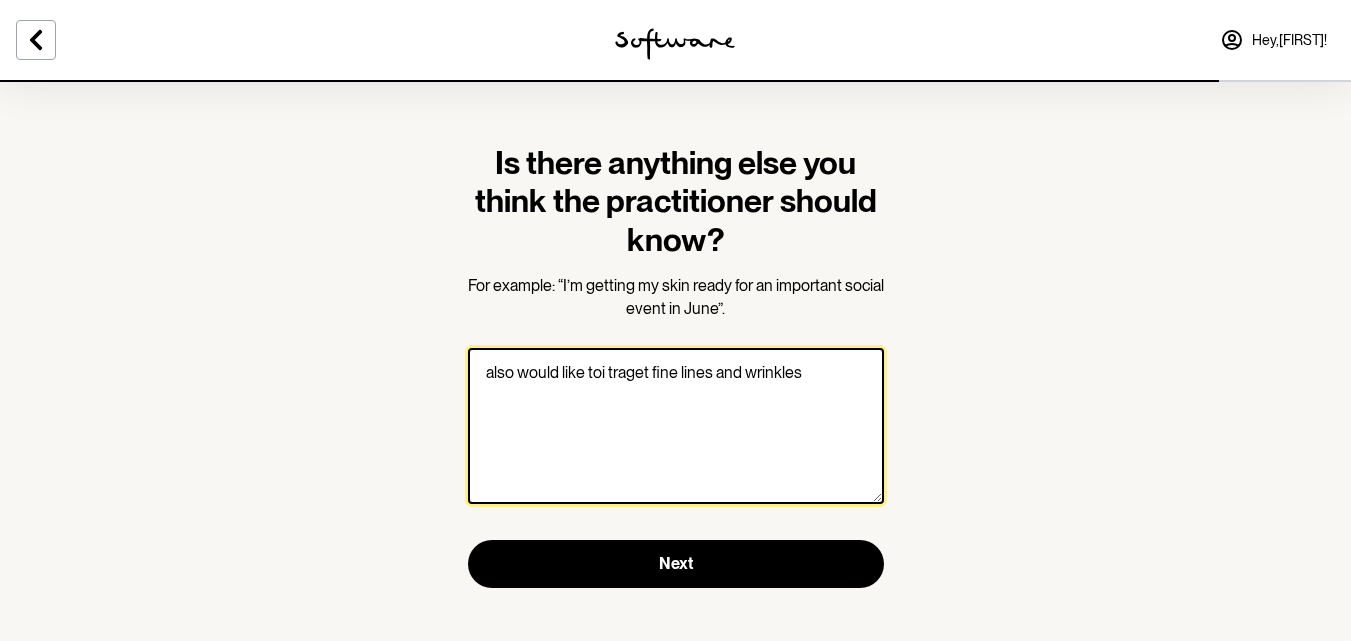 click on "also would like toi traget fine lines and wrinkles" at bounding box center [676, 426] 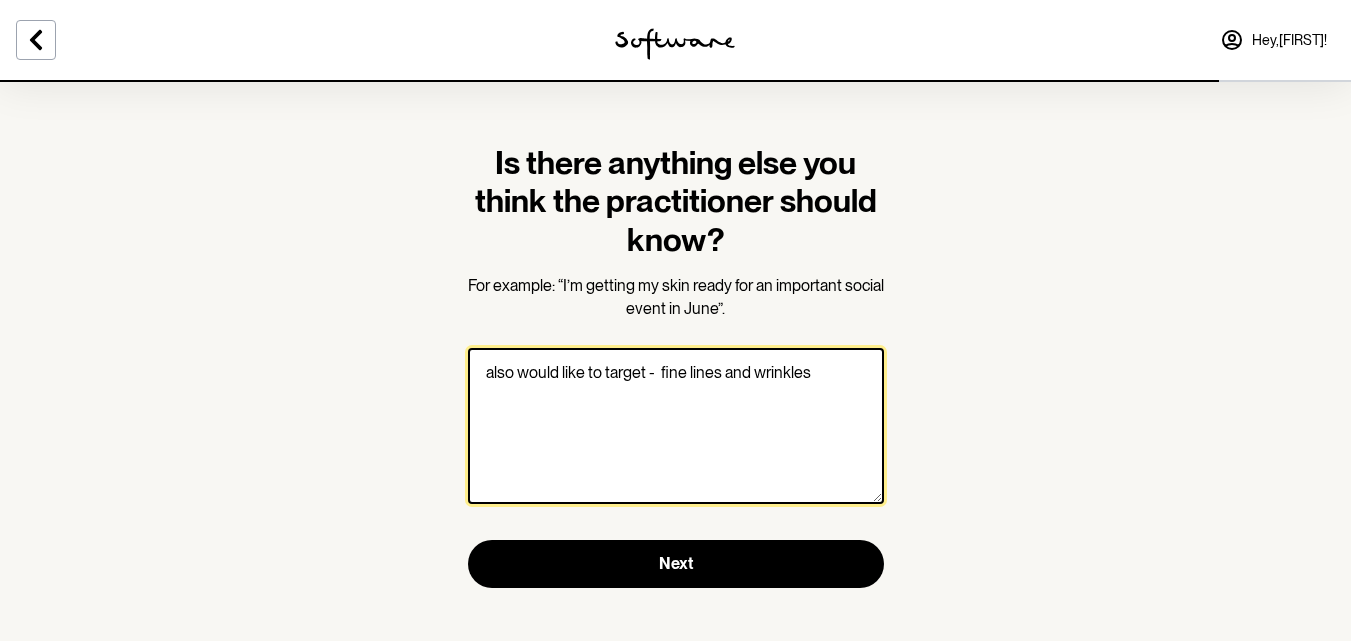 click on "also would like to target -  fine lines and wrinkles" at bounding box center (676, 426) 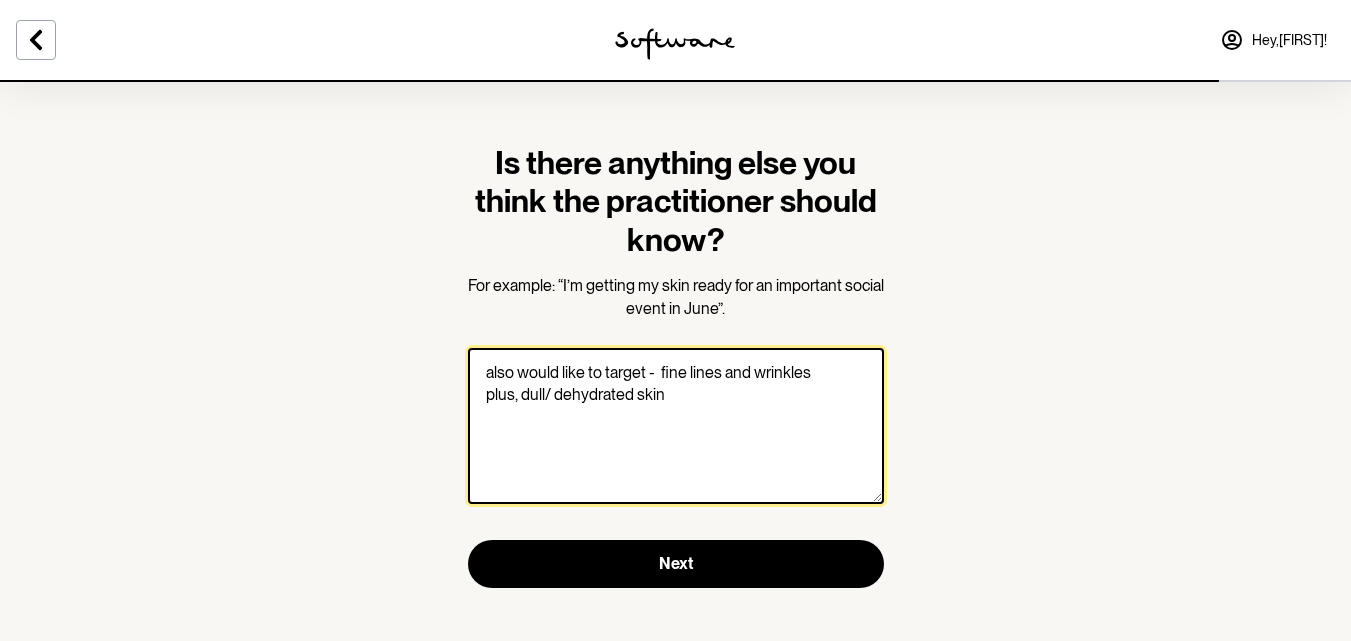 click on "also would like to target -  fine lines and wrinkles
plus, dull/ dehydrated skin" at bounding box center (676, 426) 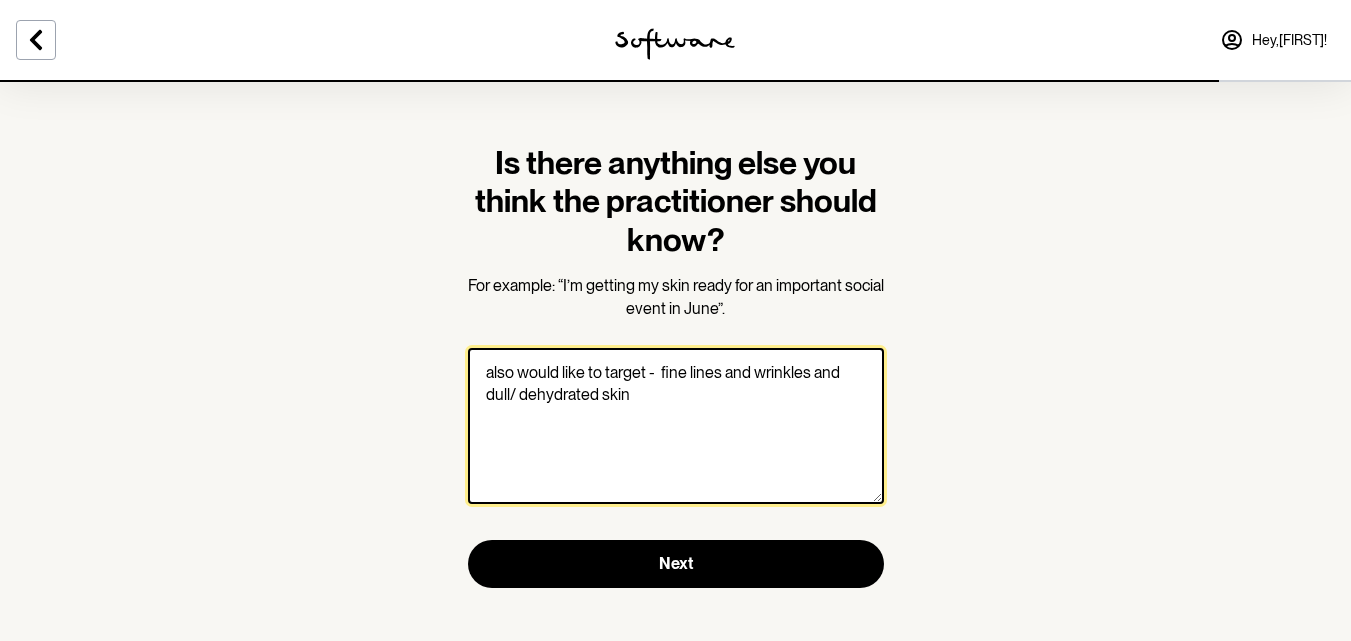 click on "also would like to target -  fine lines and wrinkles and dull/ dehydrated skin" at bounding box center (676, 426) 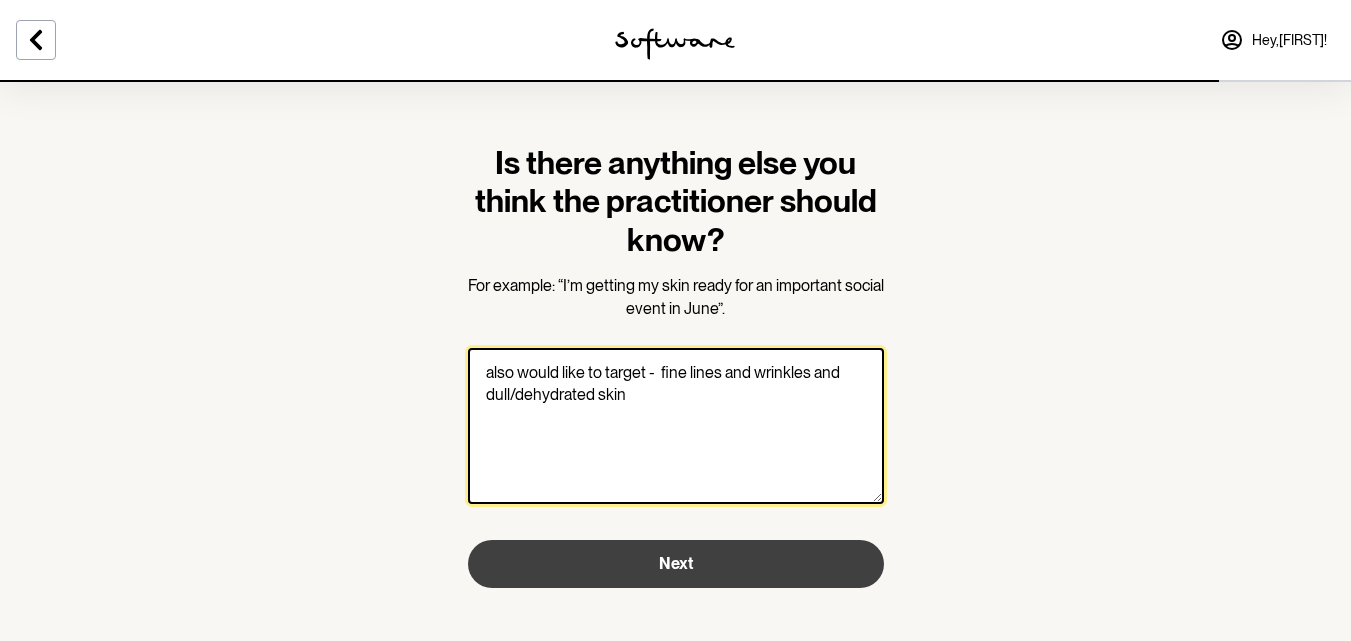type on "also would like to target -  fine lines and wrinkles and dull/dehydrated skin" 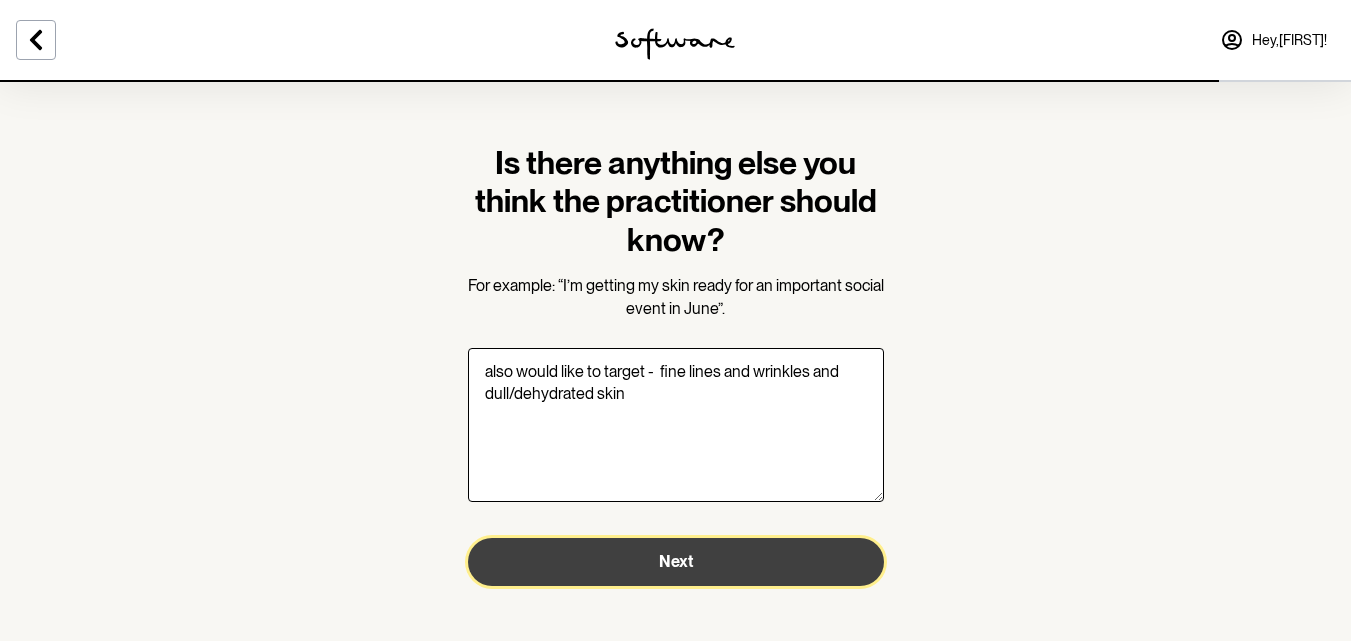 click on "Next" at bounding box center [676, 562] 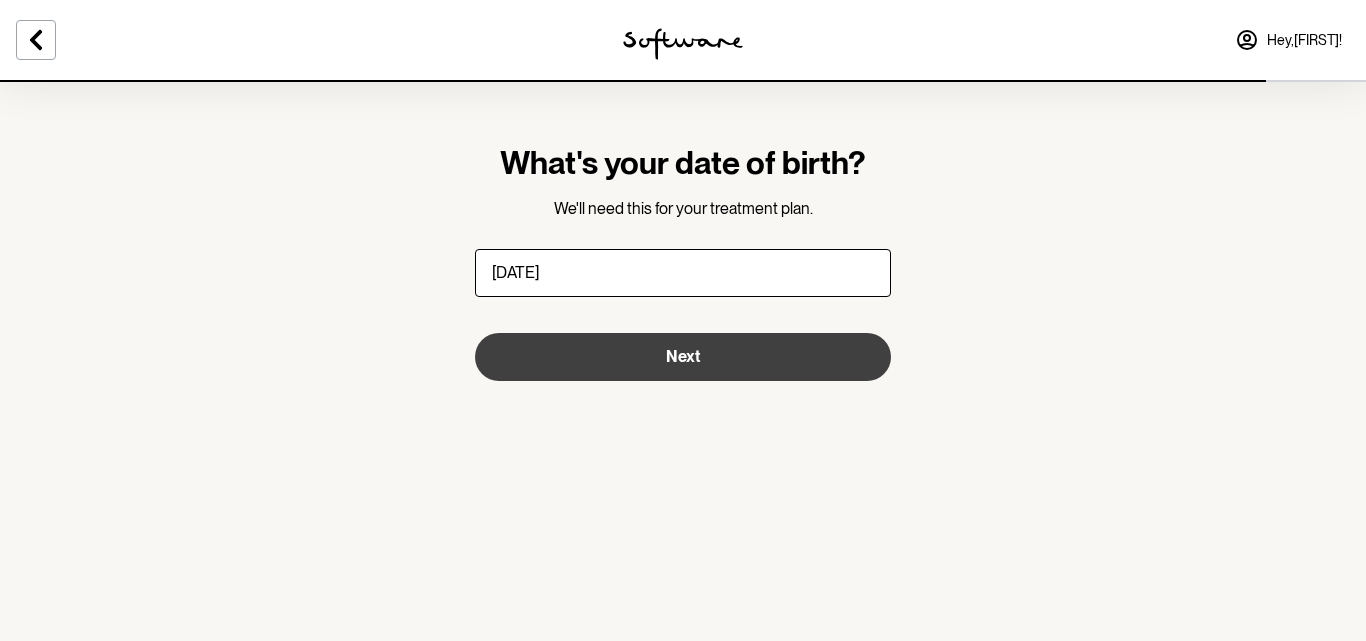 type on "[DATE]" 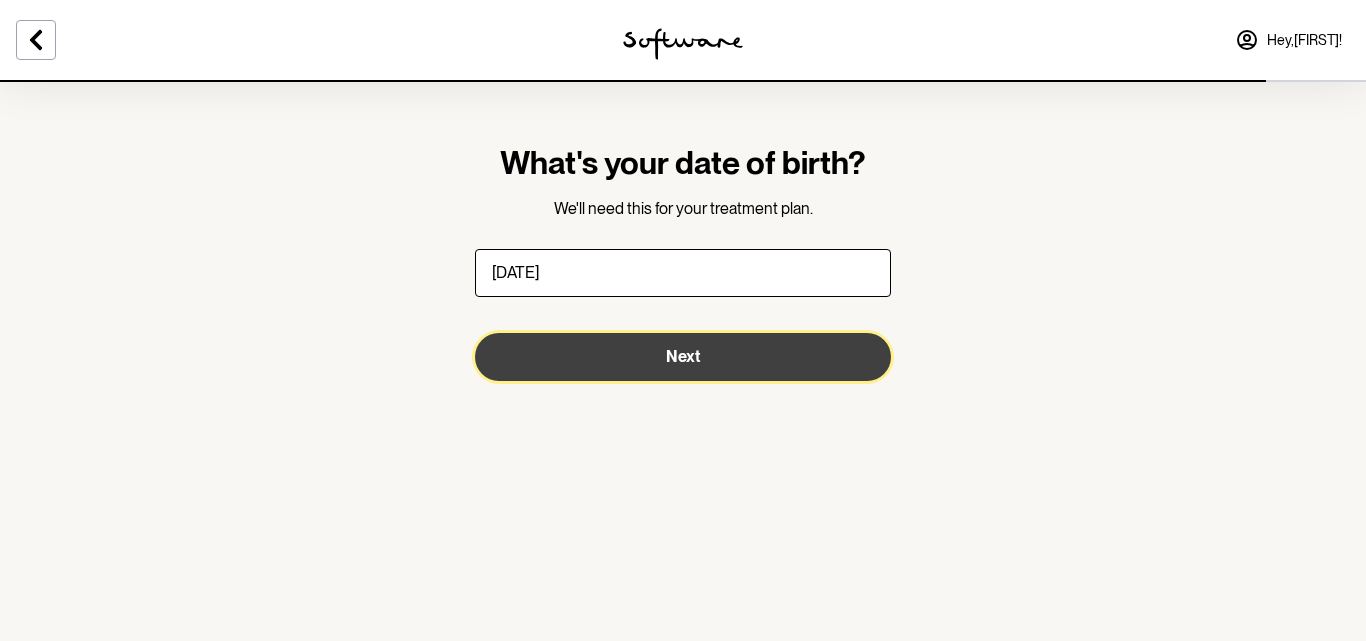 click on "Next" at bounding box center (683, 357) 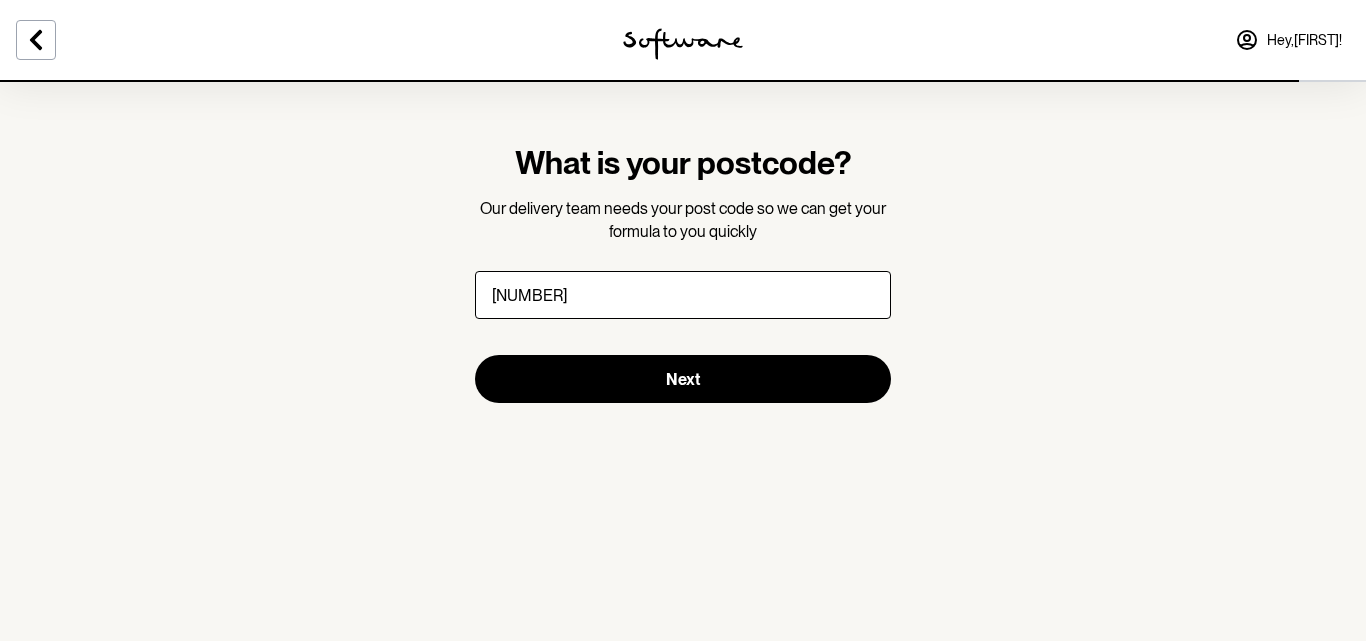 type on "[NUMBER]" 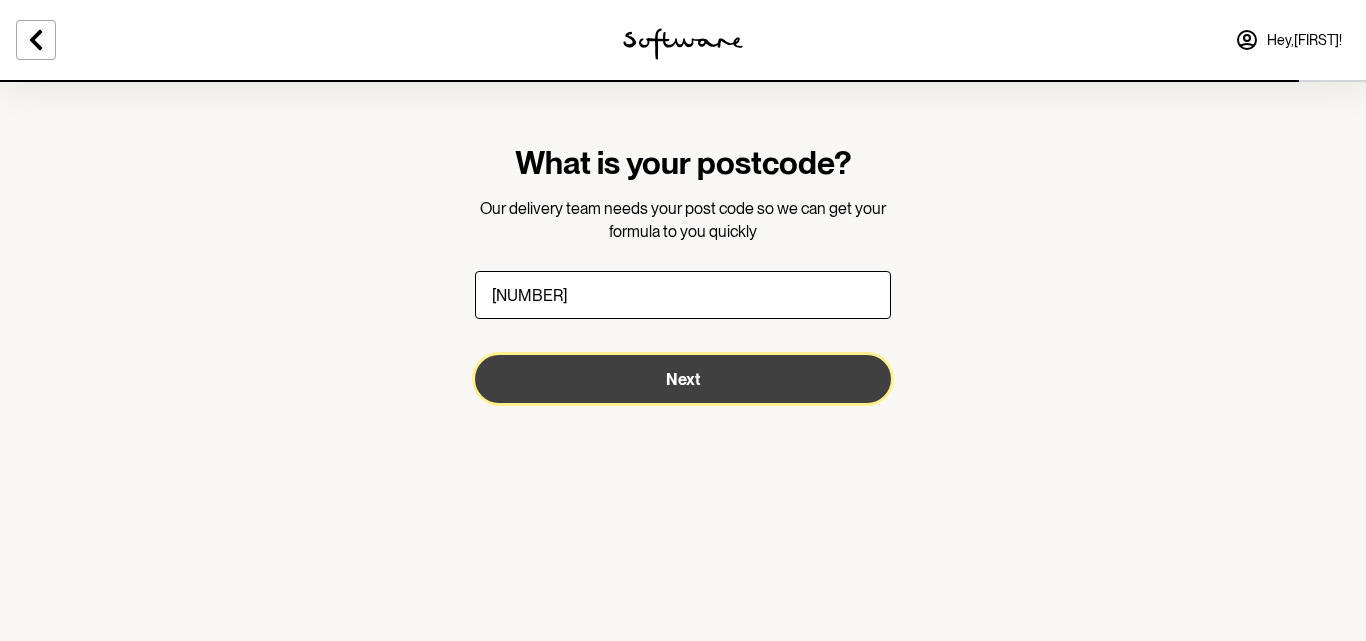 click on "Next" at bounding box center [683, 379] 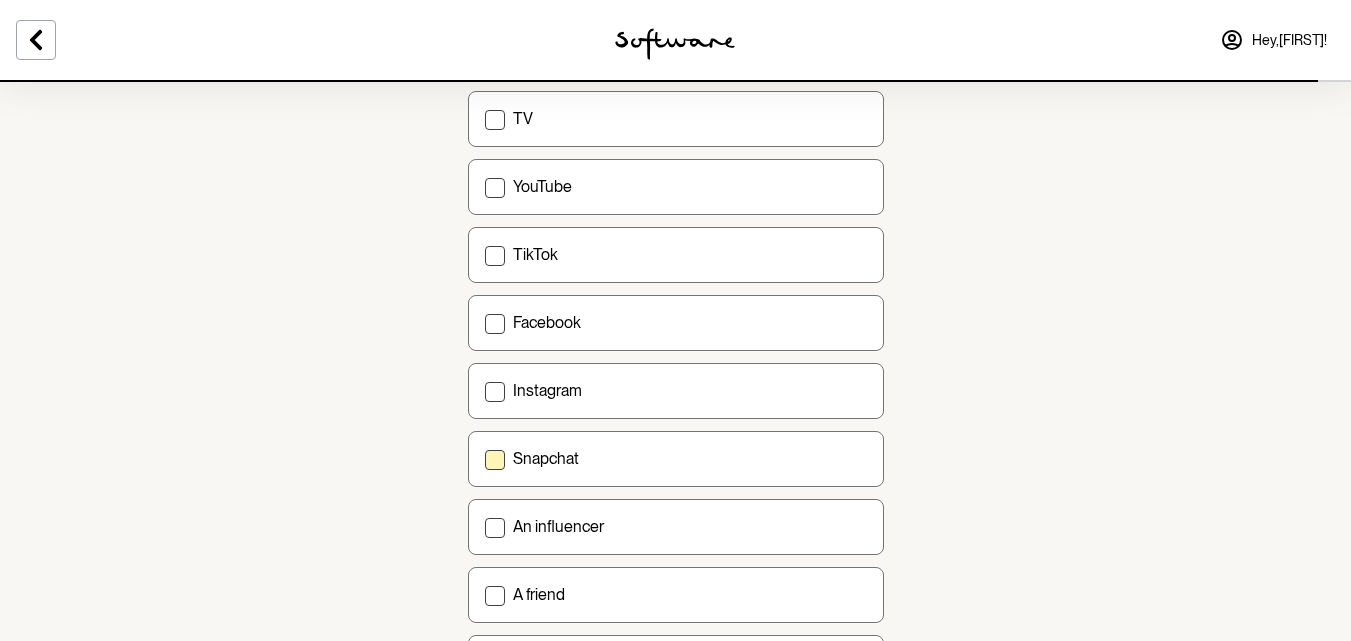 scroll, scrollTop: 138, scrollLeft: 0, axis: vertical 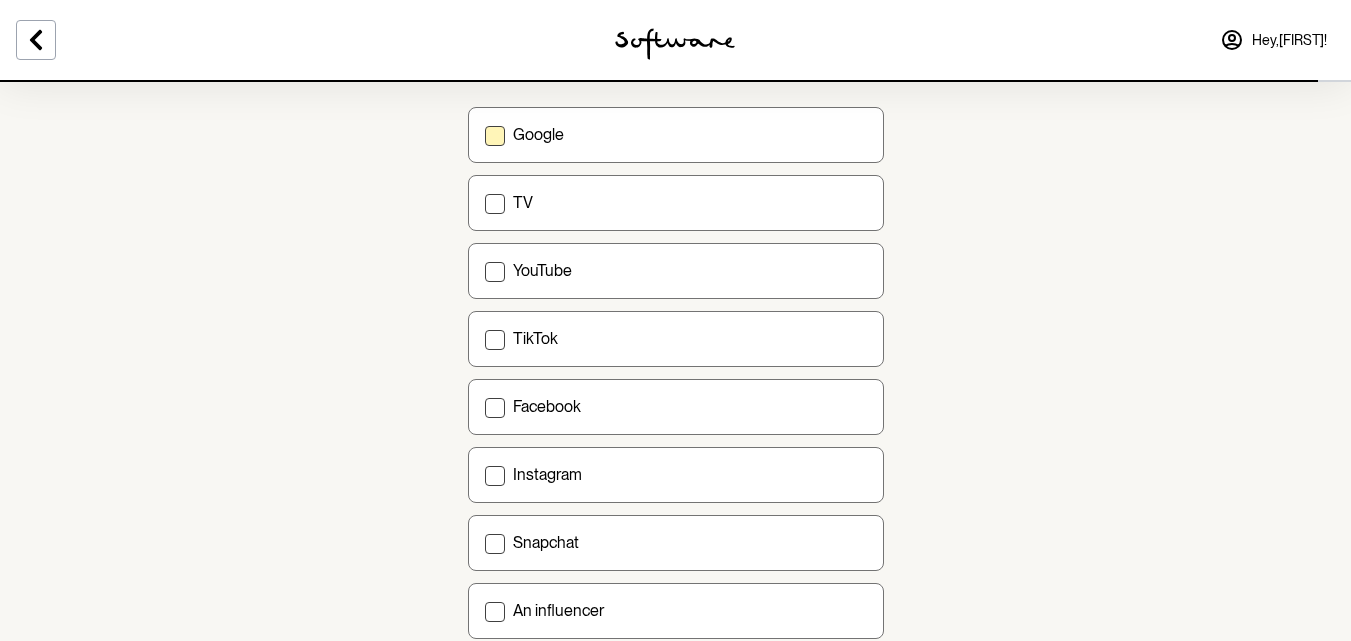 click on "Google" at bounding box center (676, 135) 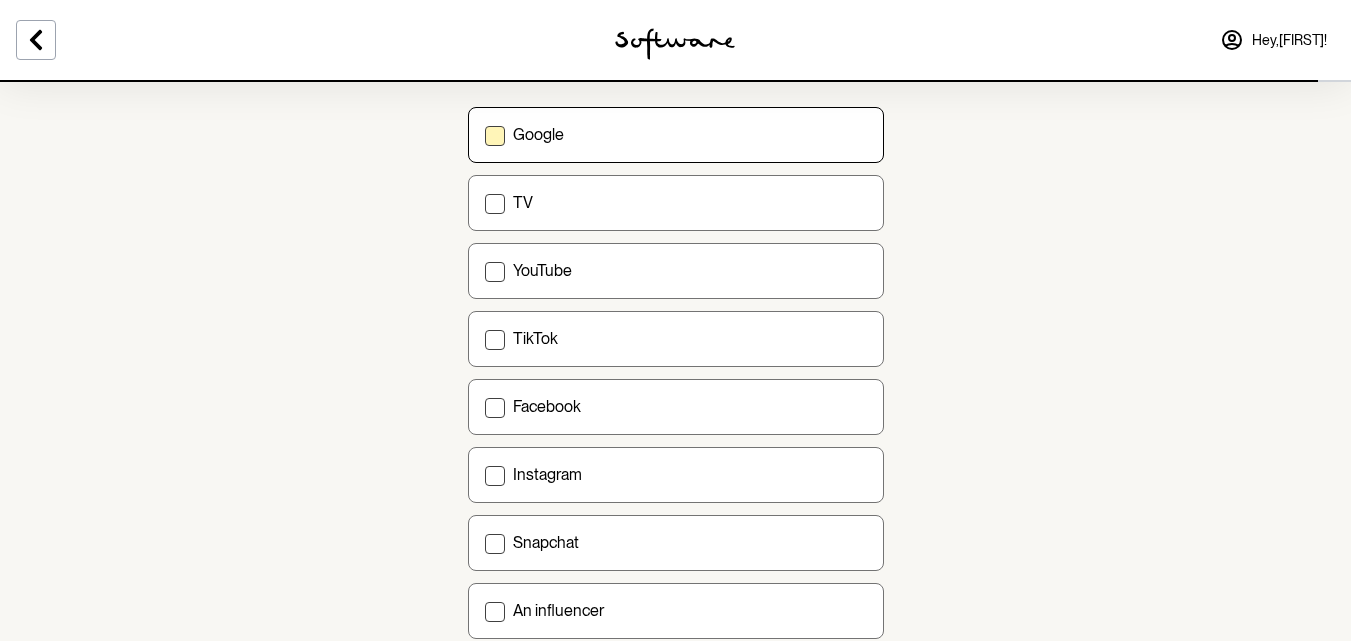 click on "Google" at bounding box center [484, 134] 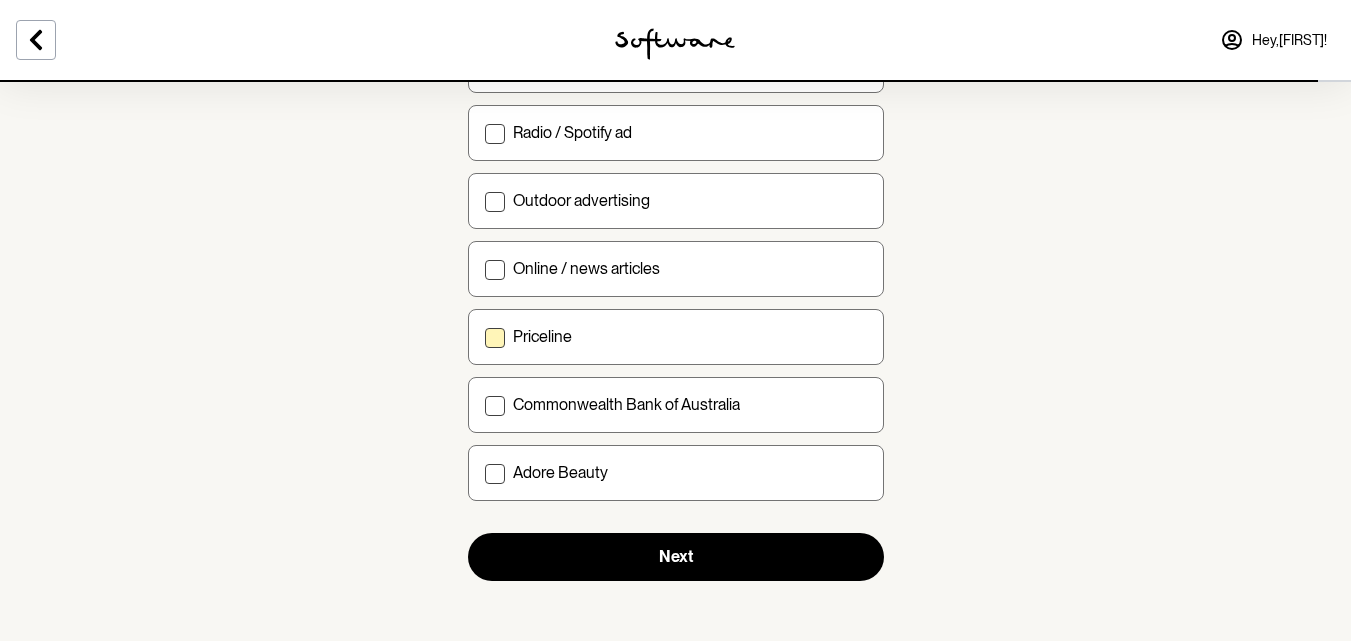 scroll, scrollTop: 756, scrollLeft: 0, axis: vertical 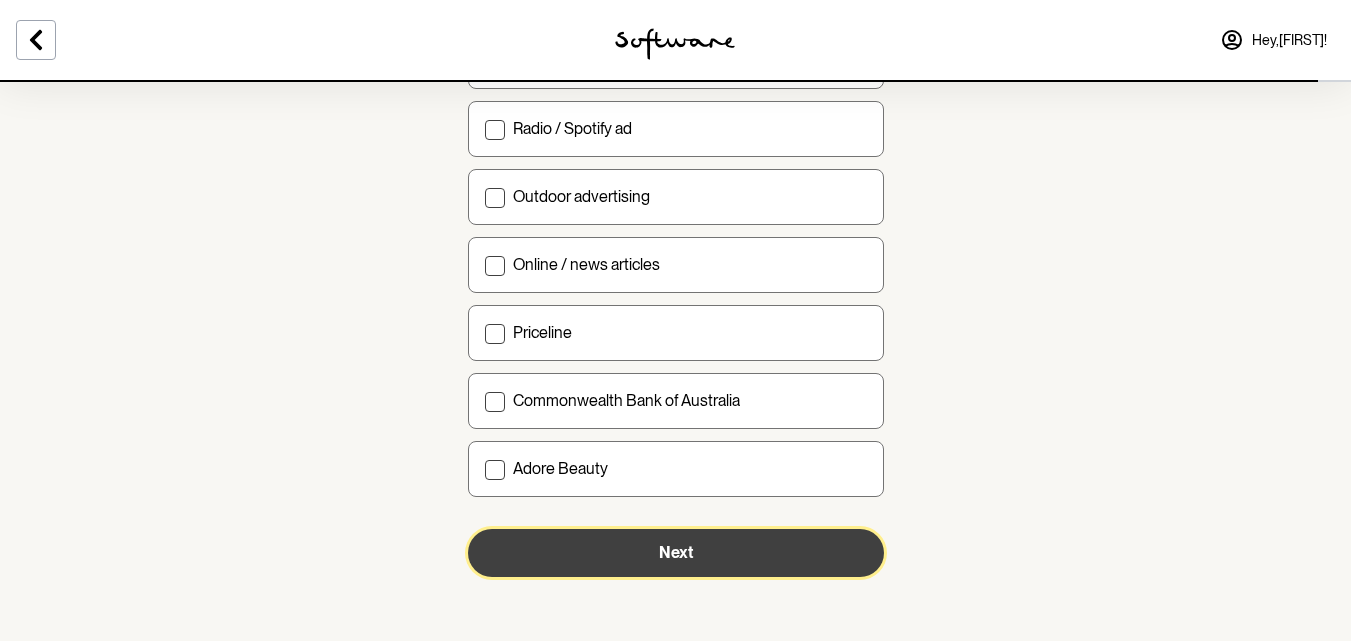 click on "Next" at bounding box center [676, 552] 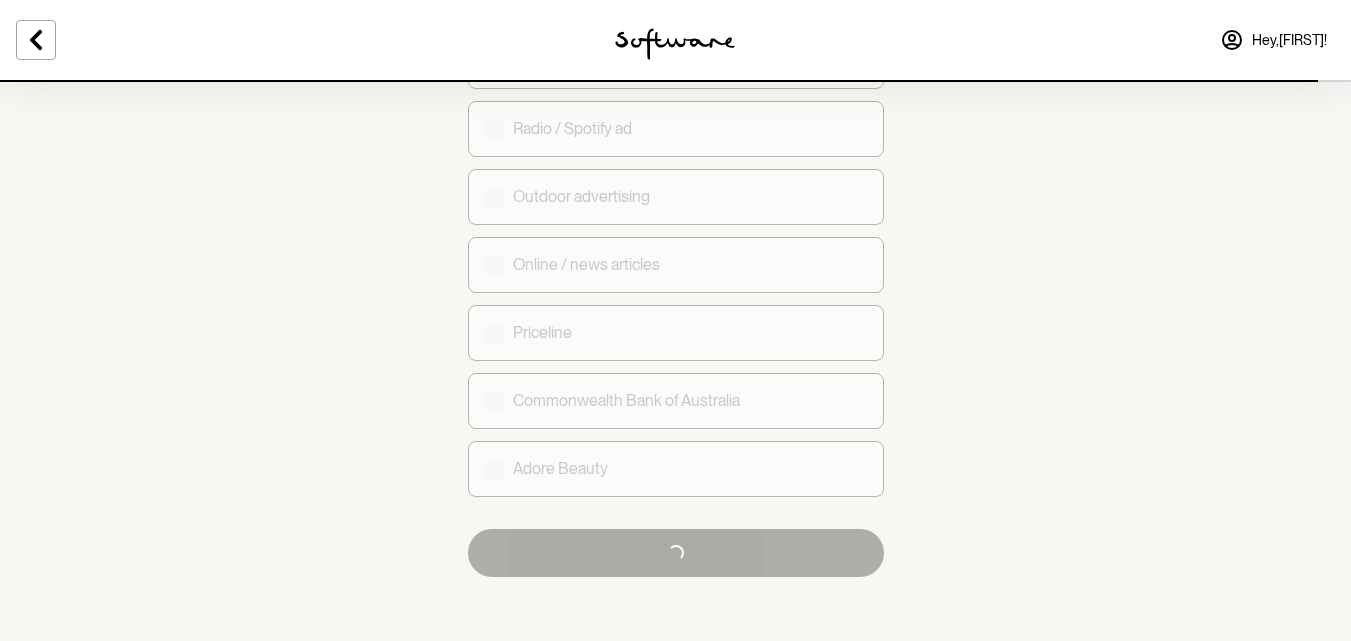 scroll, scrollTop: 0, scrollLeft: 0, axis: both 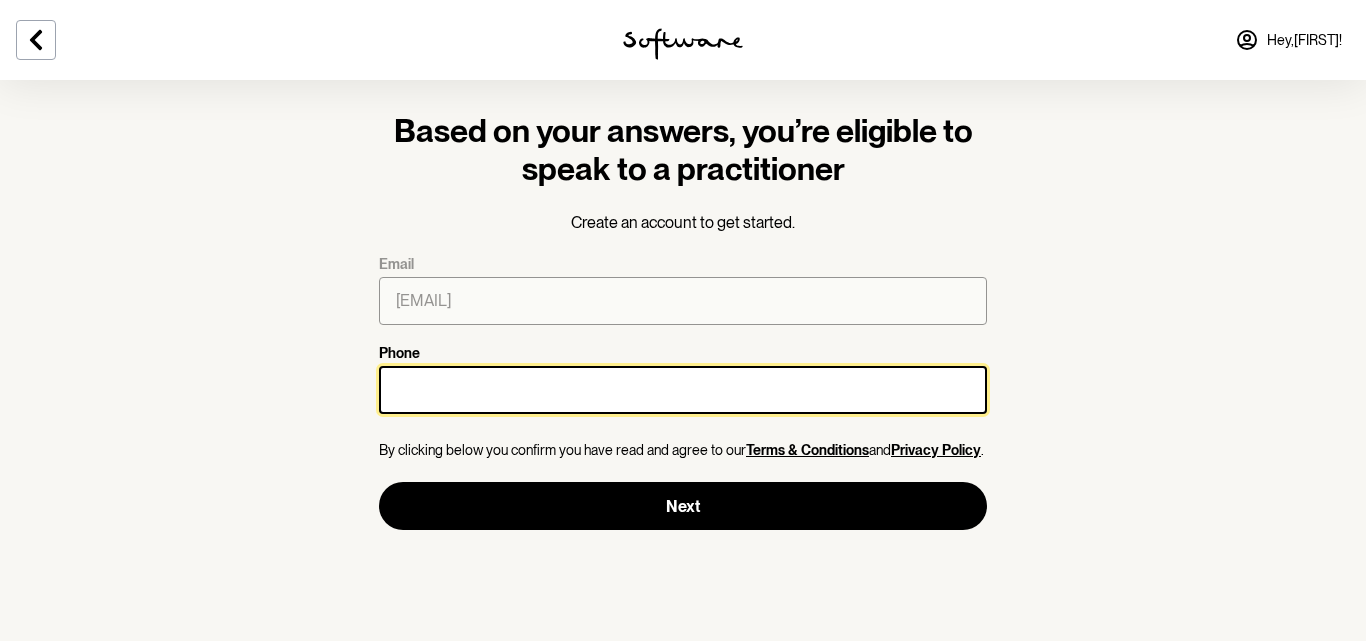 click on "Phone" at bounding box center [683, 390] 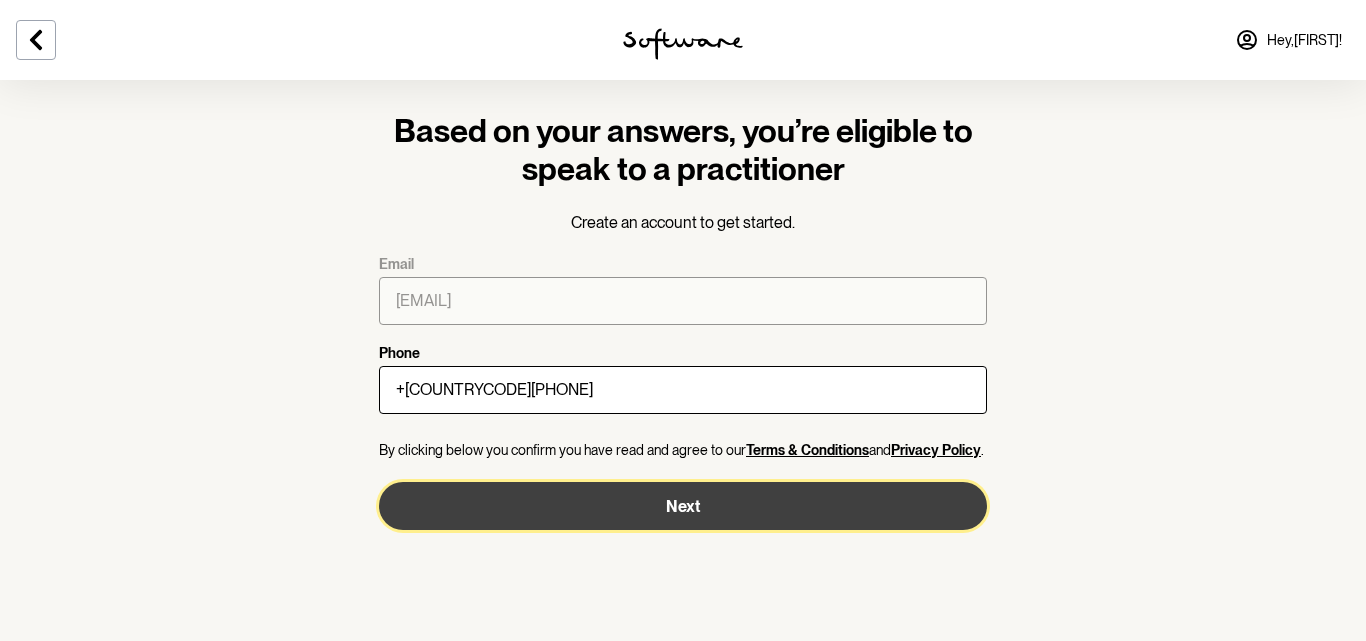click on "Next" at bounding box center (683, 506) 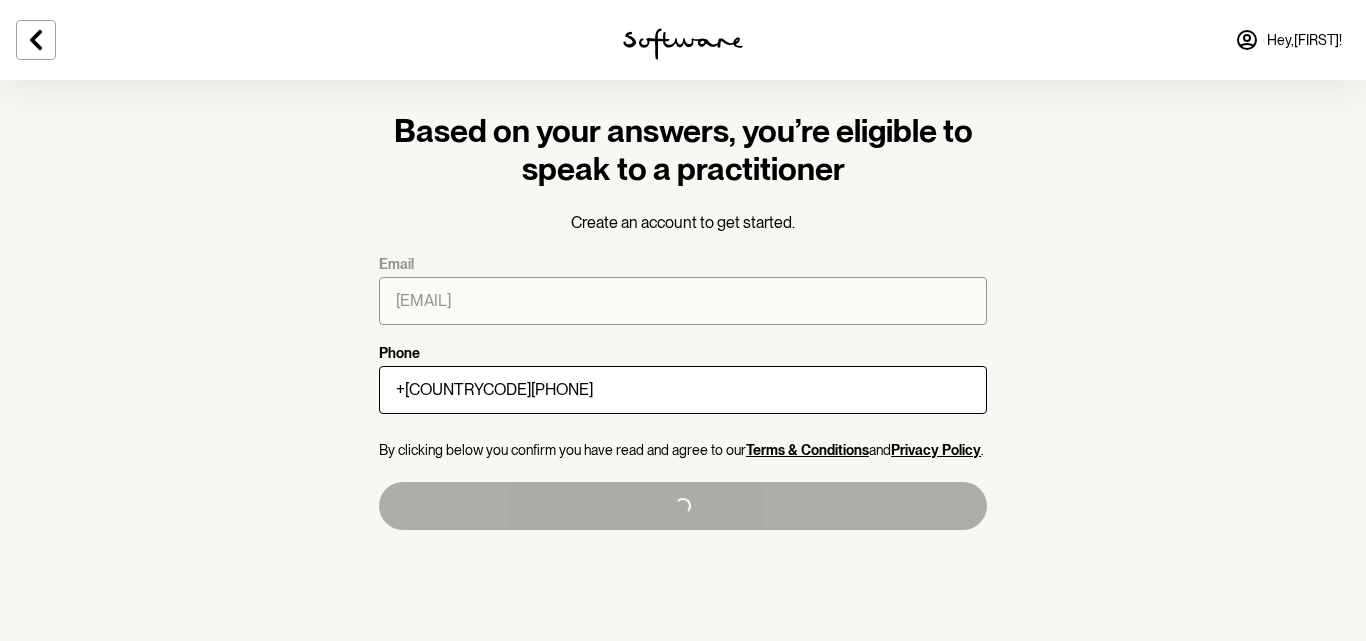 type on "+[COUNTRYCODE][PHONE]" 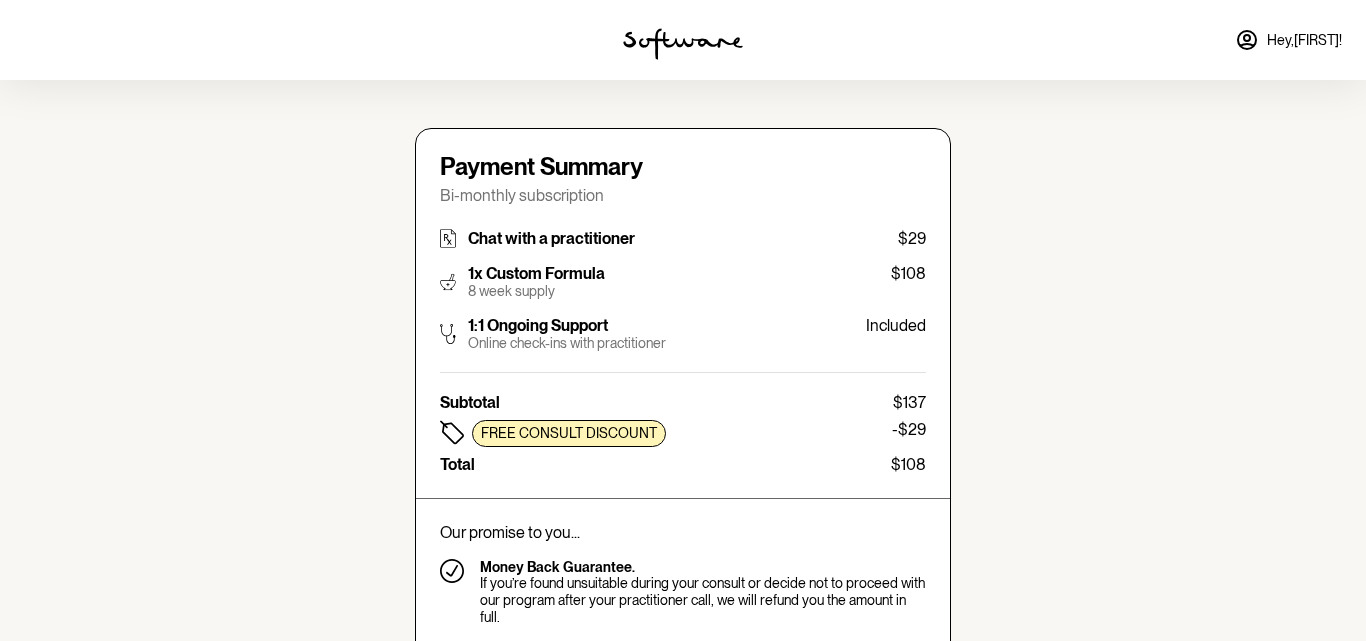 type on "[EMAIL]" 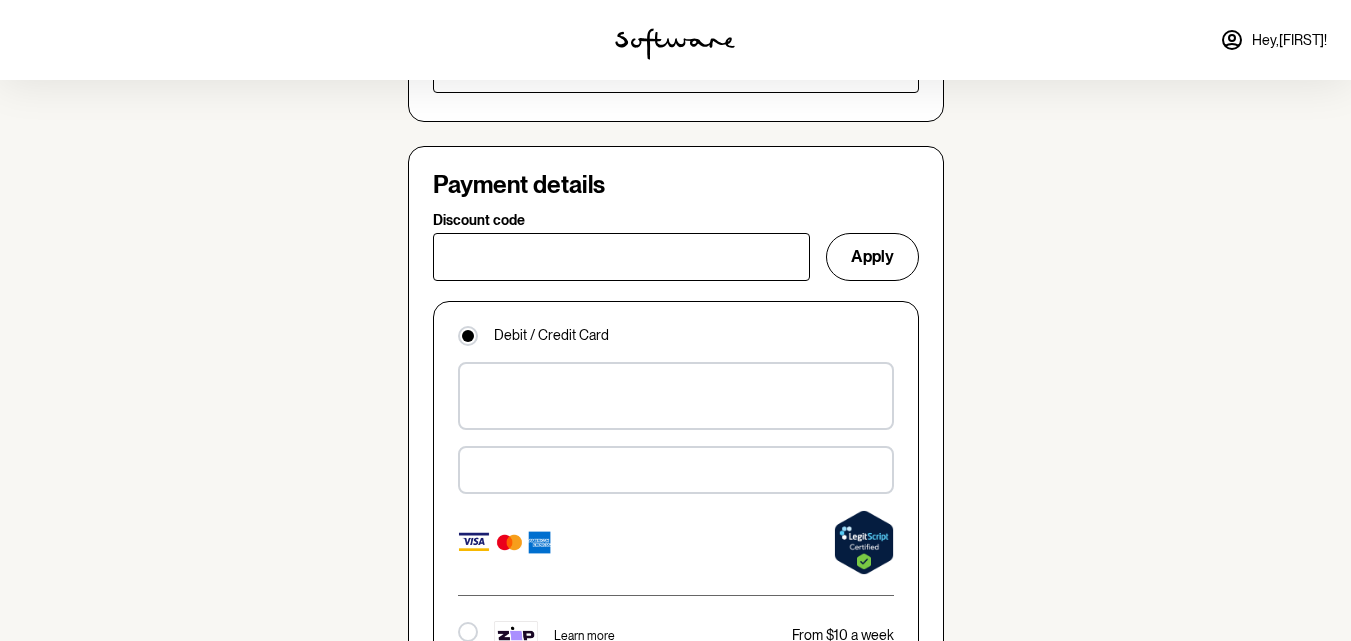 scroll, scrollTop: 1063, scrollLeft: 0, axis: vertical 